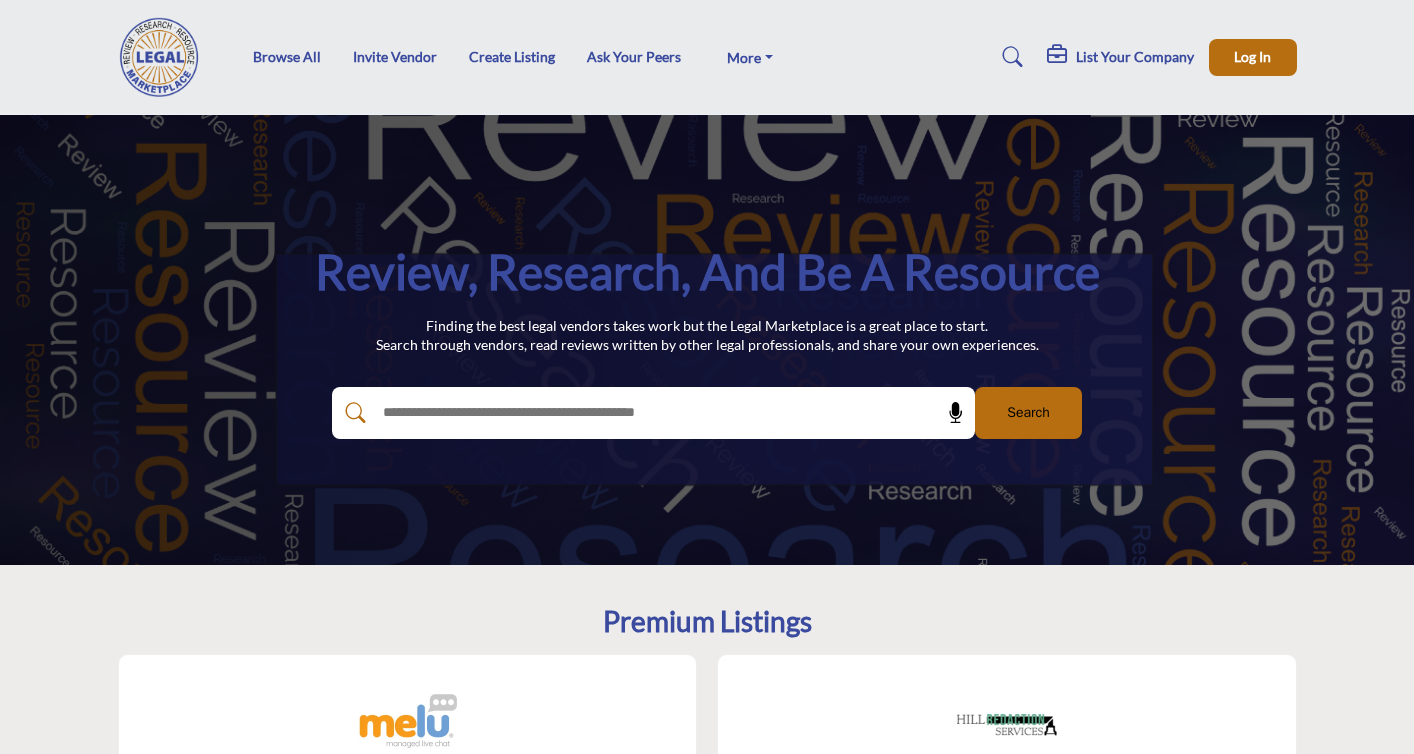 scroll, scrollTop: 0, scrollLeft: 0, axis: both 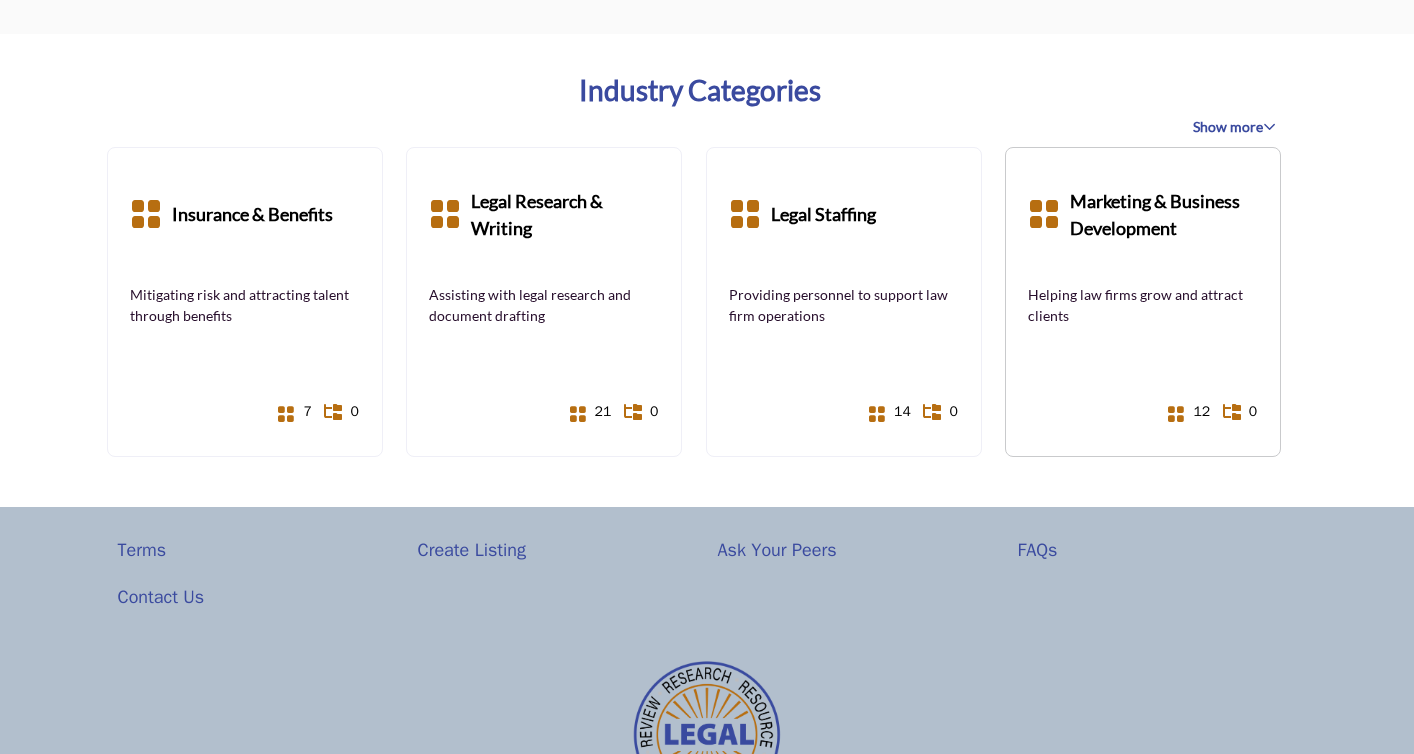 click on "Marketing & Business Development" at bounding box center (1164, 215) 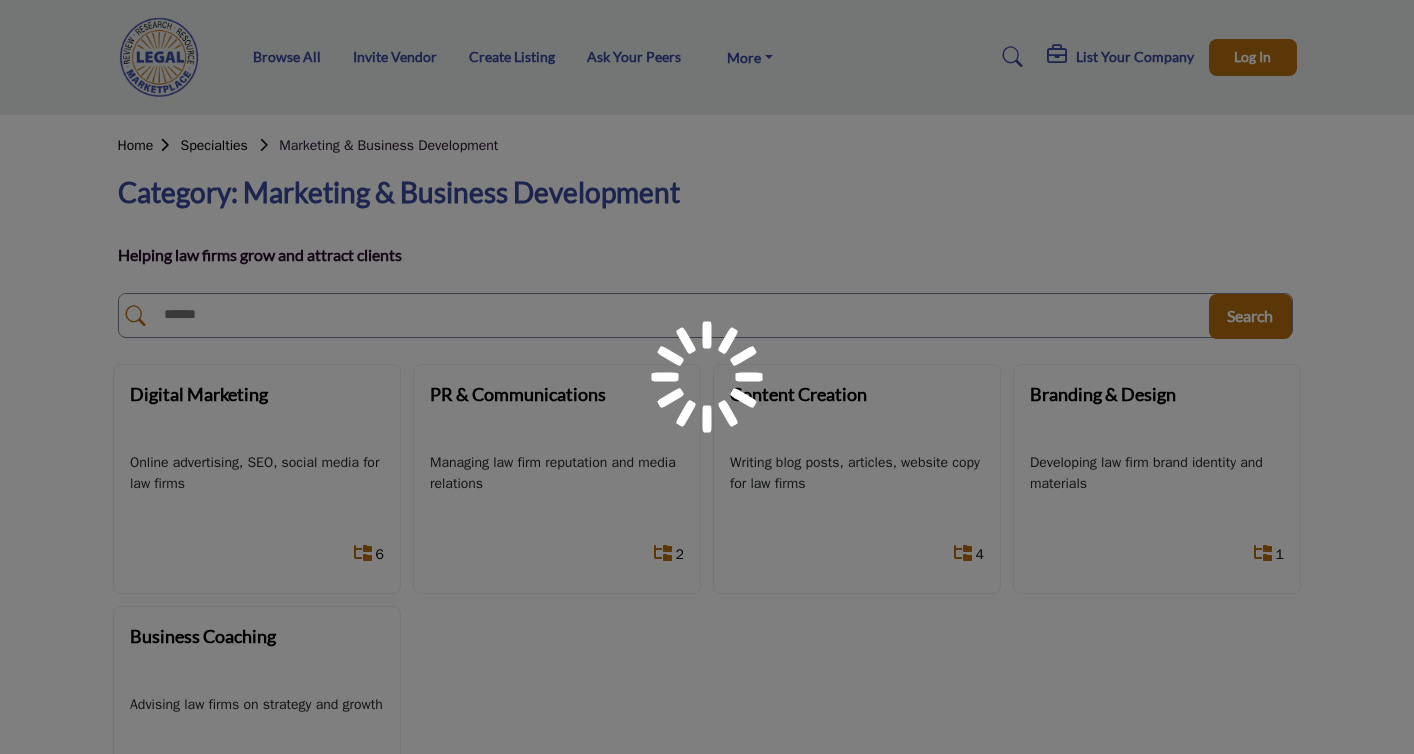scroll, scrollTop: 0, scrollLeft: 0, axis: both 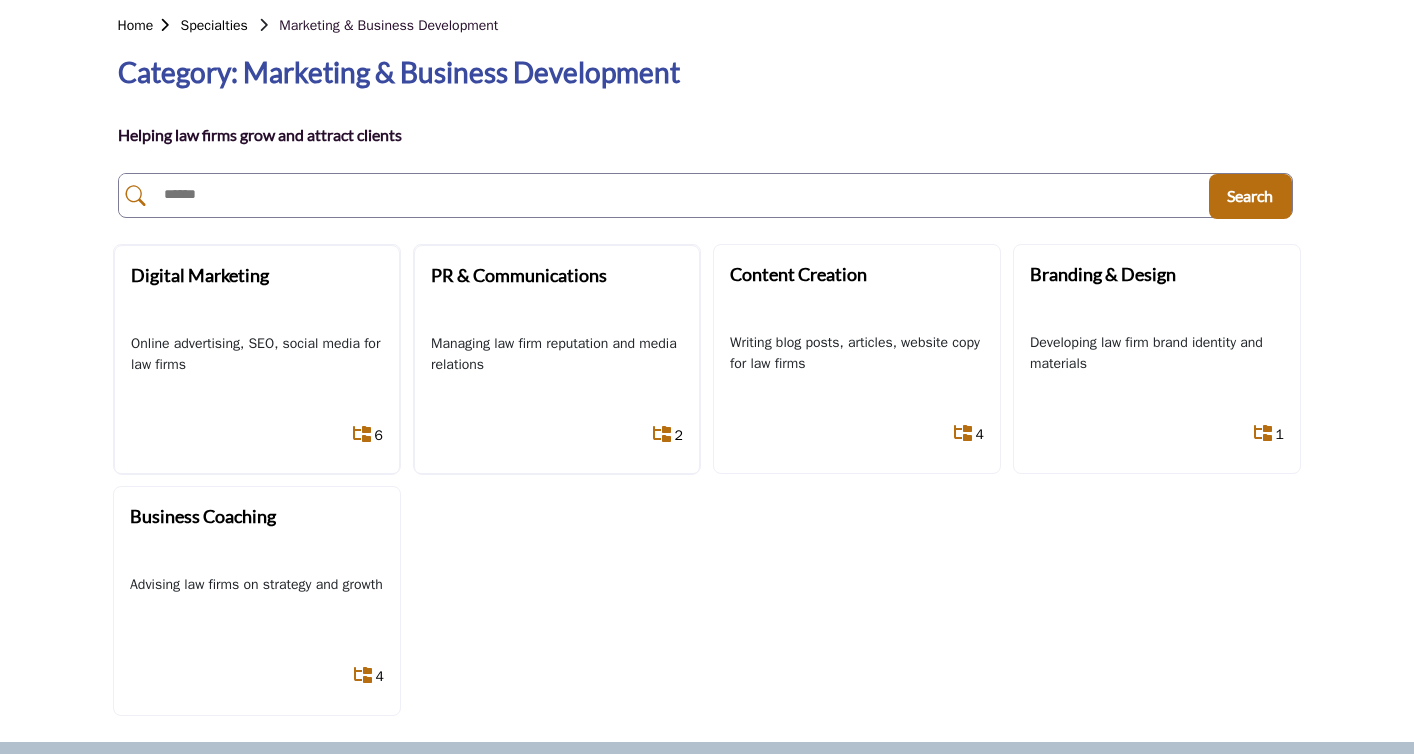 click on "Digital Marketing
Online advertising, SEO, social media for law firms" at bounding box center (707, 480) 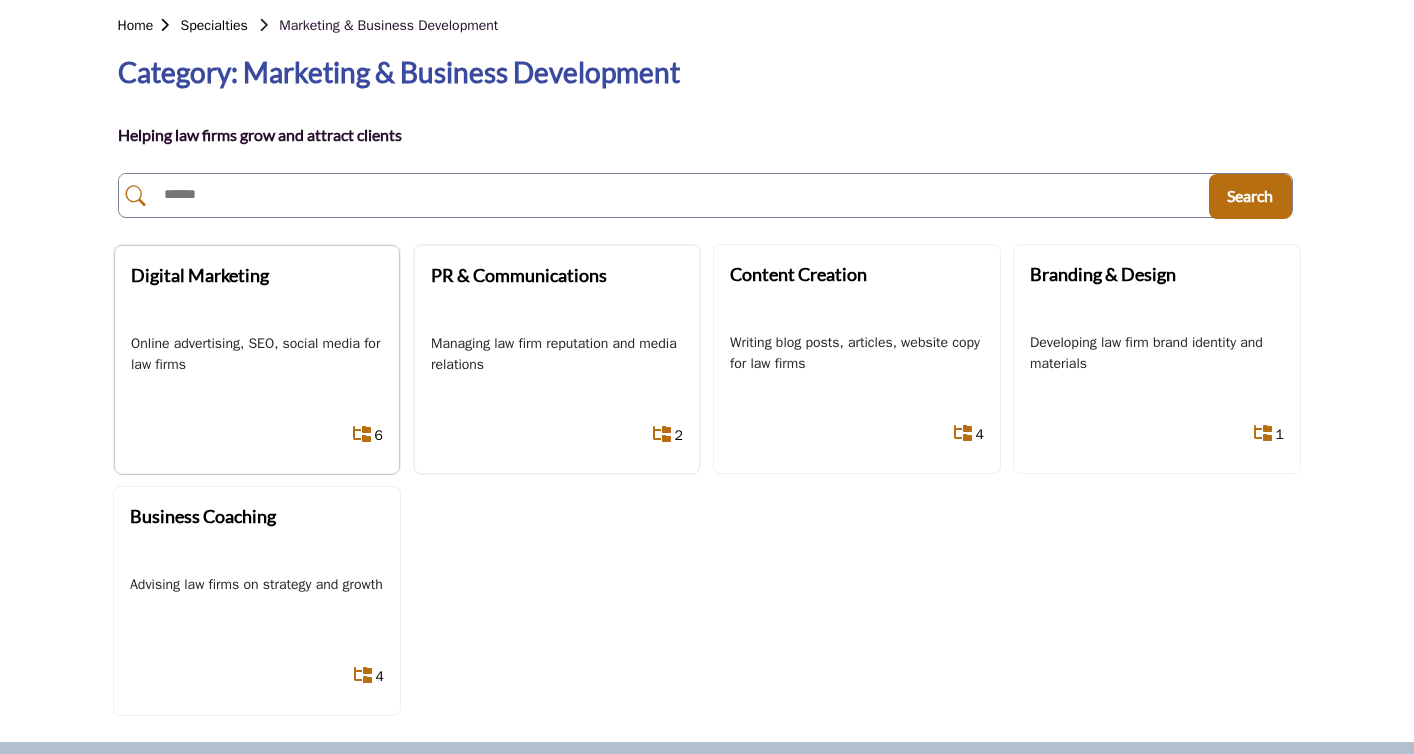 click on "Online advertising, SEO, social media for law firms" at bounding box center [257, 365] 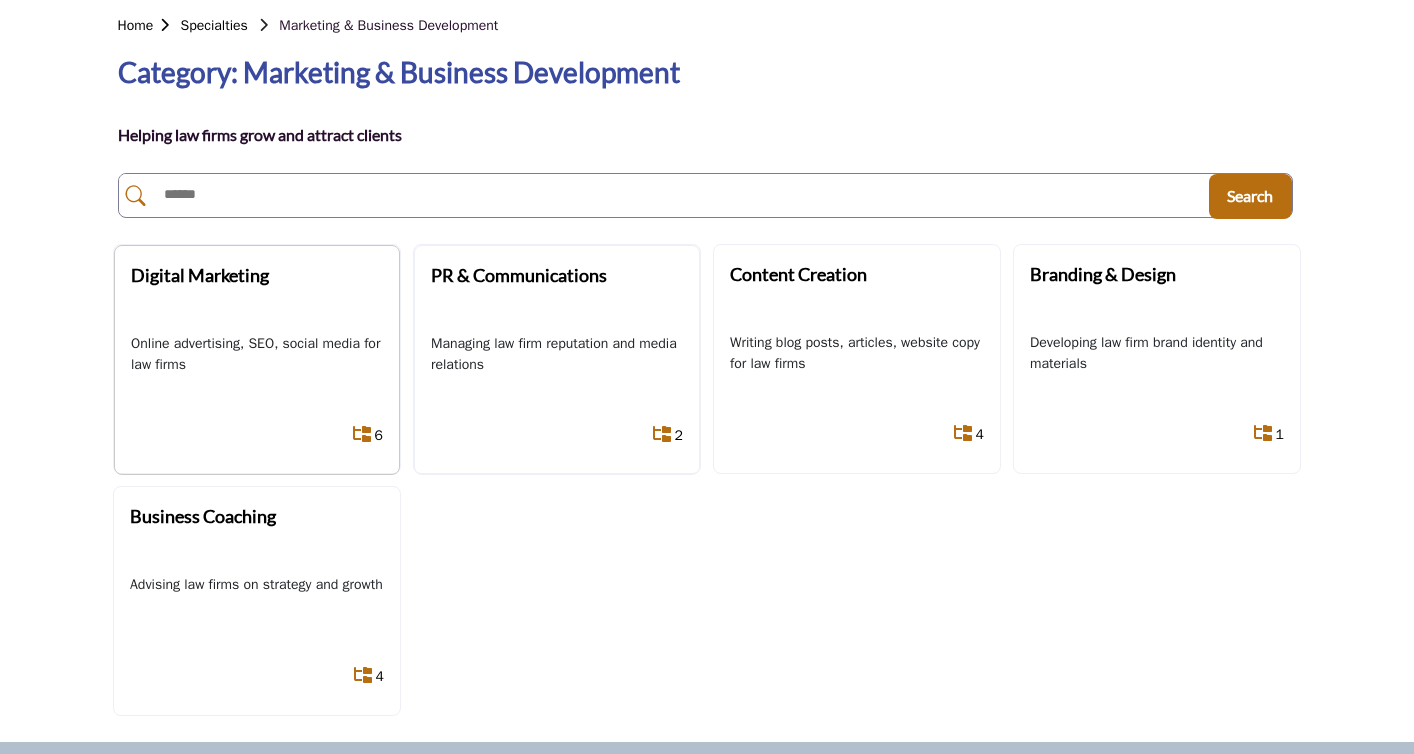 click on "Digital Marketing" at bounding box center [200, 275] 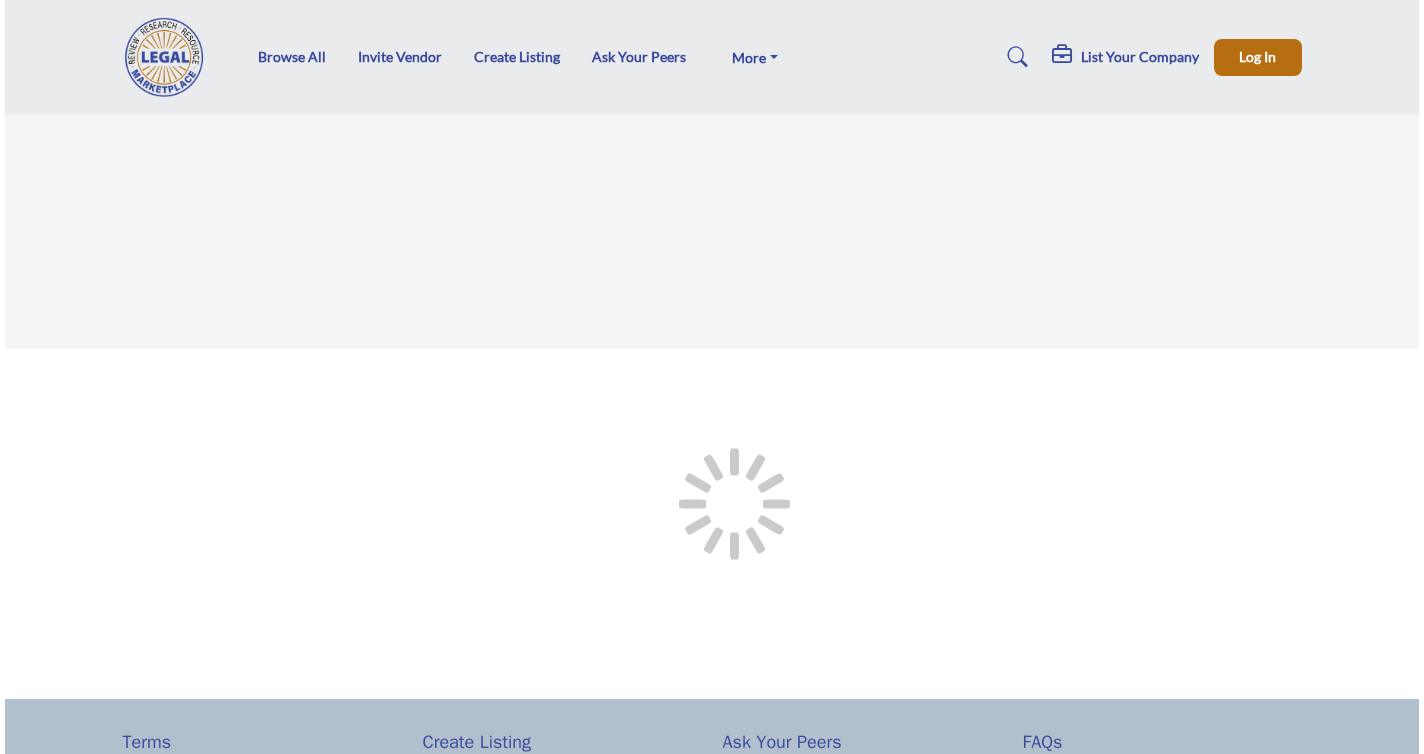 scroll, scrollTop: 0, scrollLeft: 0, axis: both 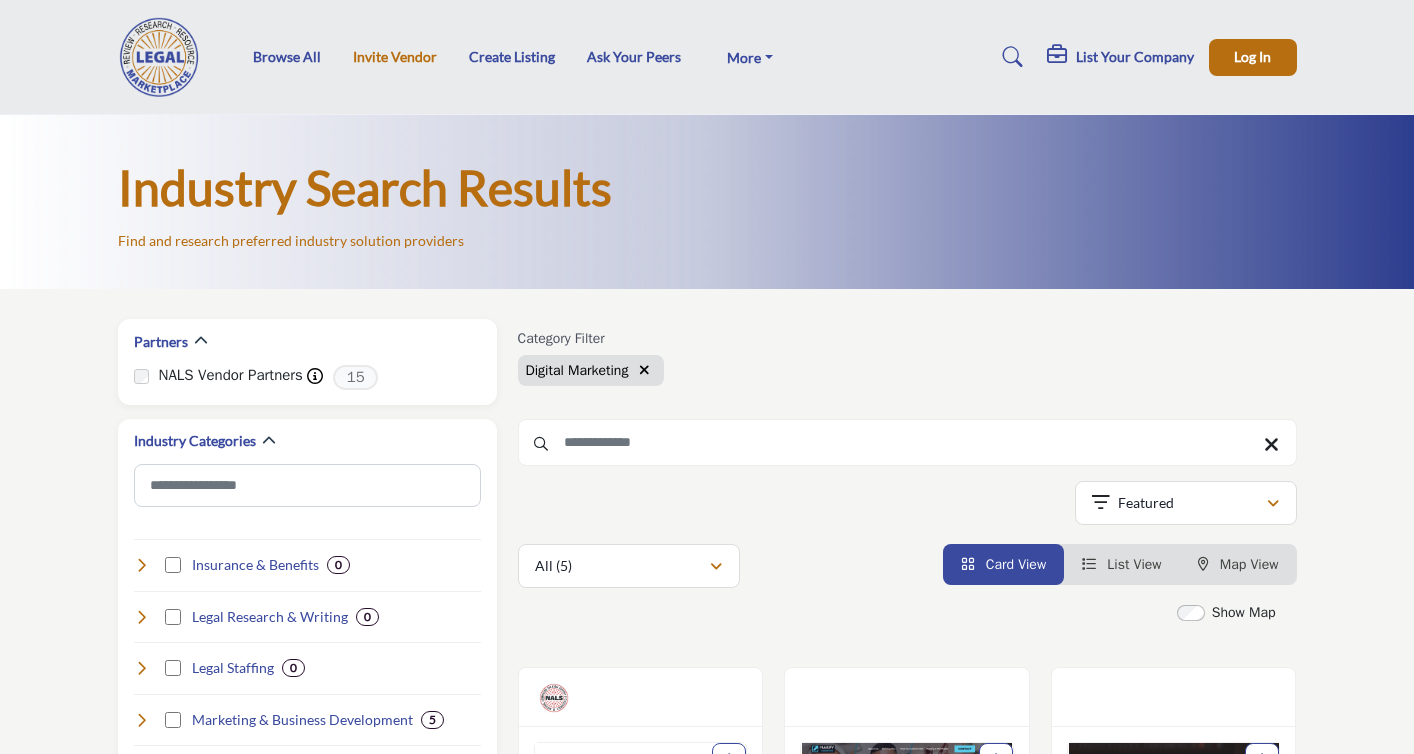 click on "Invite Vendor" at bounding box center [395, 56] 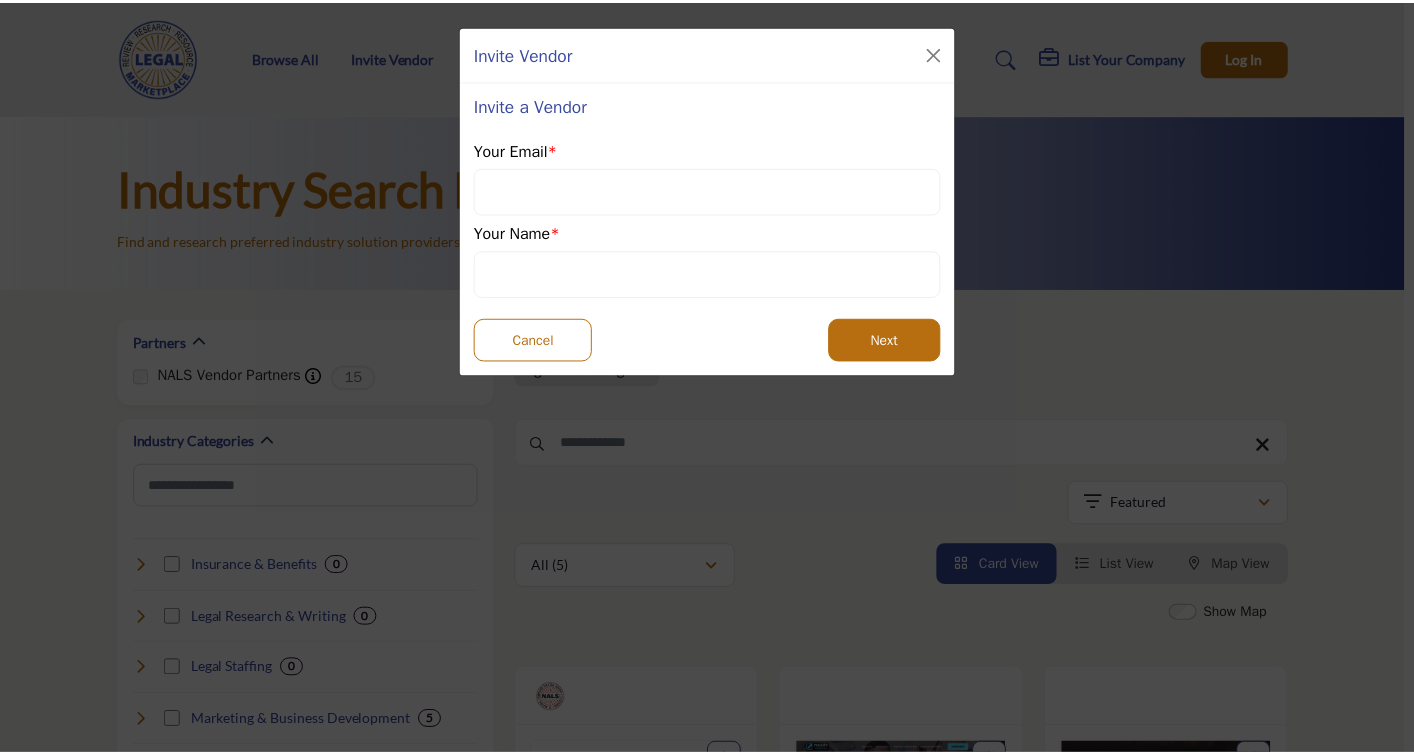 scroll, scrollTop: 0, scrollLeft: 0, axis: both 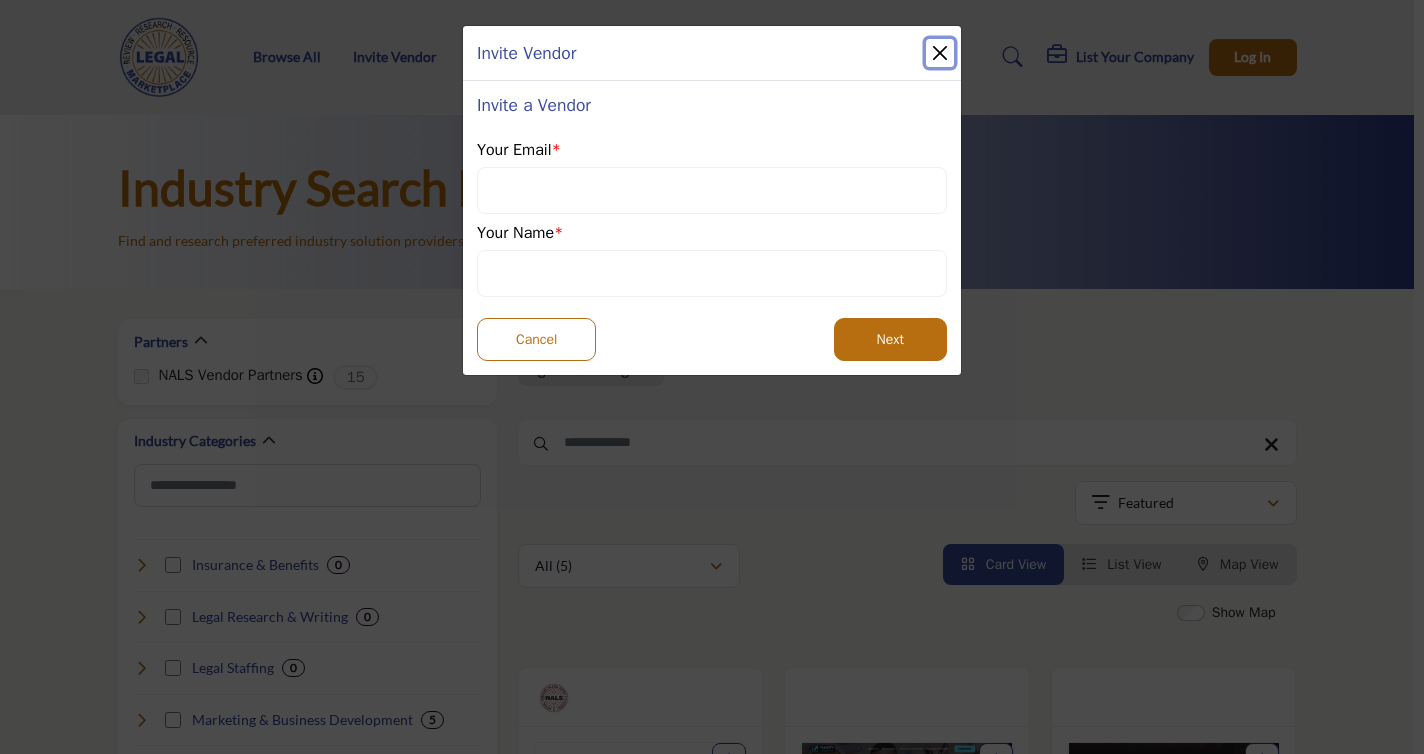 click at bounding box center (940, 53) 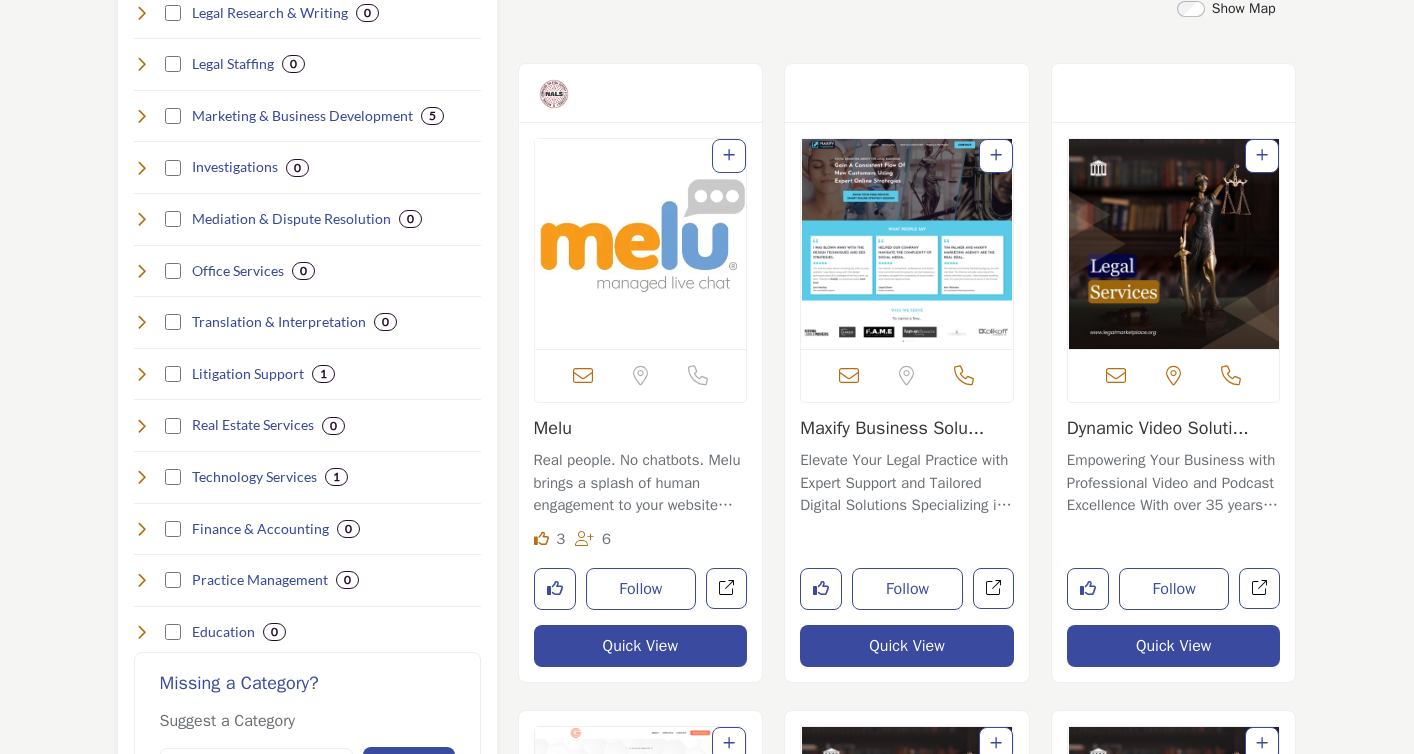 scroll, scrollTop: 0, scrollLeft: 0, axis: both 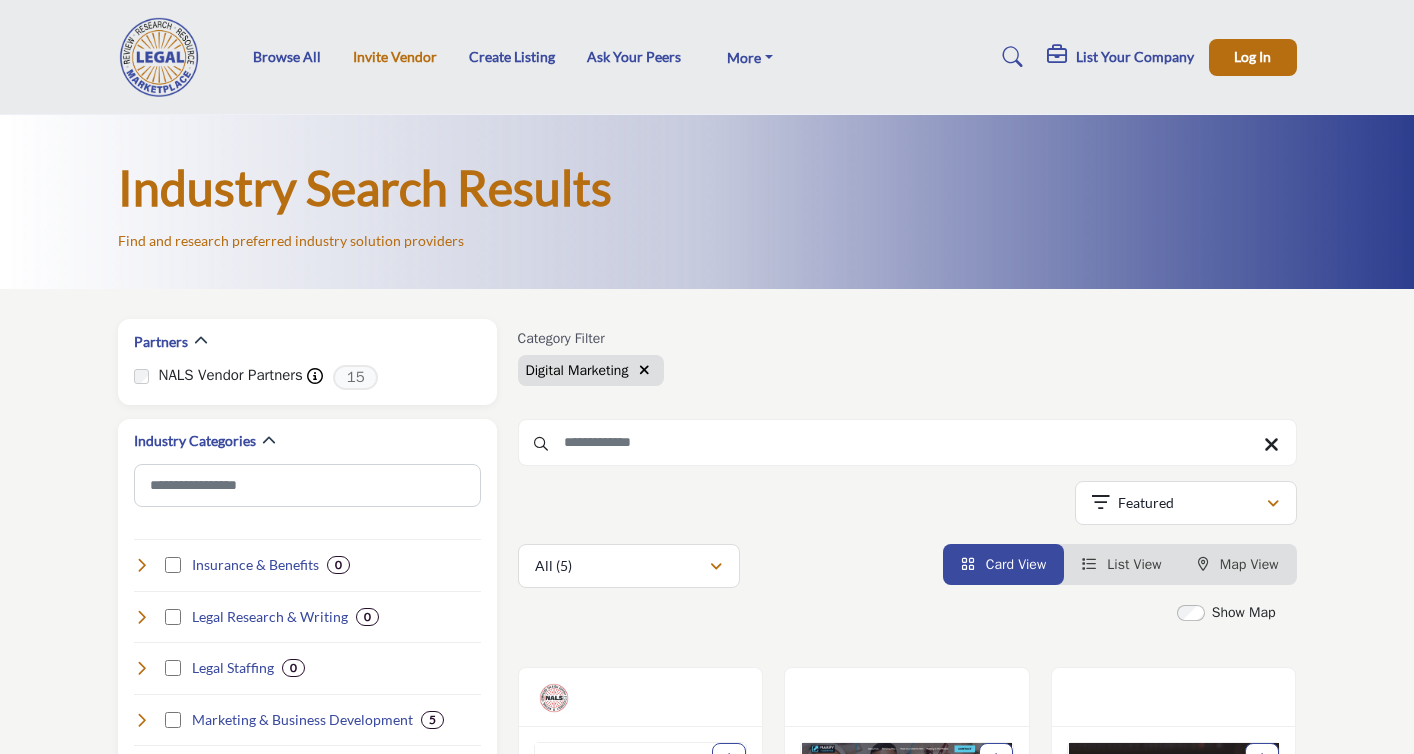 click on "Invite Vendor" at bounding box center [395, 56] 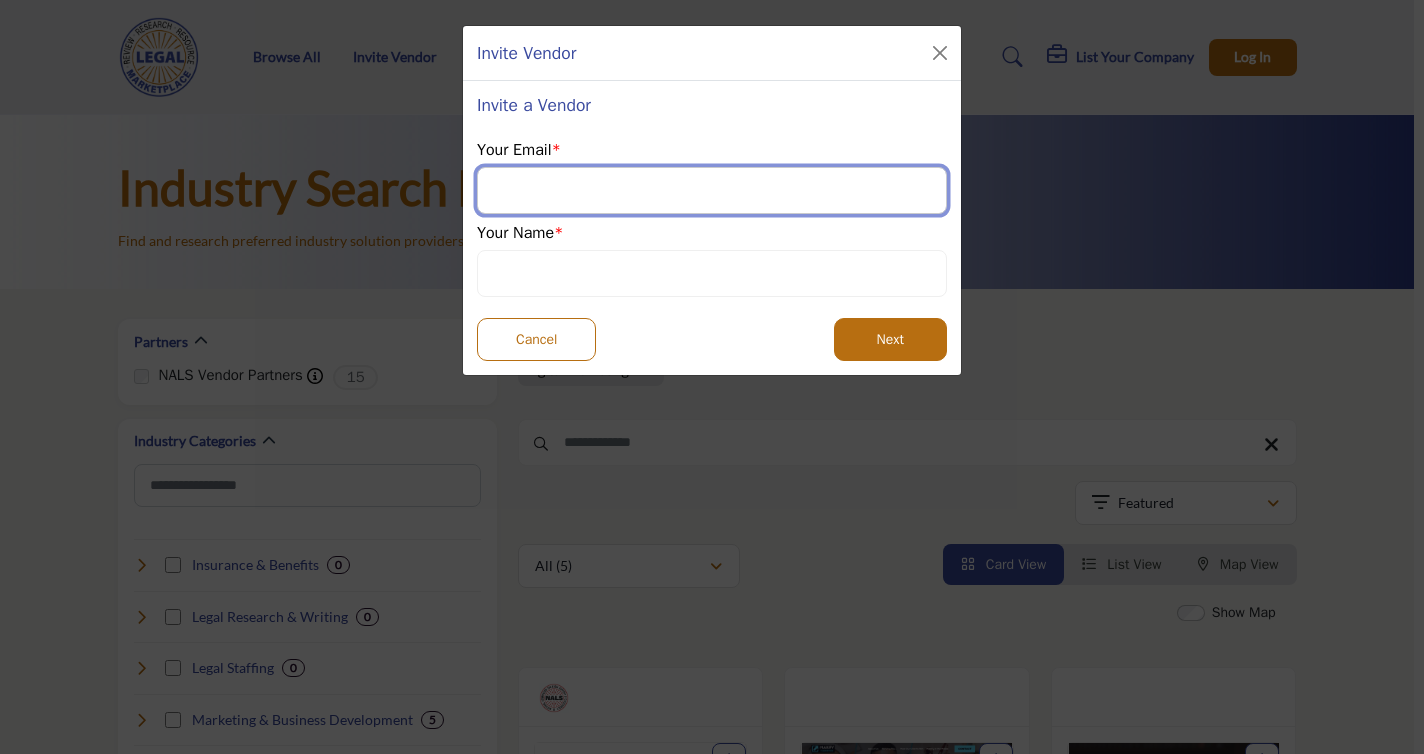 click at bounding box center (712, 190) 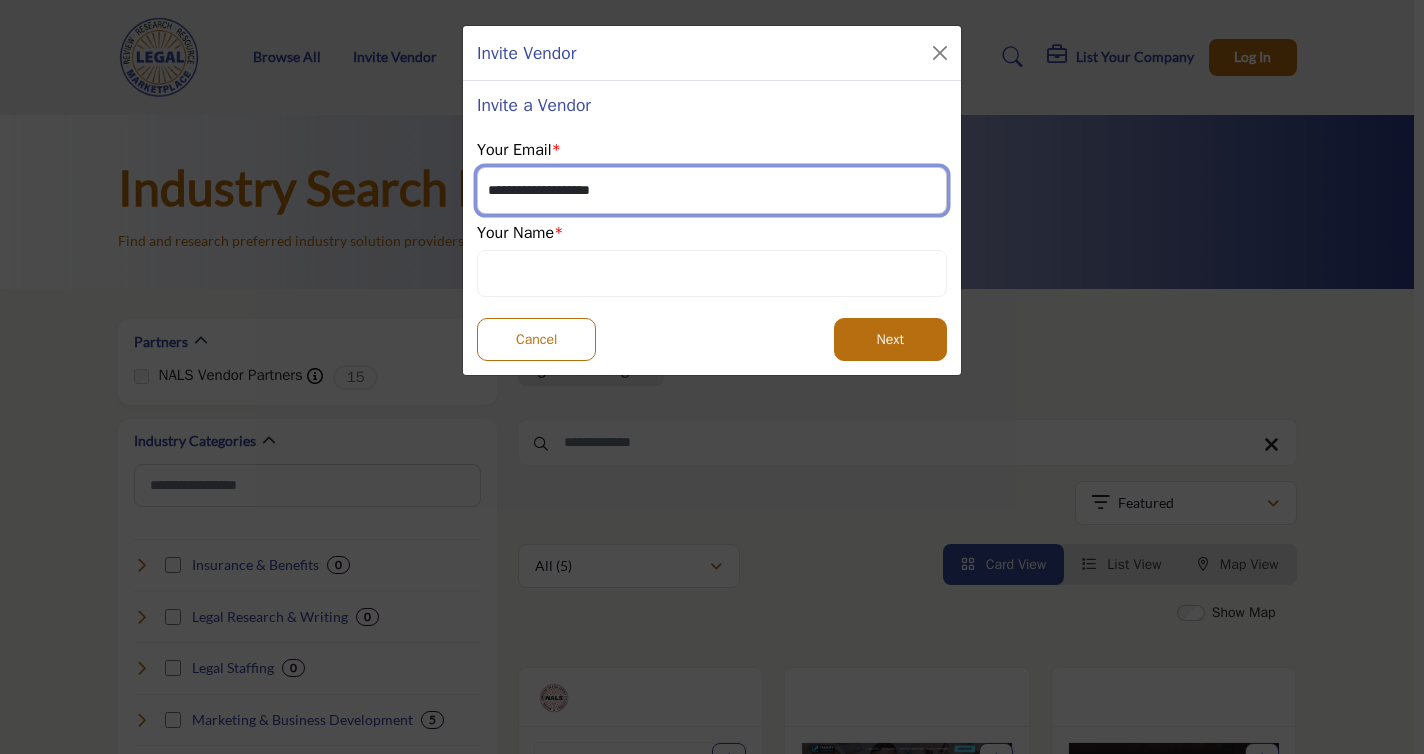 click on "**********" at bounding box center [712, 190] 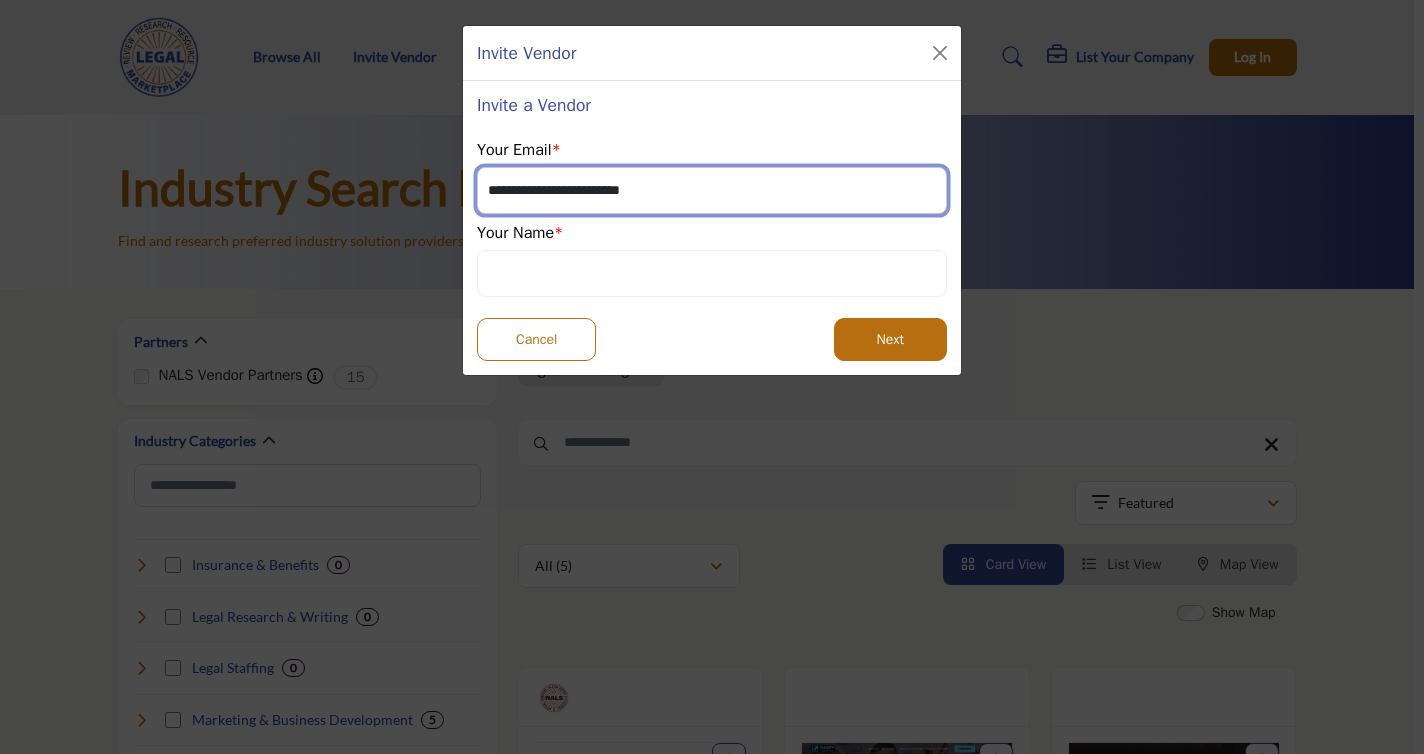 type on "**********" 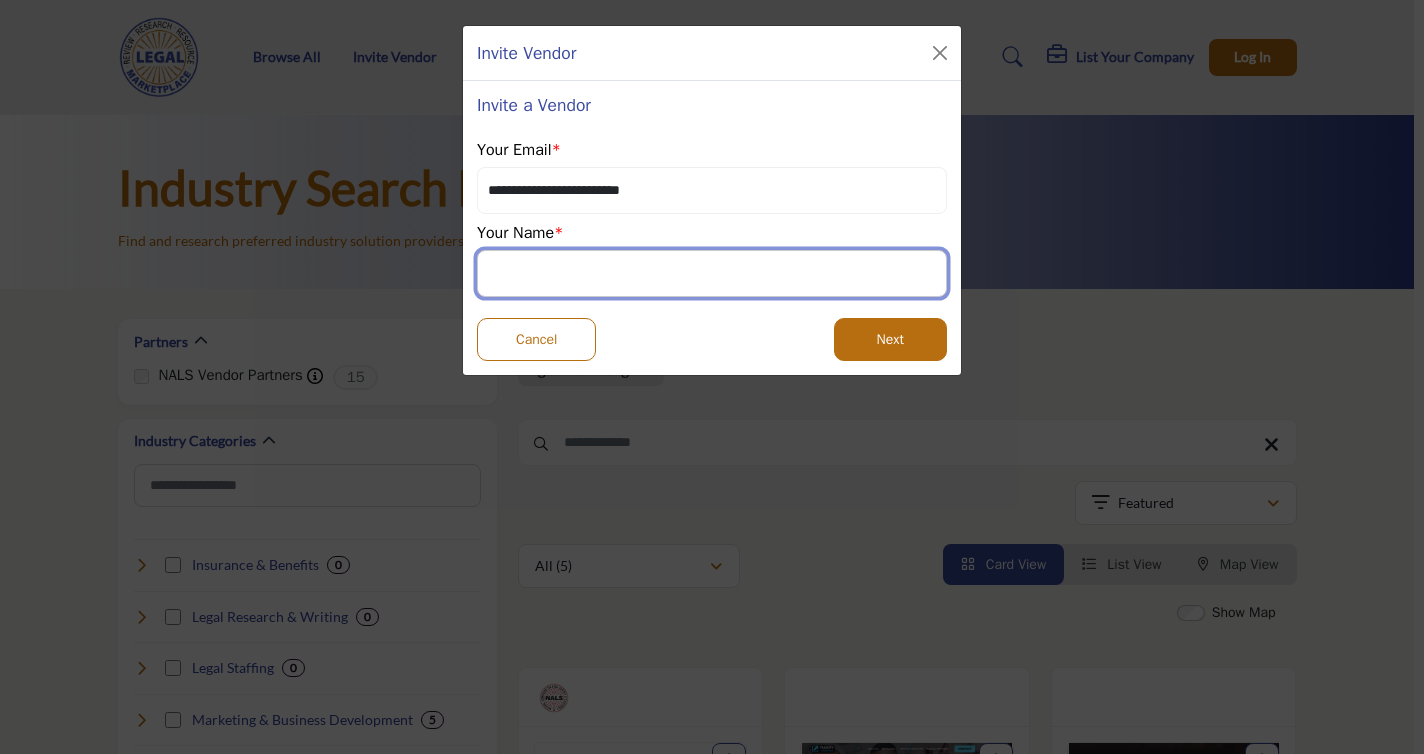 click on "Browse All
Invite Vendor
Create Listing
Ask Your Peers
FAQs" at bounding box center [712, 1580] 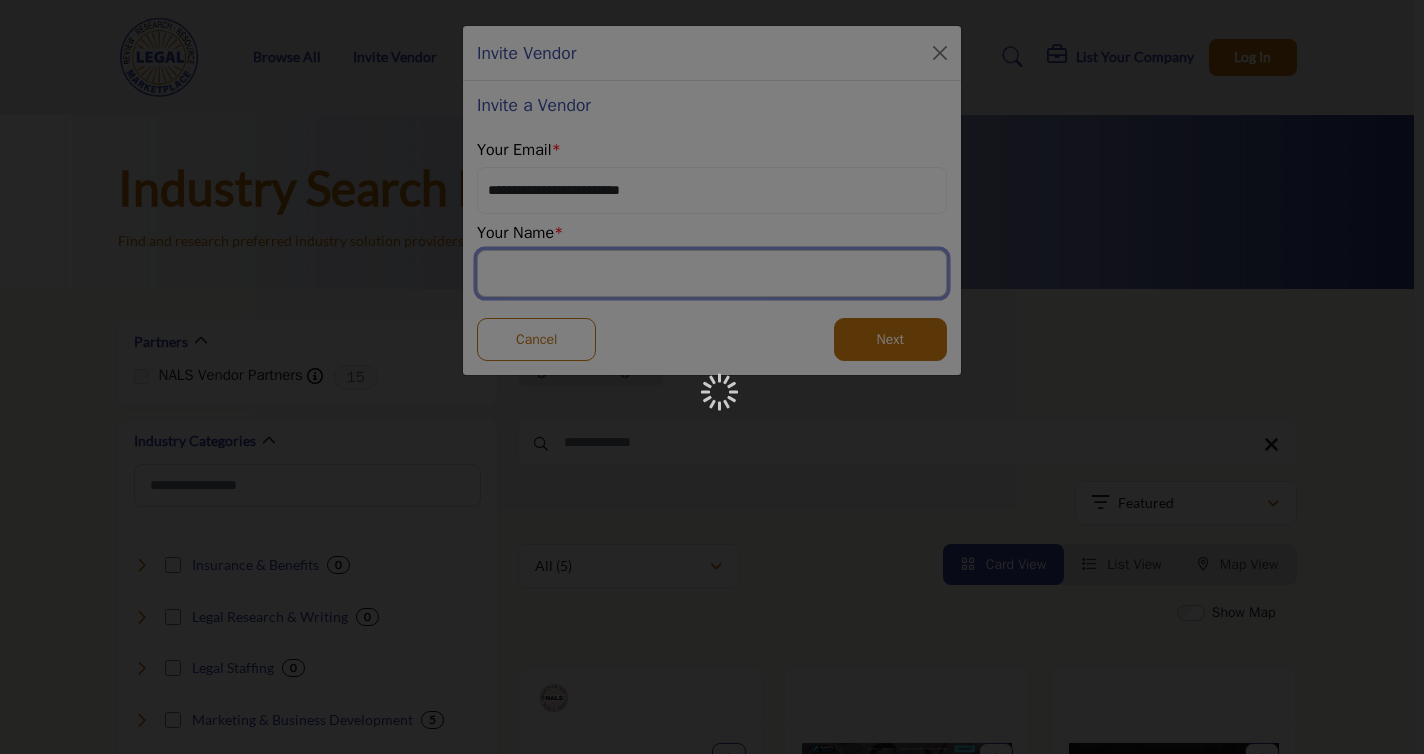 type on "*" 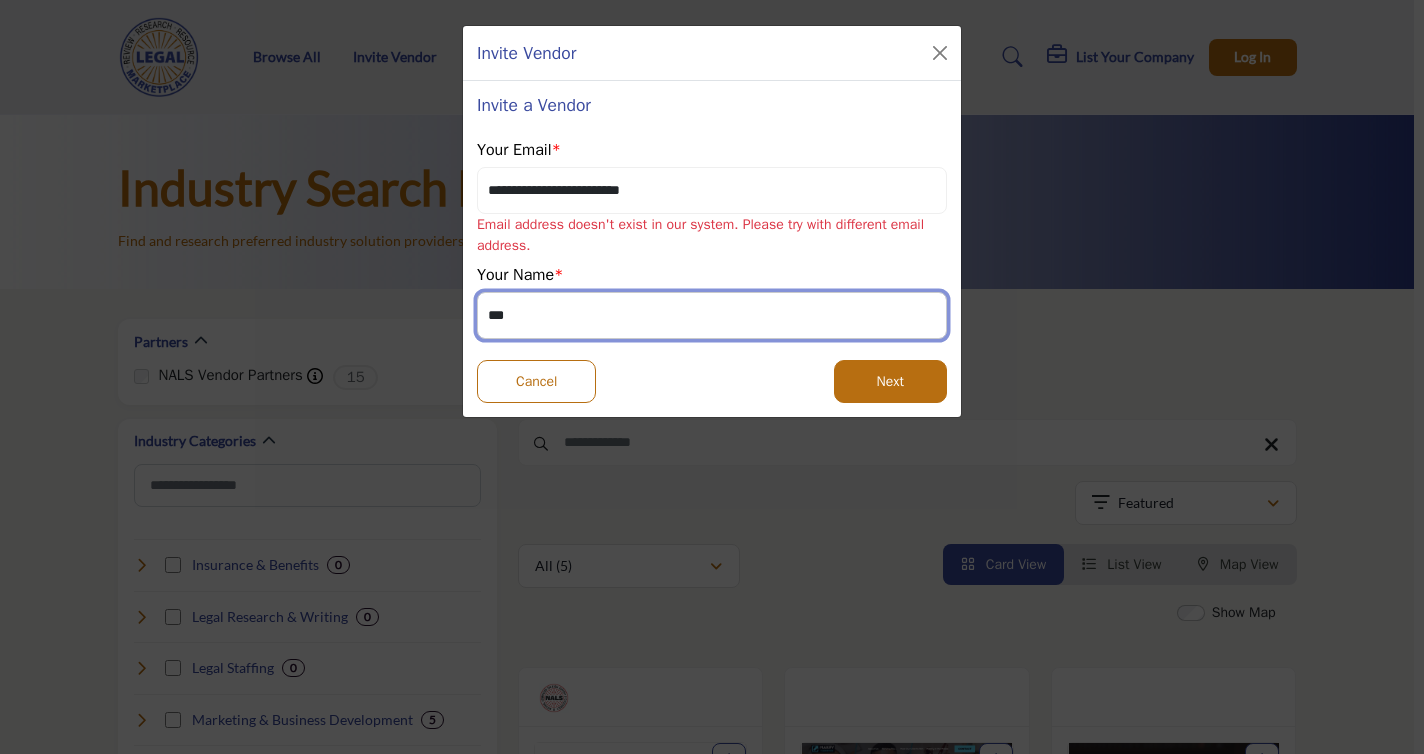 click on "***" at bounding box center (712, 315) 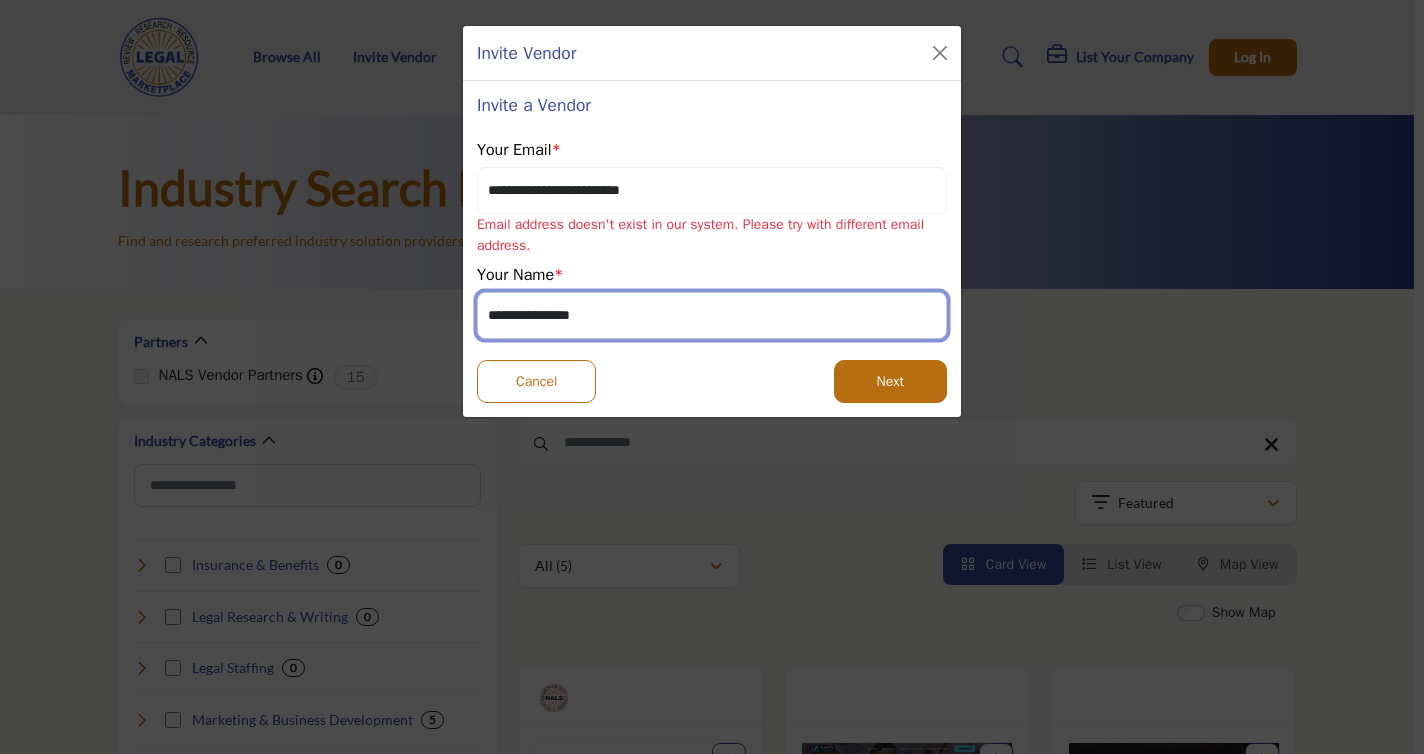 type on "**********" 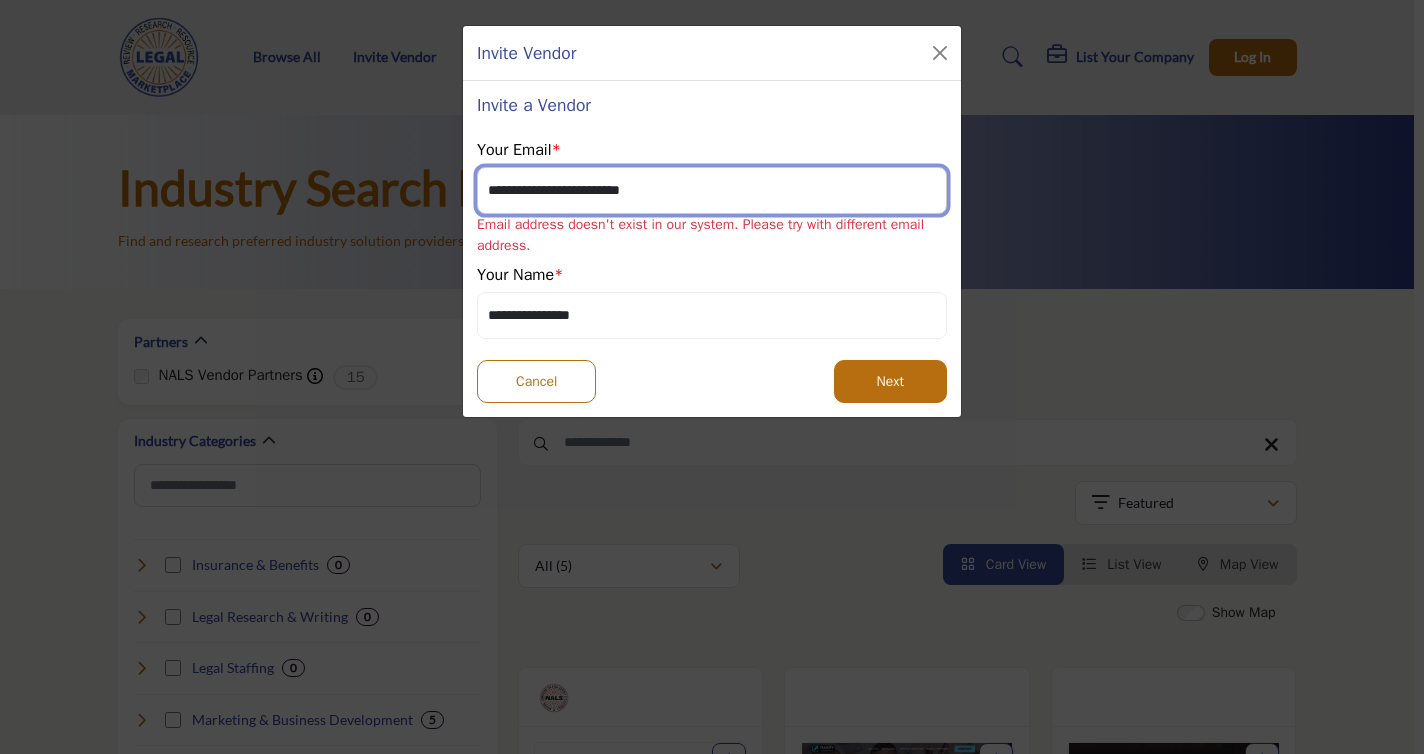 click on "**********" at bounding box center (712, 190) 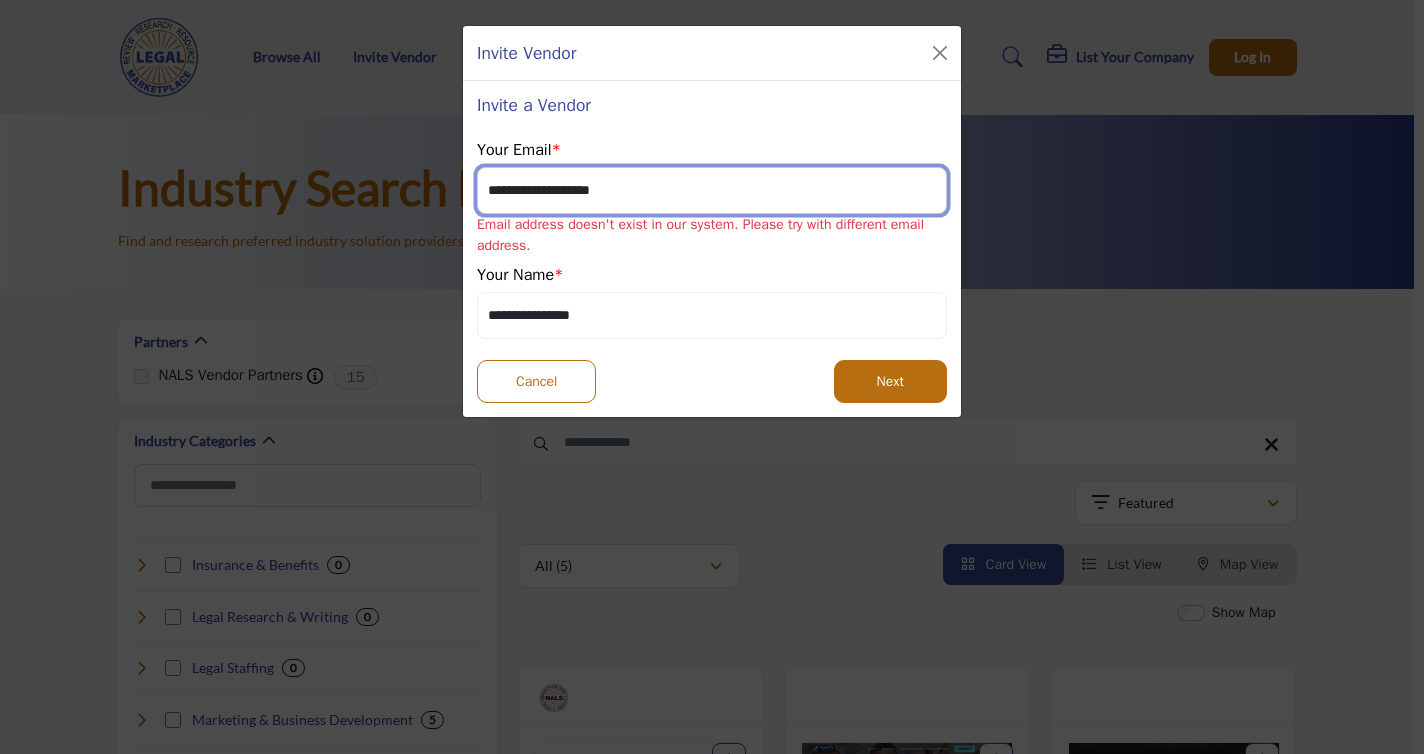 type on "**********" 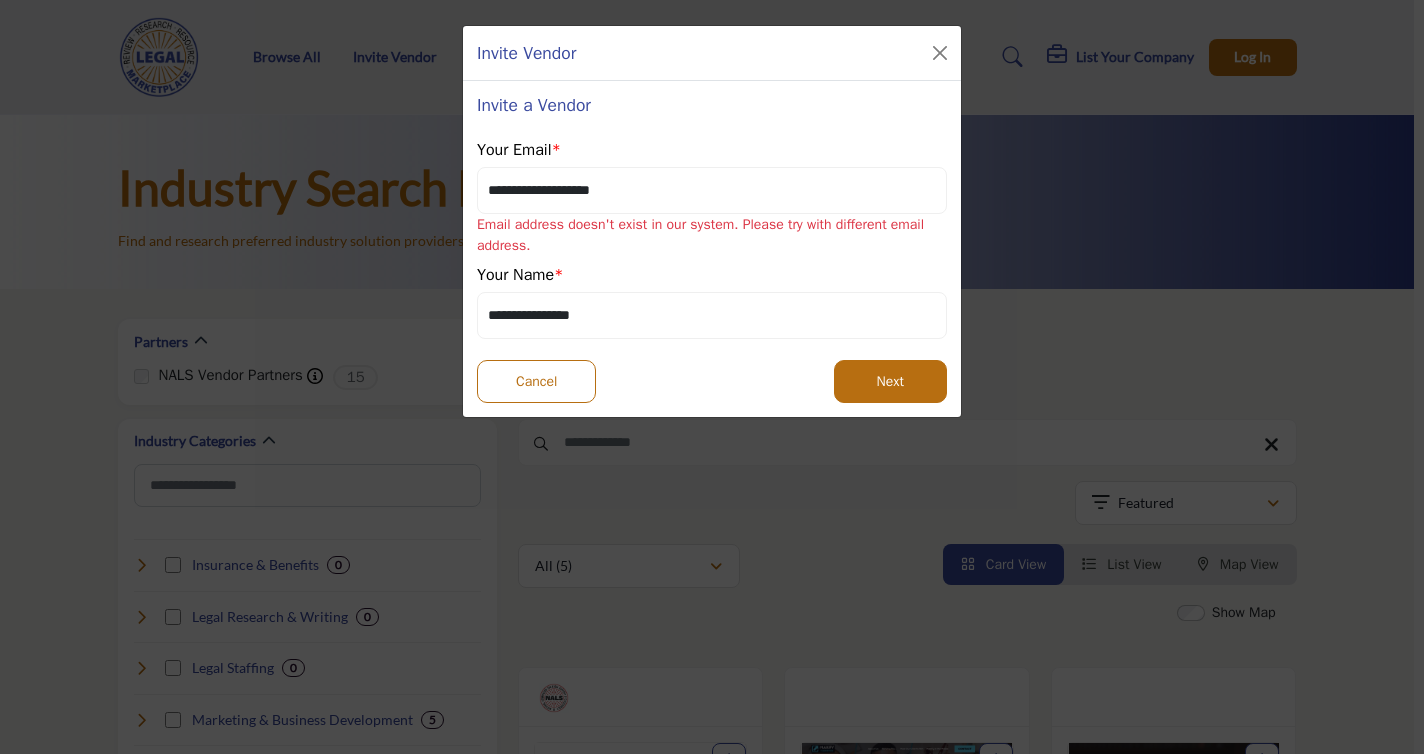 click on "Browse All
Invite Vendor
Create Listing
Ask Your Peers
FAQs" at bounding box center (712, 1580) 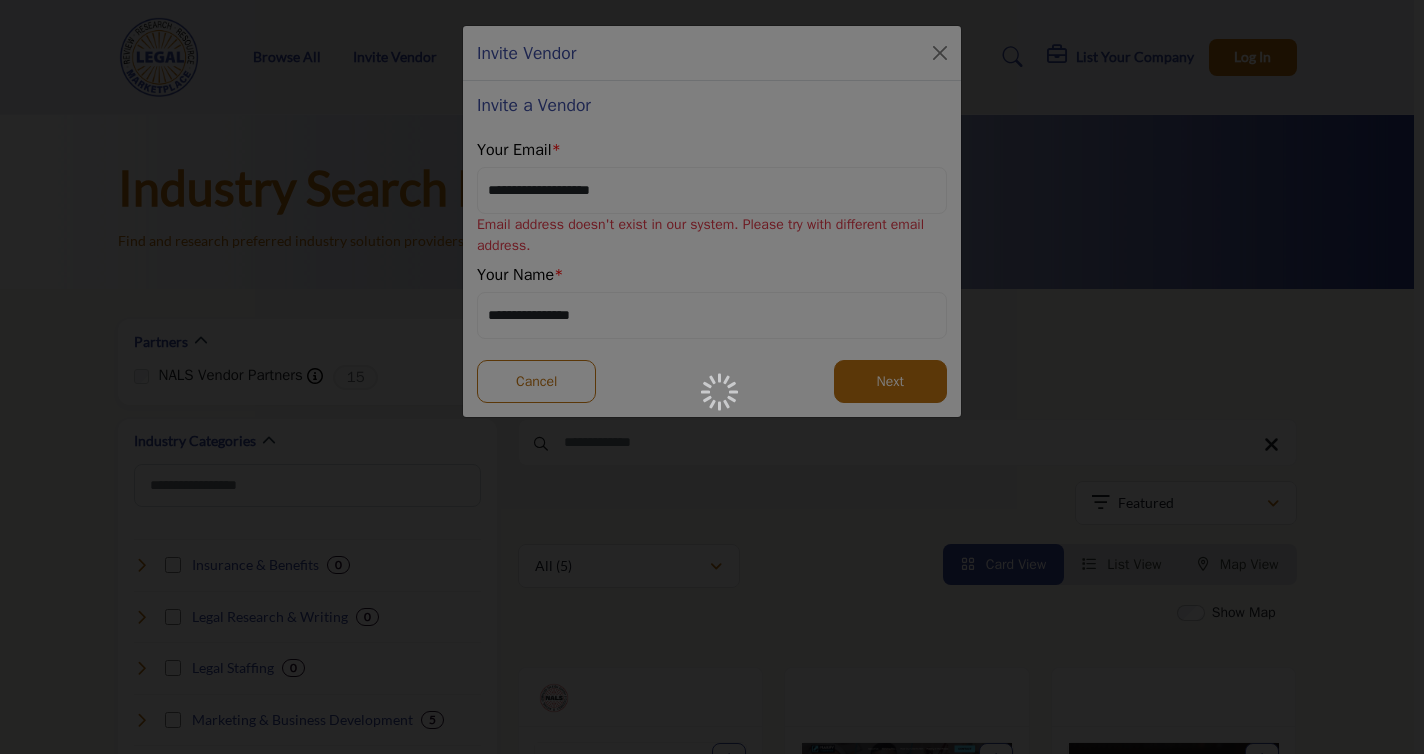 type 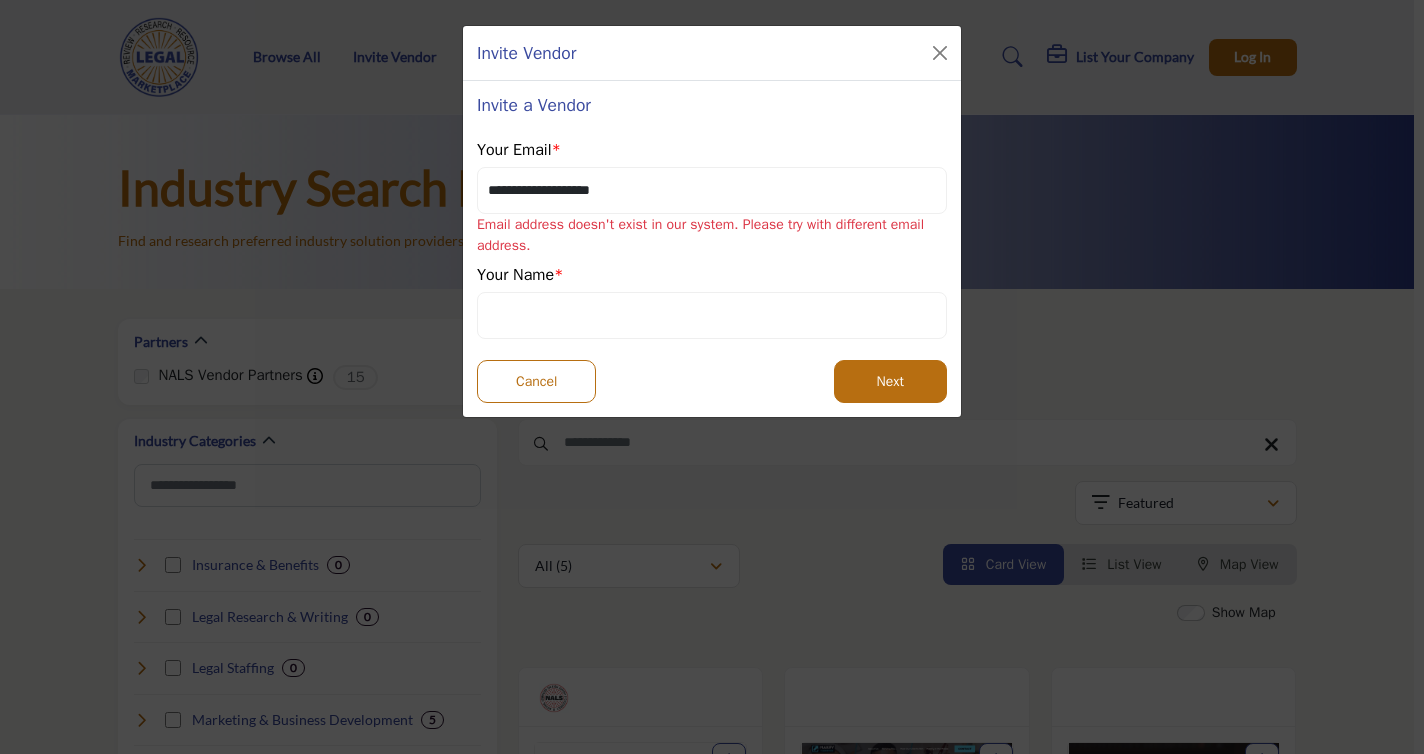 click on "Email address doesn't exist in our system. Please try with different email address." at bounding box center [712, 235] 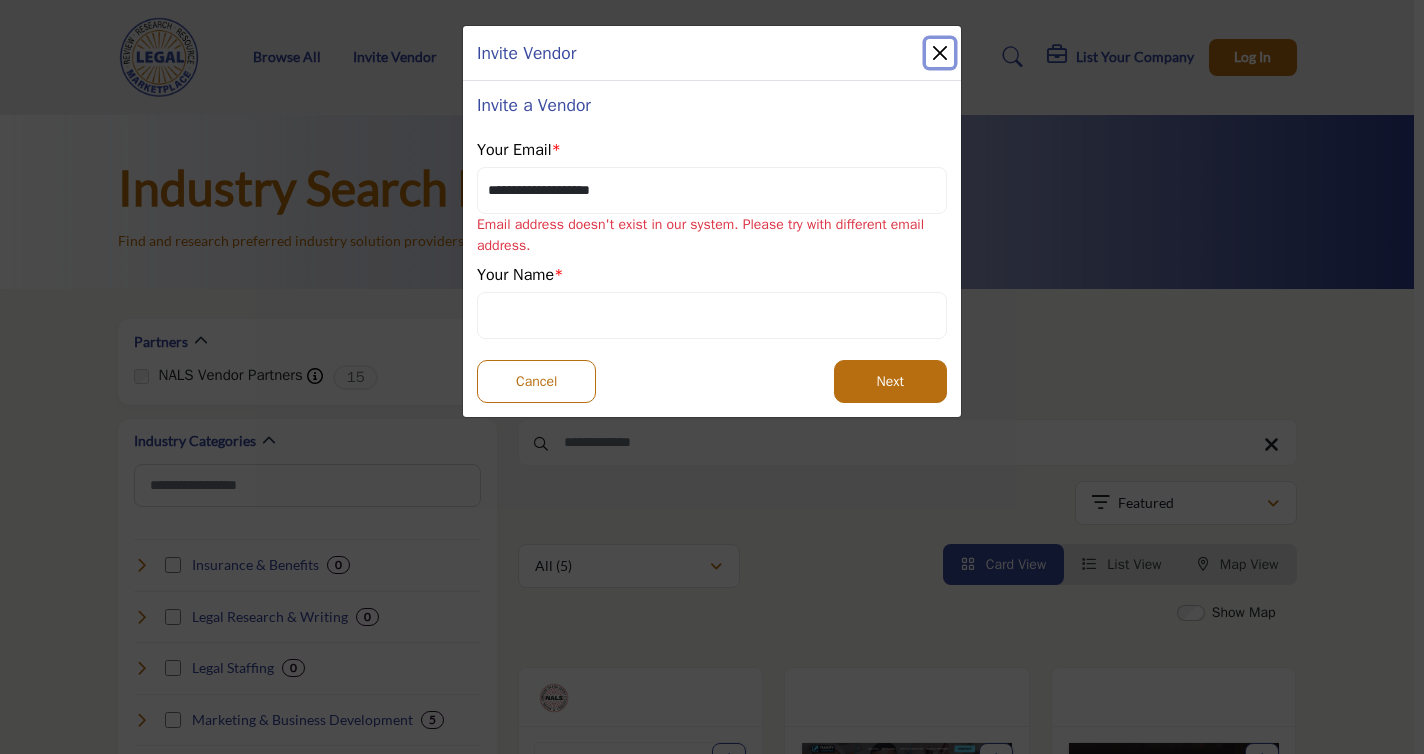 click at bounding box center [940, 53] 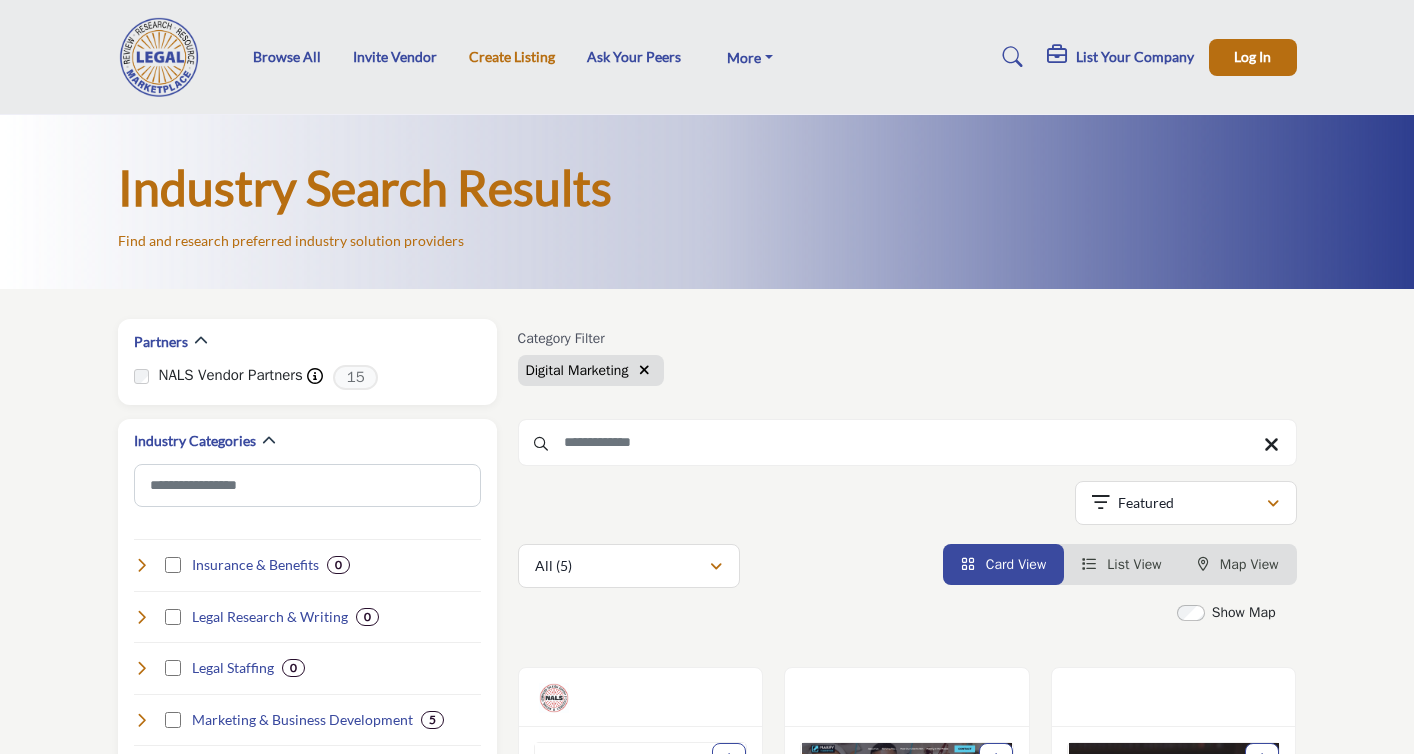 click on "Create Listing" at bounding box center [512, 56] 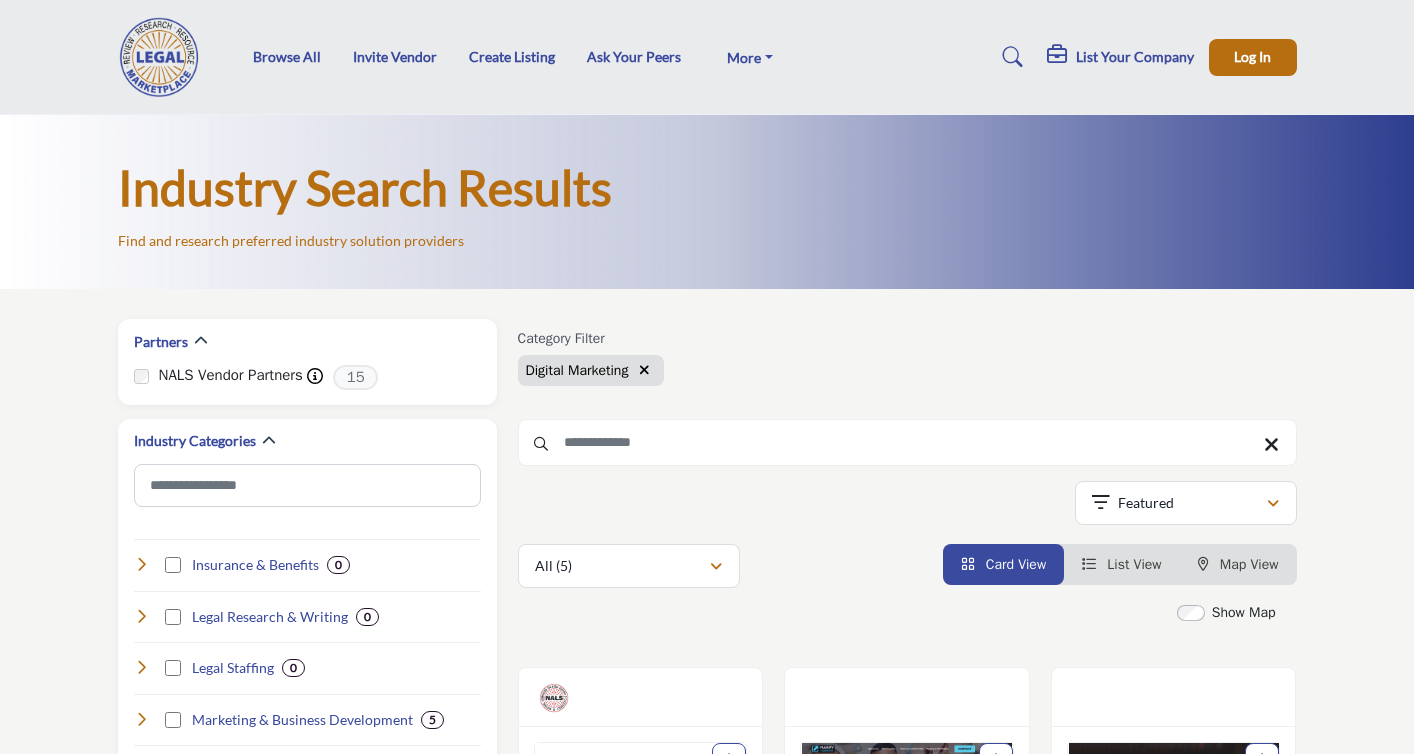 scroll, scrollTop: 0, scrollLeft: 0, axis: both 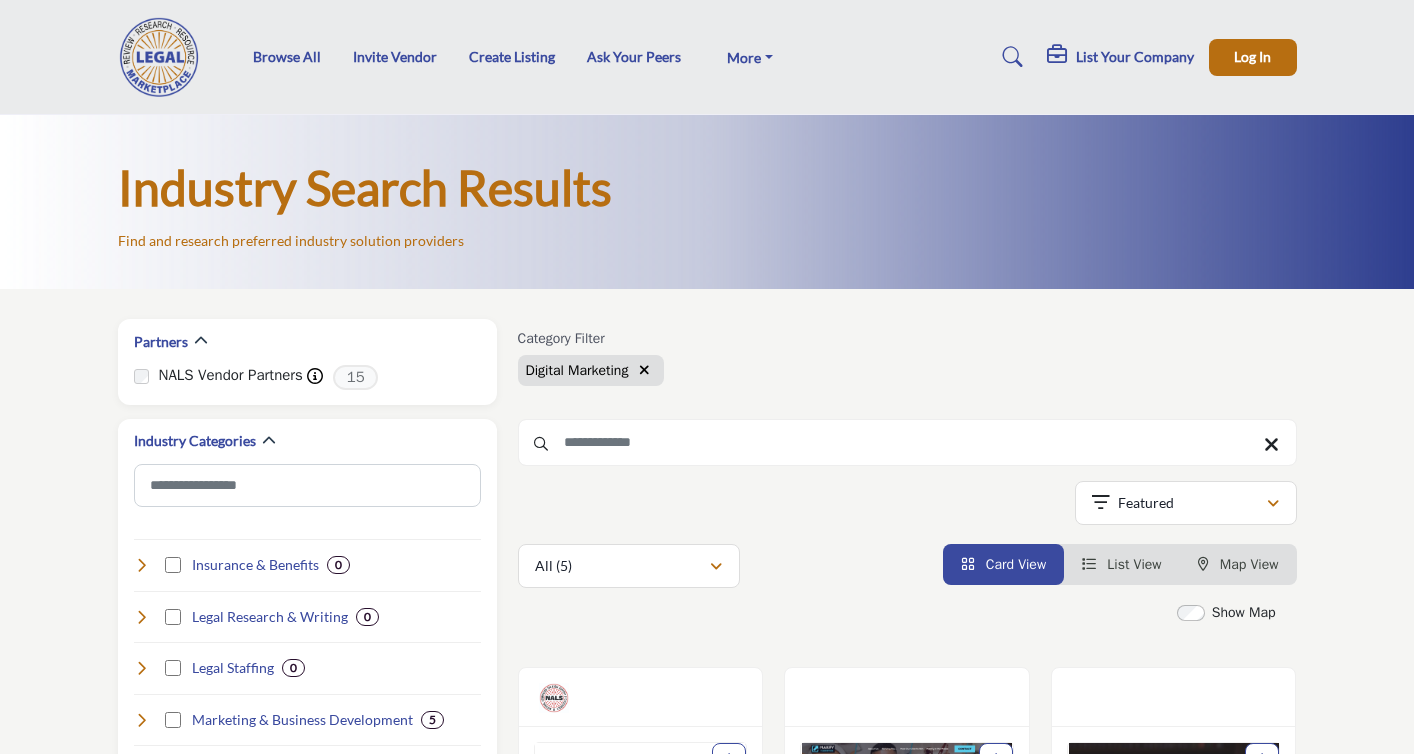 click on "List Your Company" at bounding box center (1135, 57) 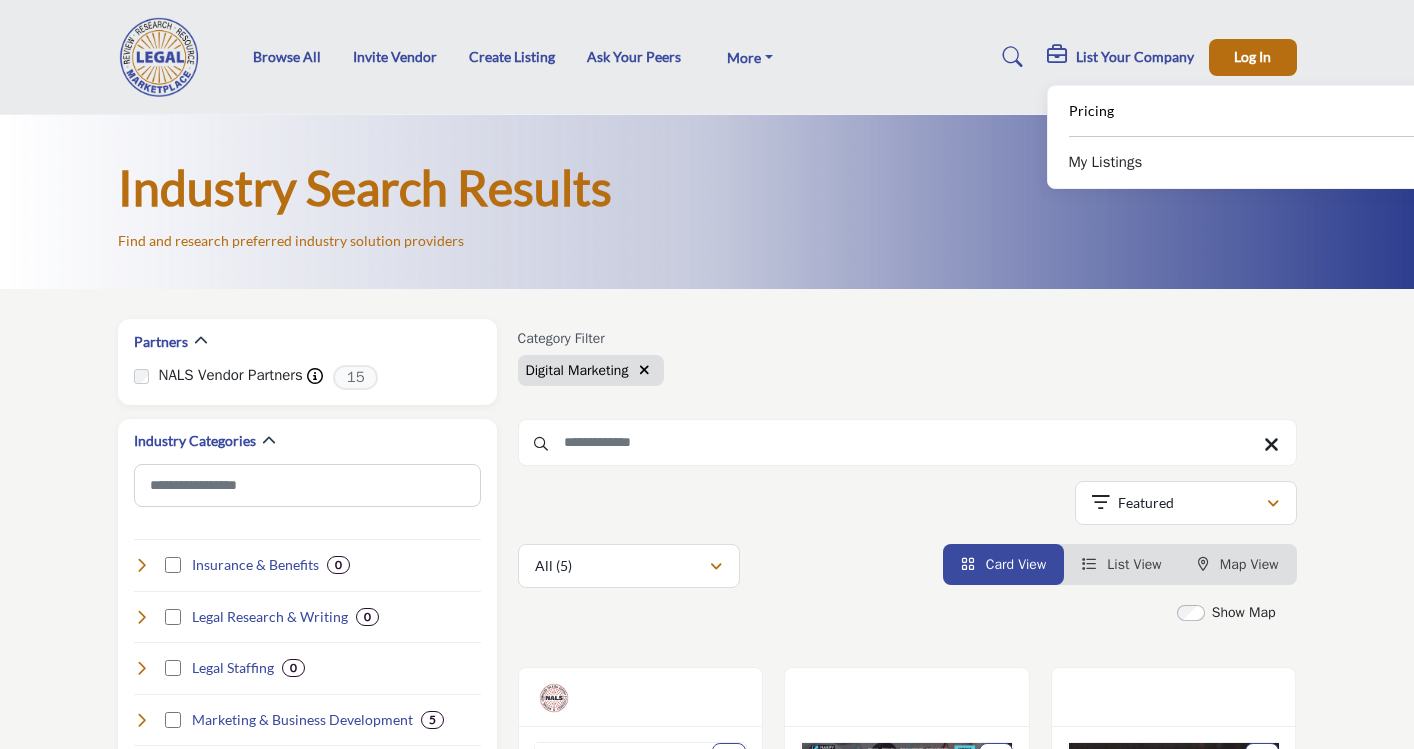 click on "My Listings" at bounding box center (1106, 162) 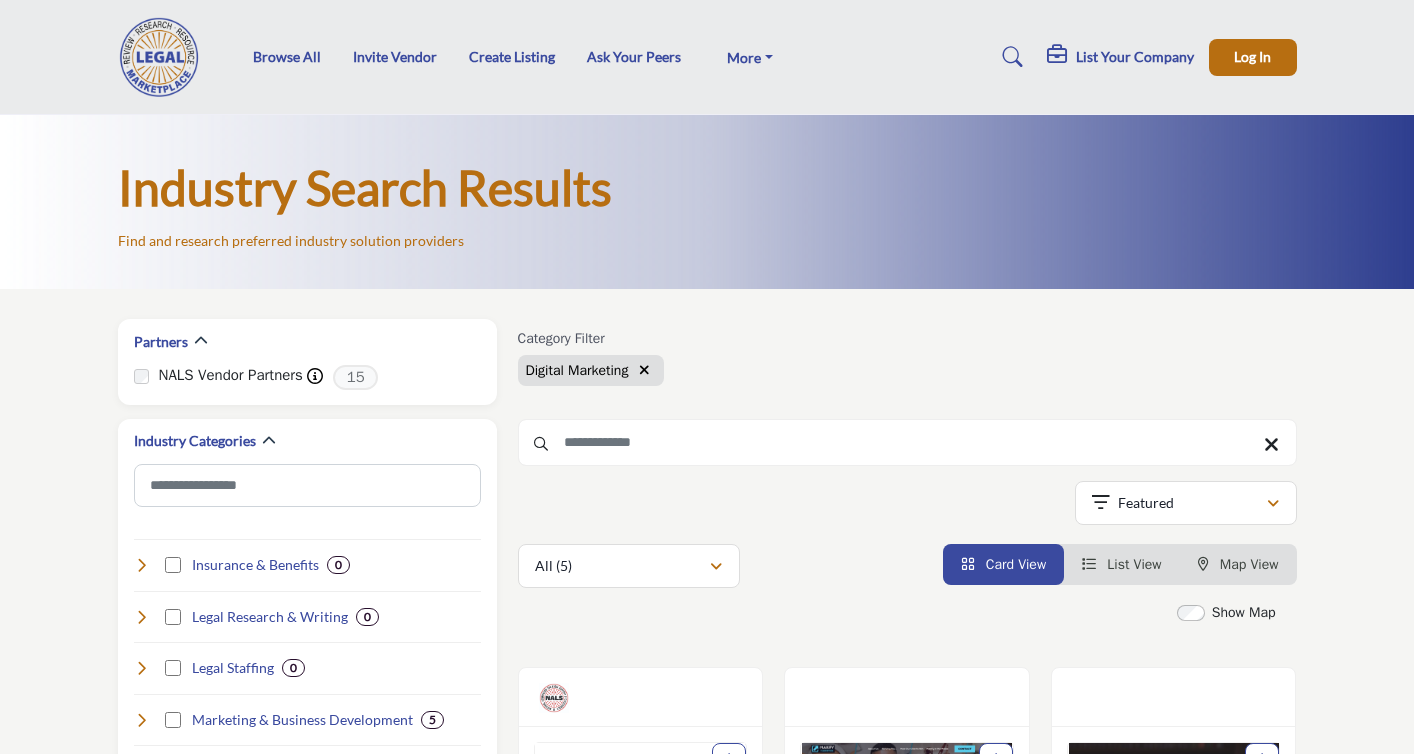 click on "List Your Company" at bounding box center [1135, 57] 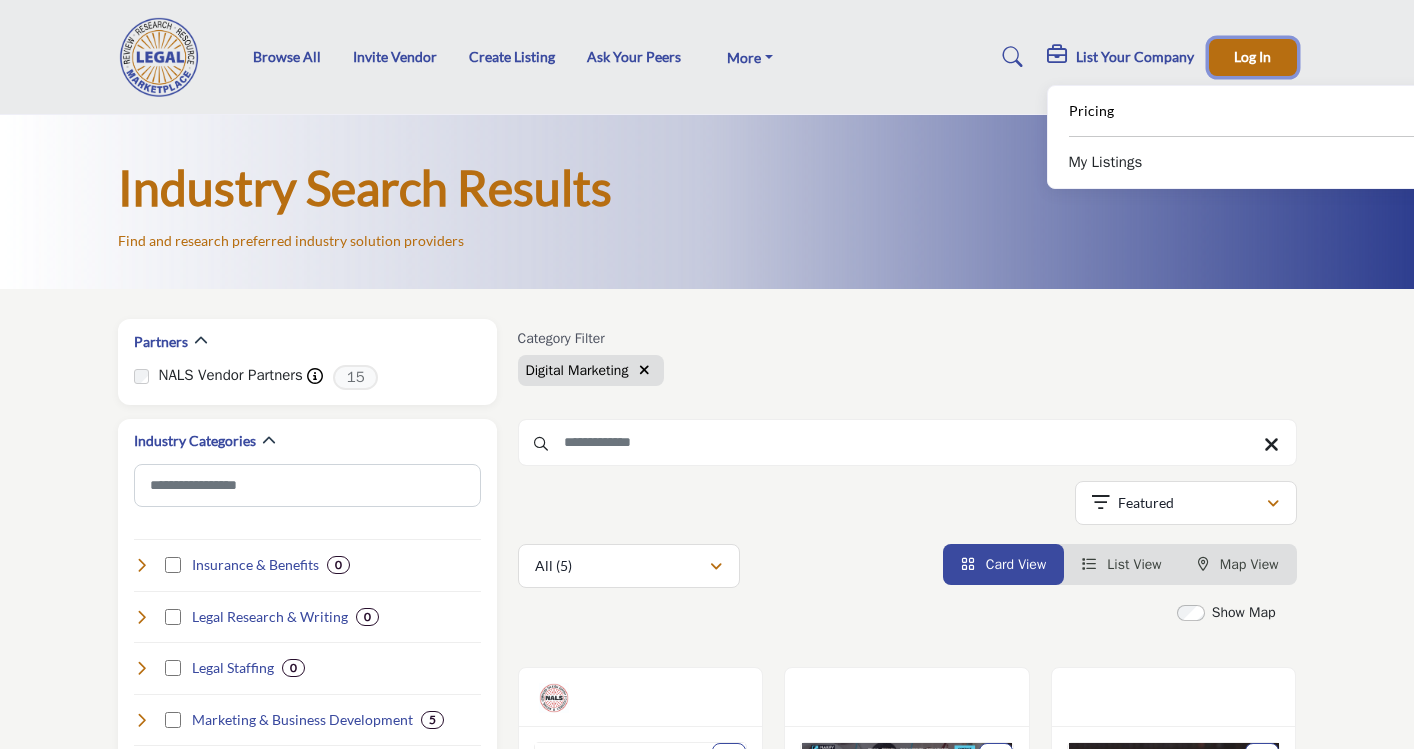 click on "Log In" at bounding box center [1253, 57] 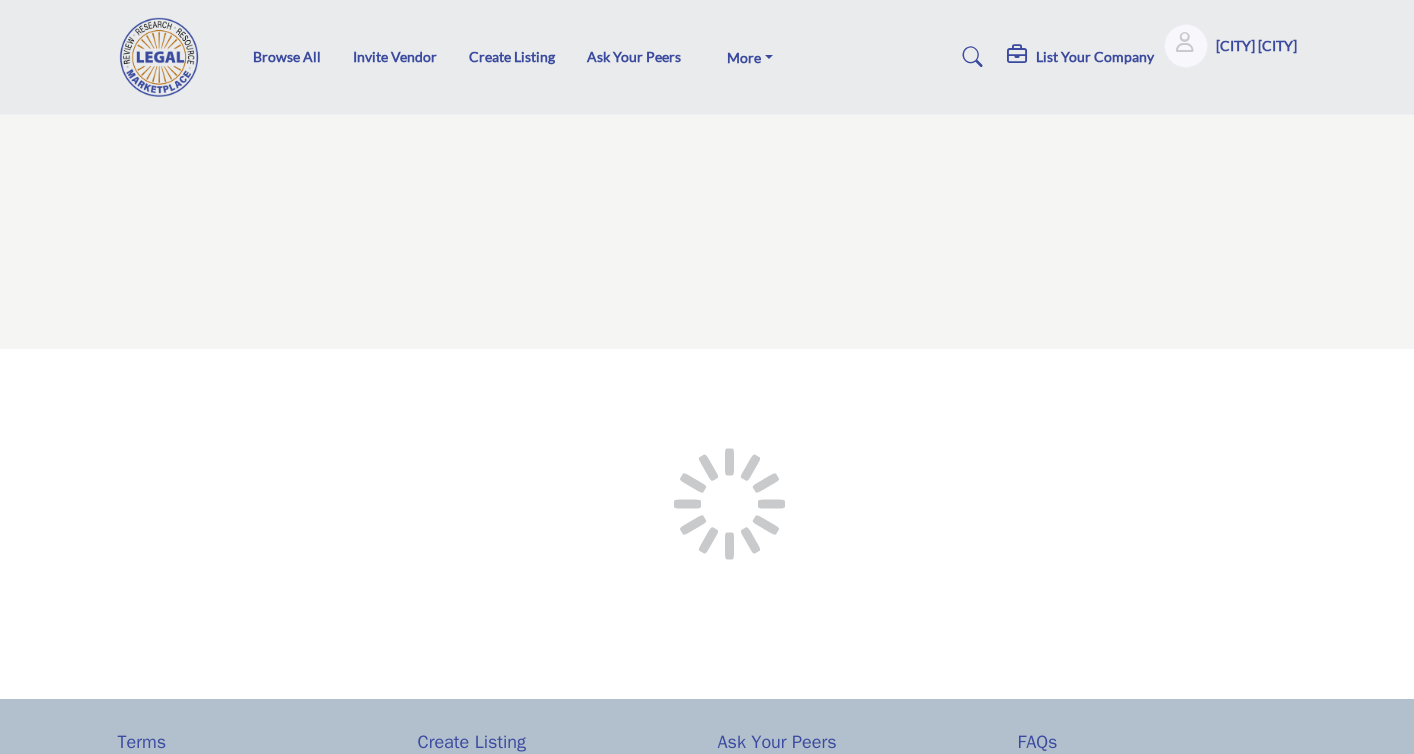 scroll, scrollTop: 0, scrollLeft: 0, axis: both 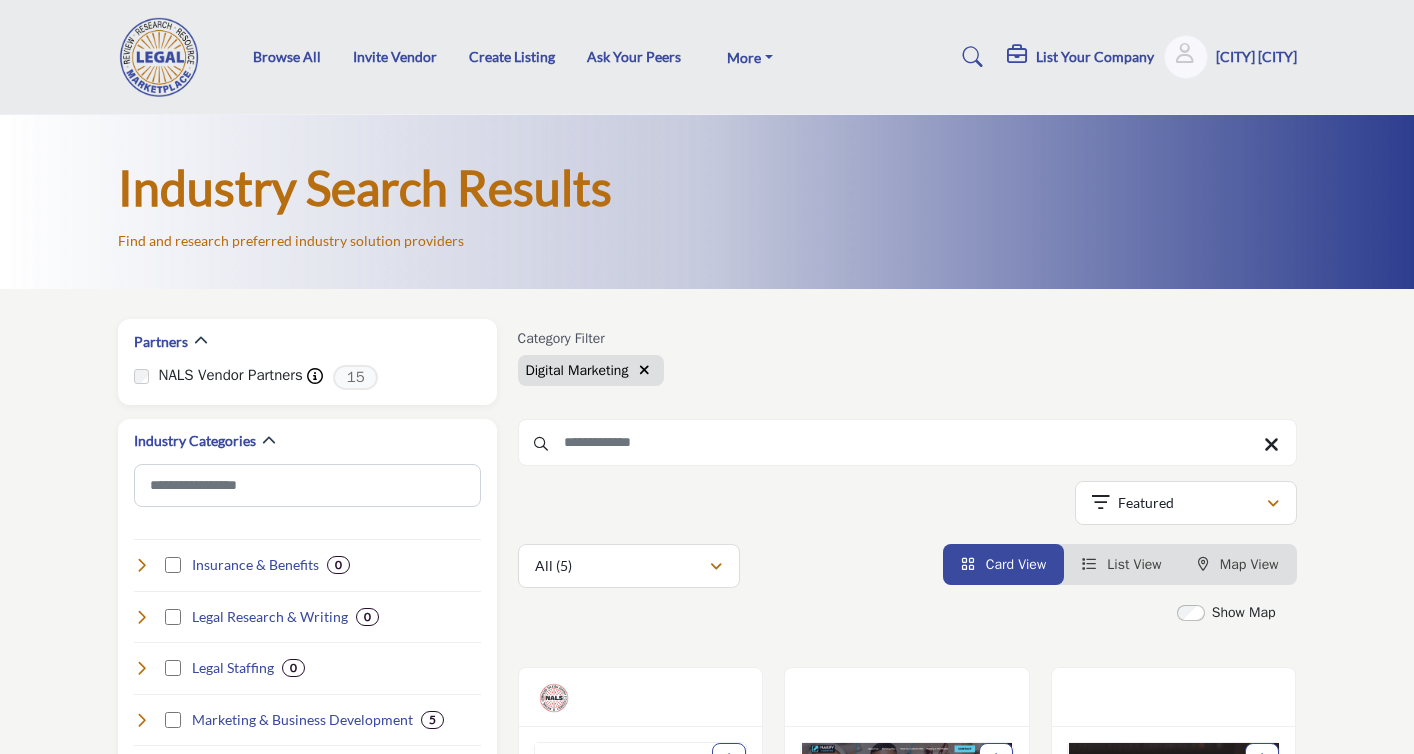click on "List Your Company" at bounding box center [1095, 57] 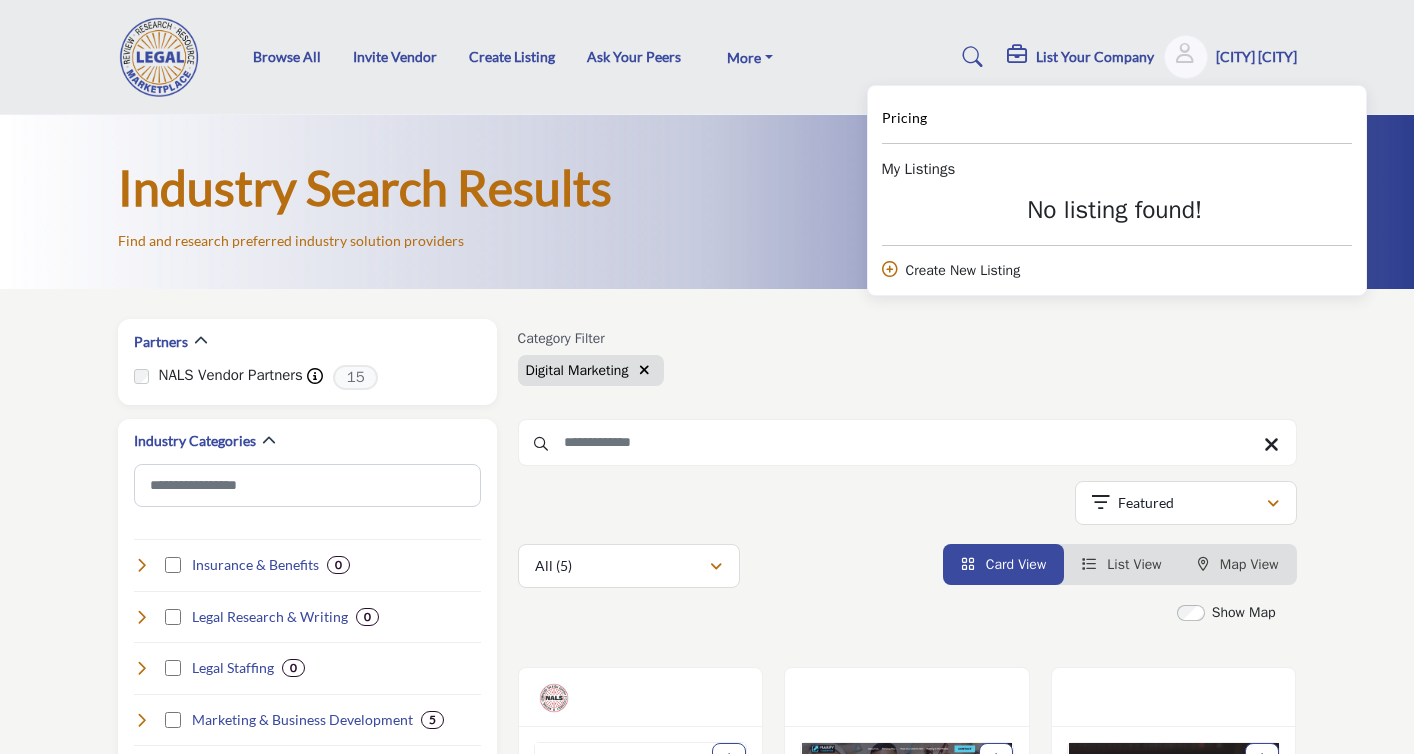 click on "Create New Listing" at bounding box center [1117, 270] 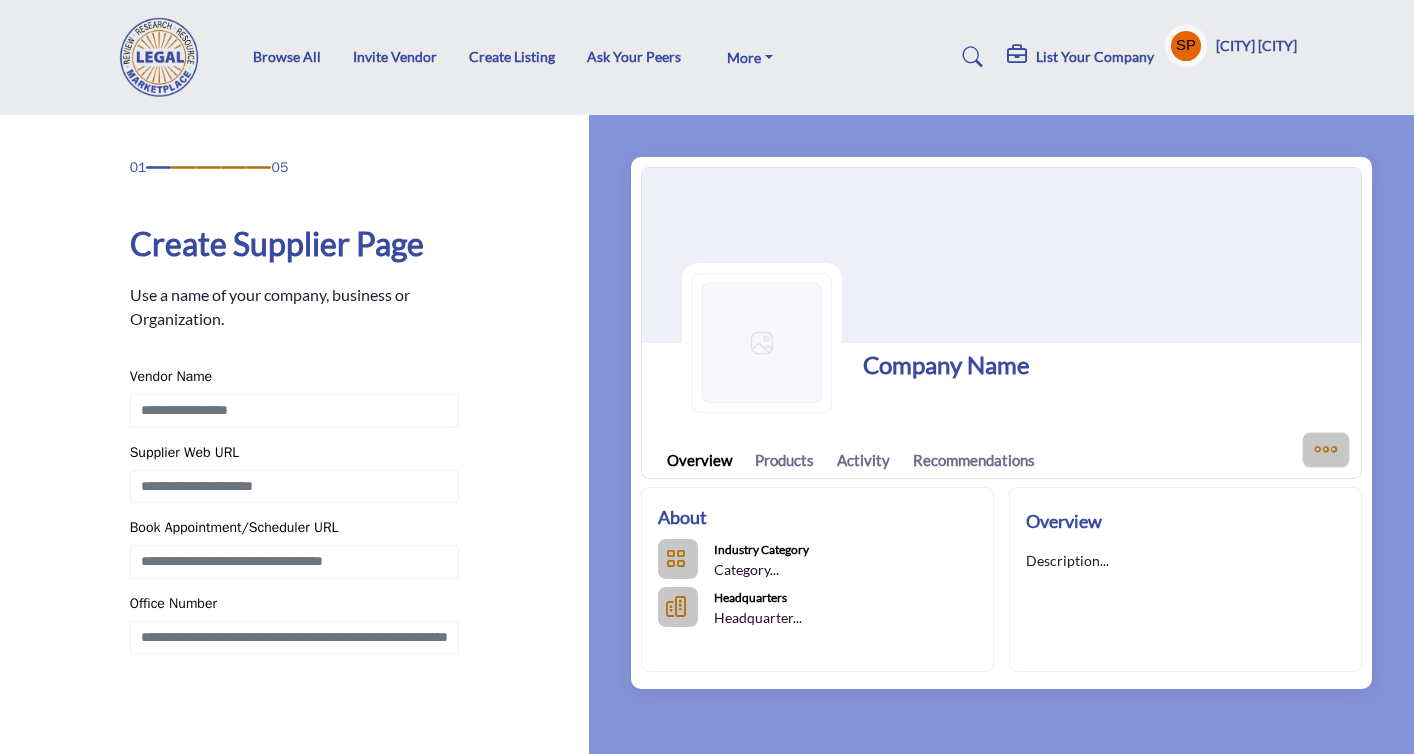 scroll, scrollTop: 0, scrollLeft: 0, axis: both 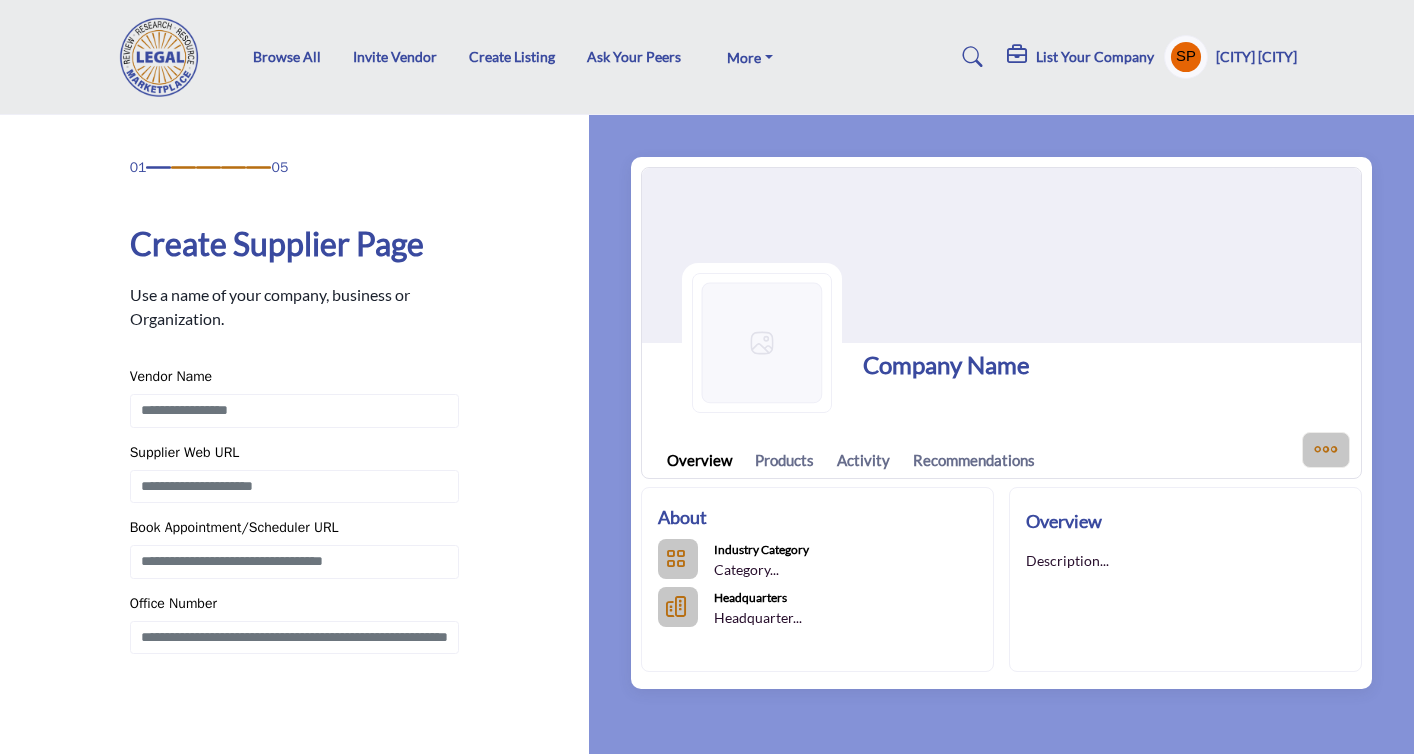 click on "Company Name" at bounding box center (946, 365) 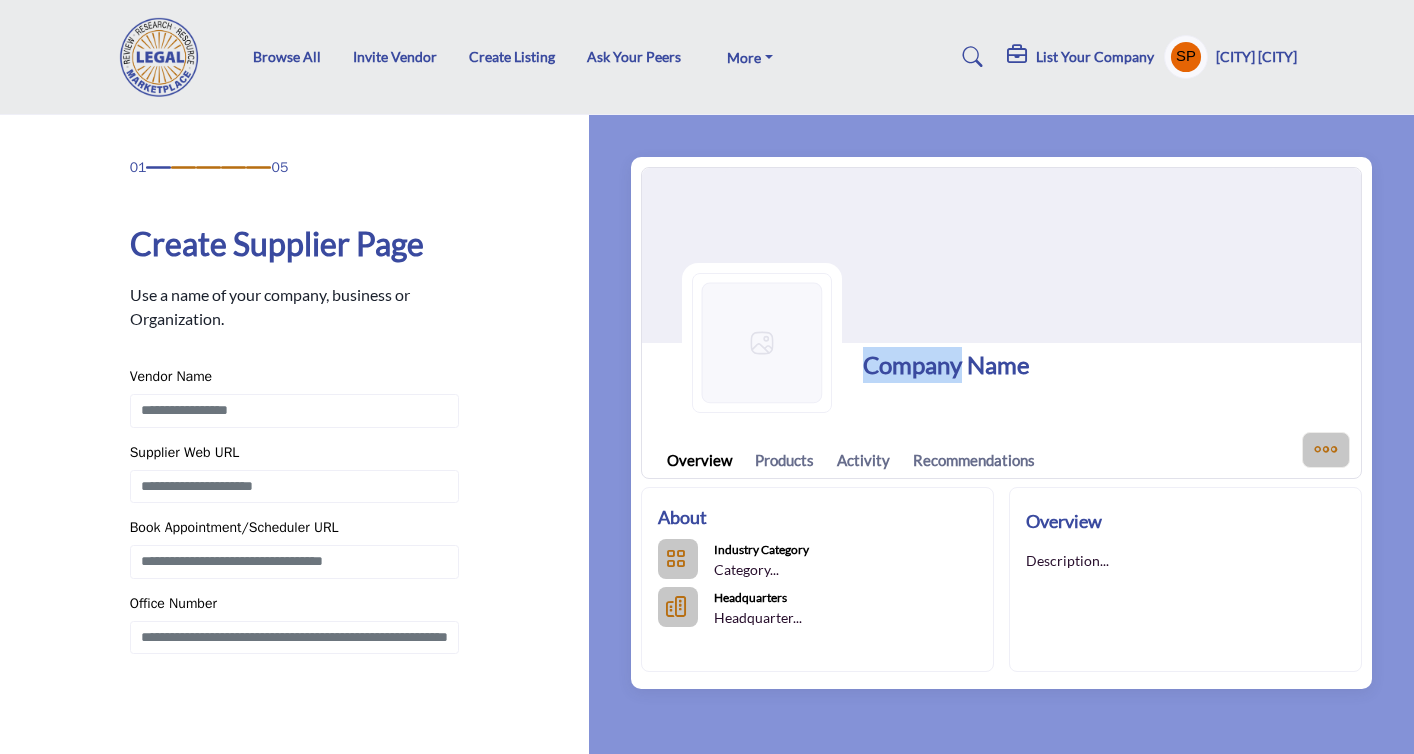 click on "Company Name" at bounding box center [946, 365] 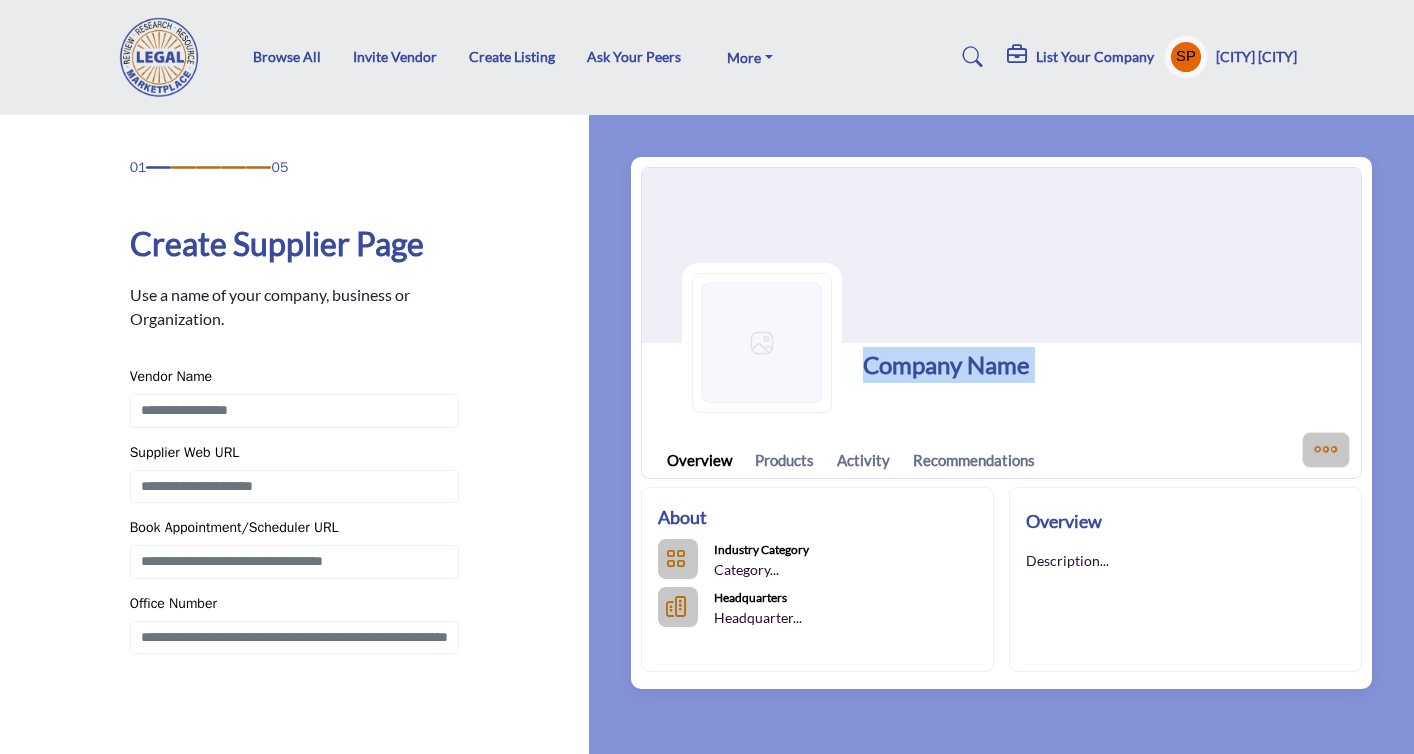 click on "Company Name" at bounding box center (946, 365) 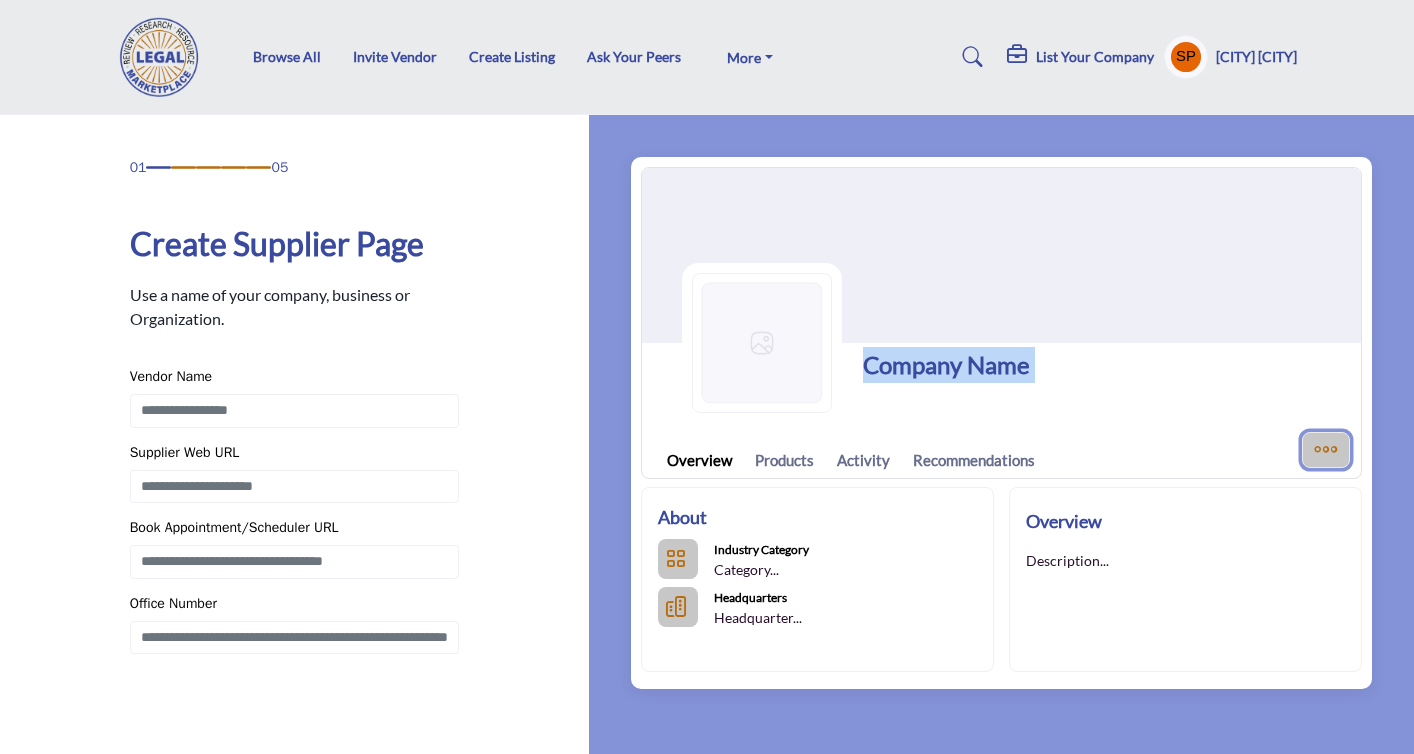 click at bounding box center (1326, 450) 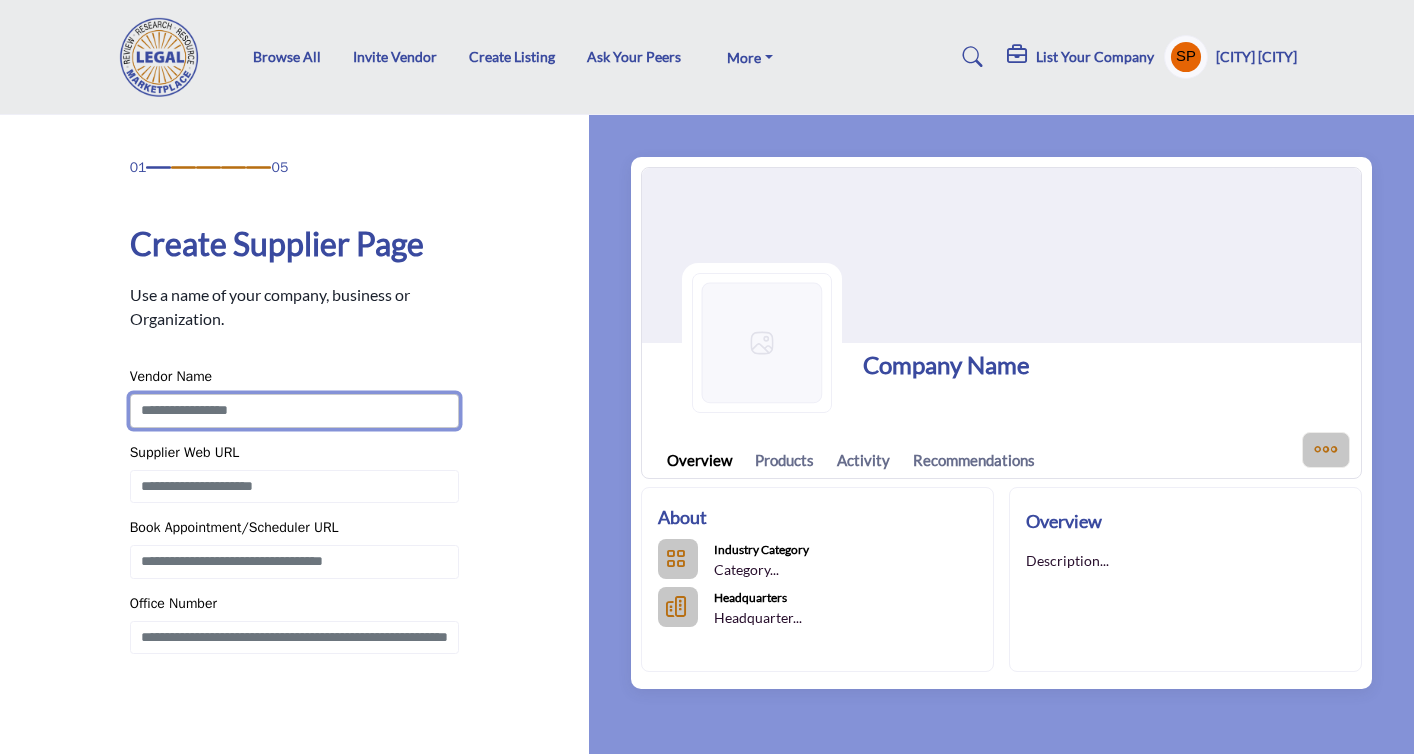 click at bounding box center (295, 411) 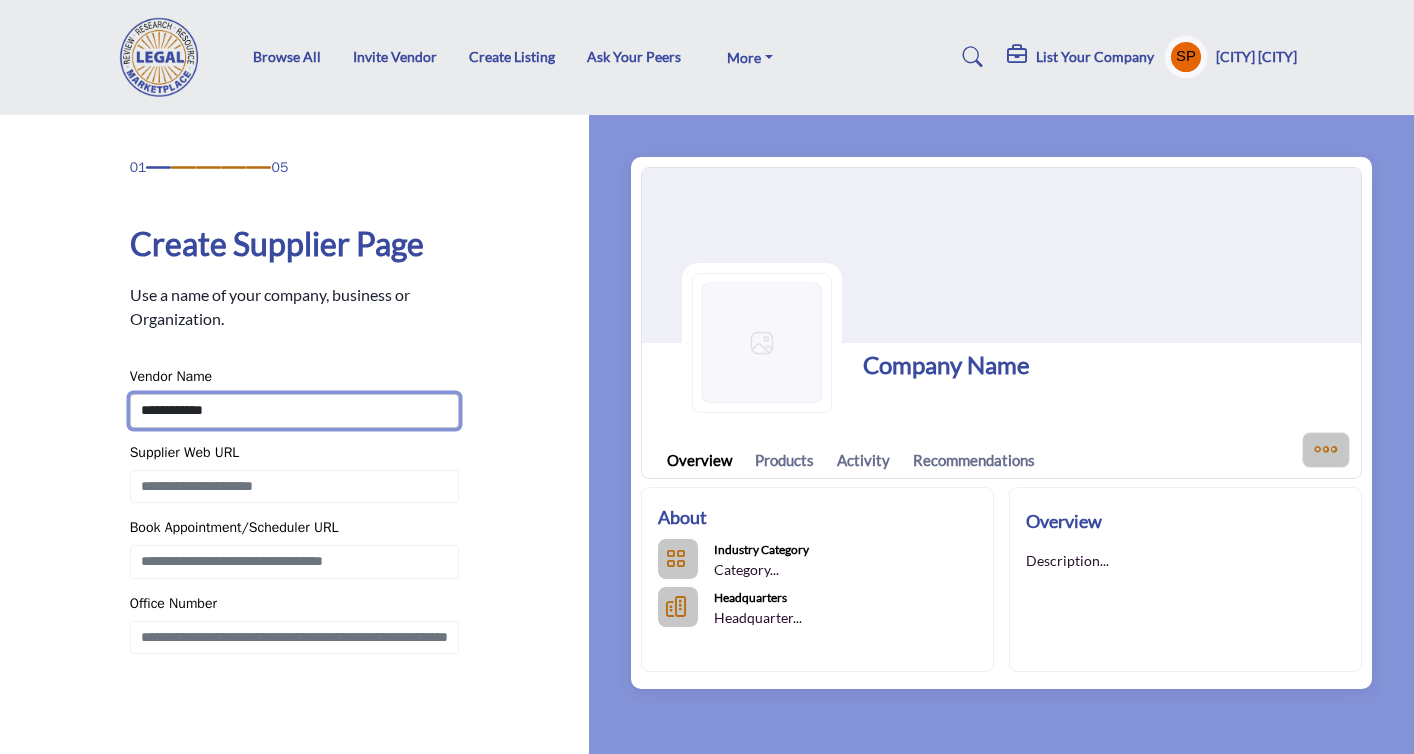 type on "**********" 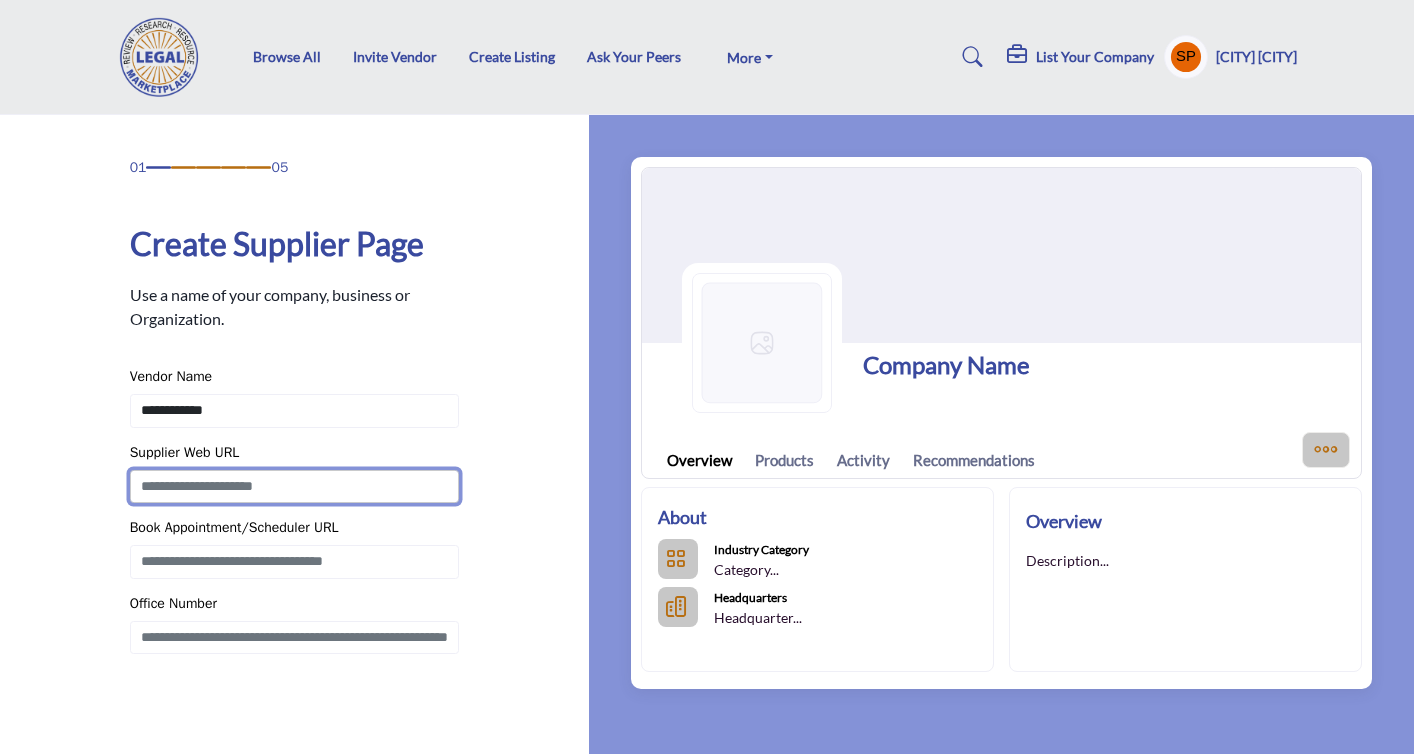 click at bounding box center [295, 487] 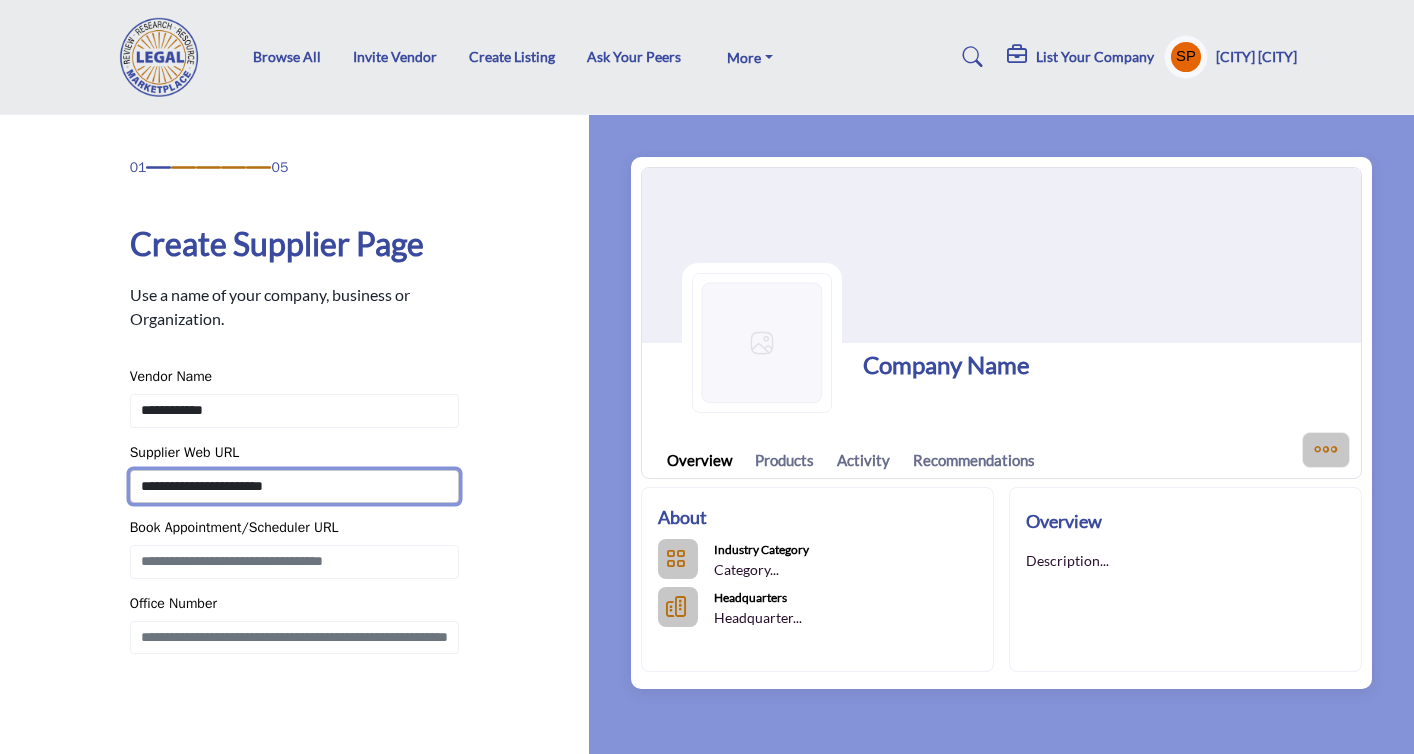 type on "**********" 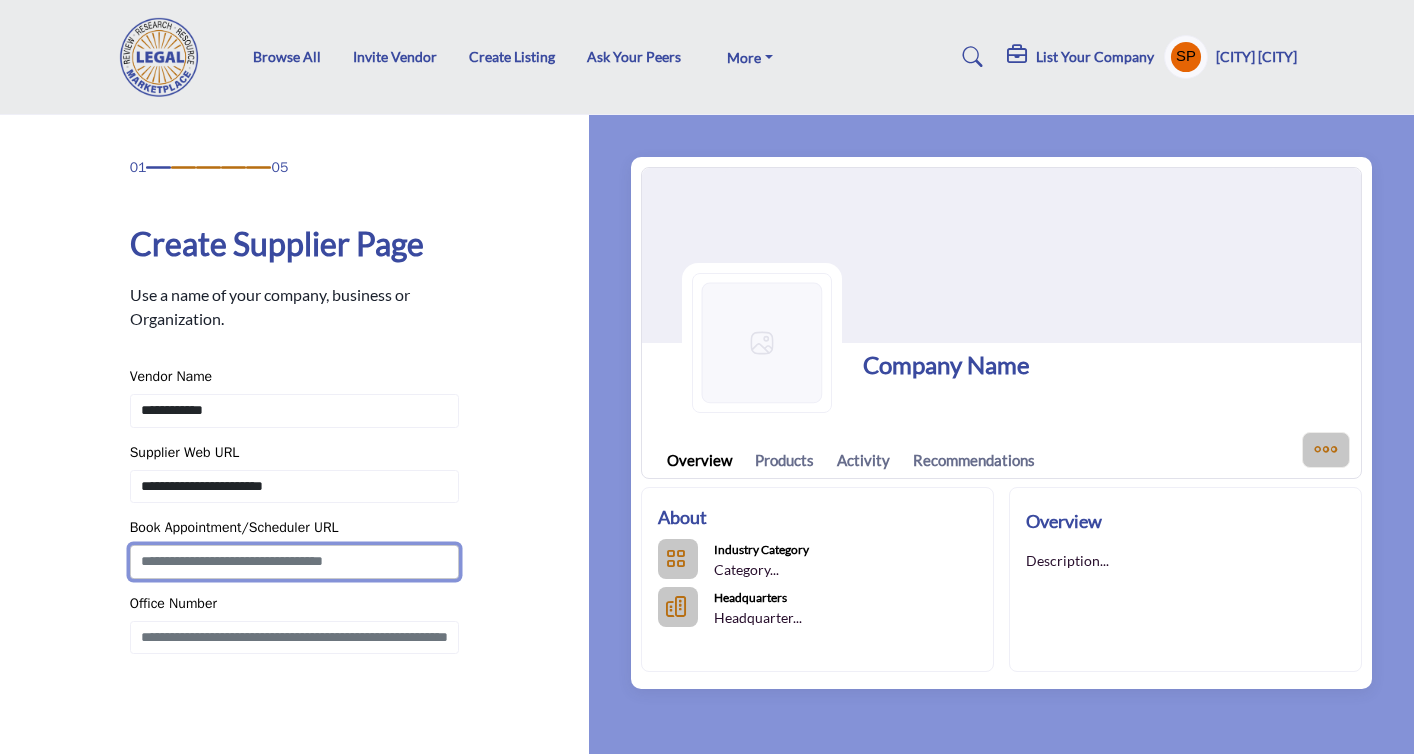 click at bounding box center [295, 562] 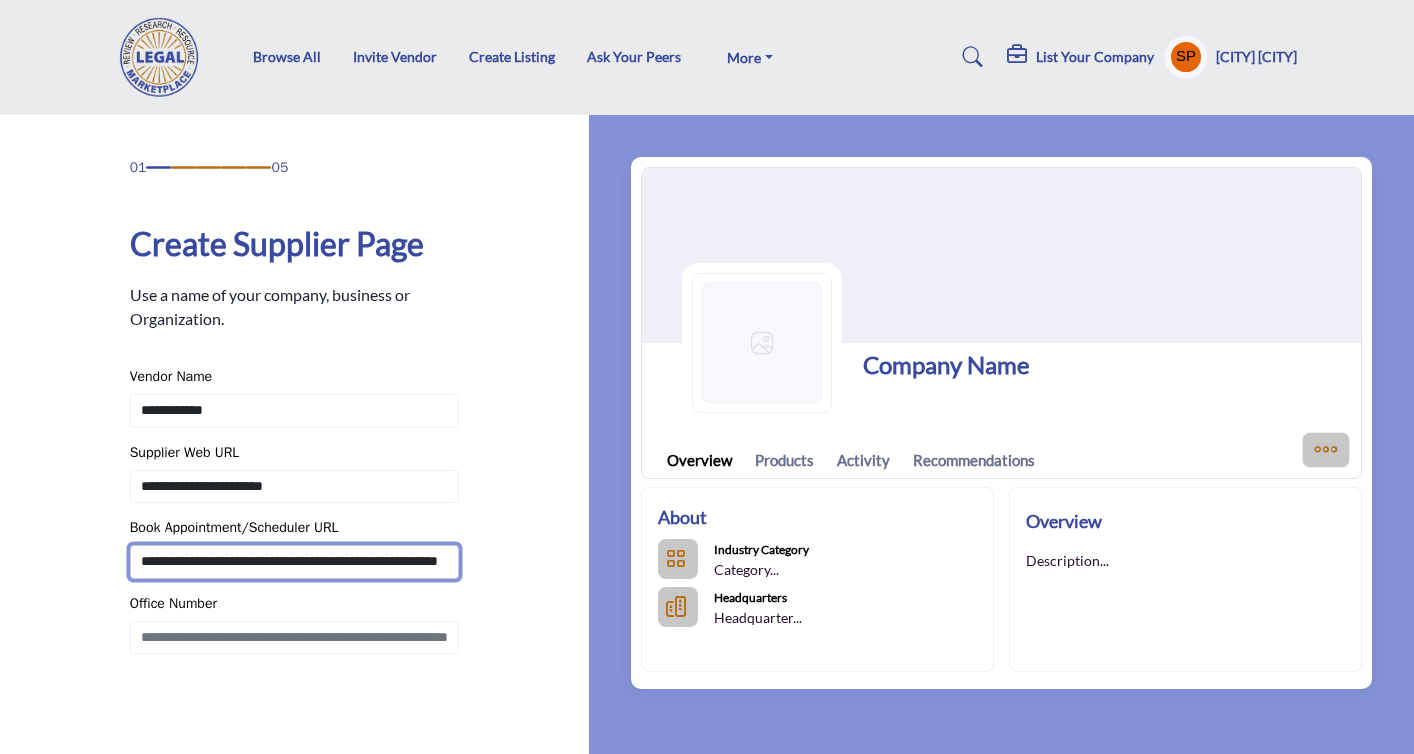 scroll, scrollTop: 0, scrollLeft: 92, axis: horizontal 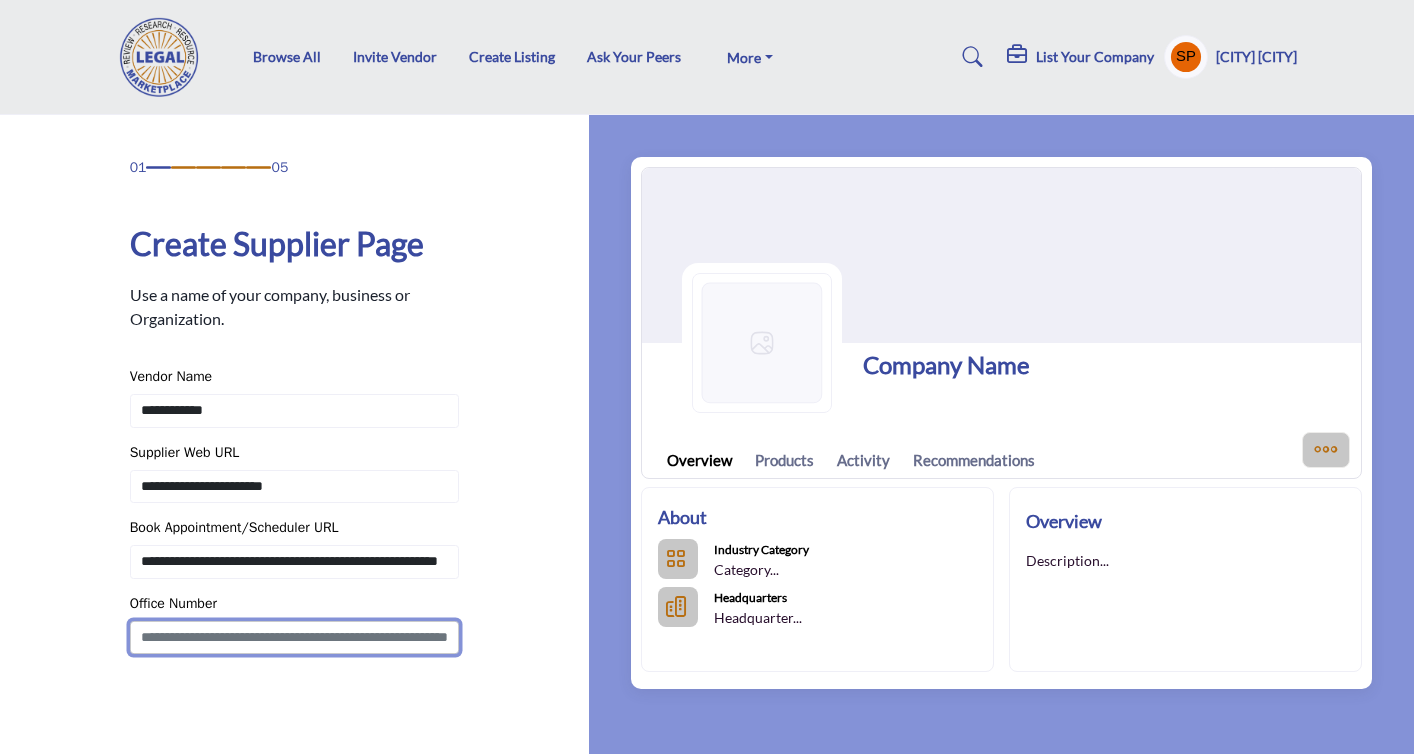 click at bounding box center (295, 638) 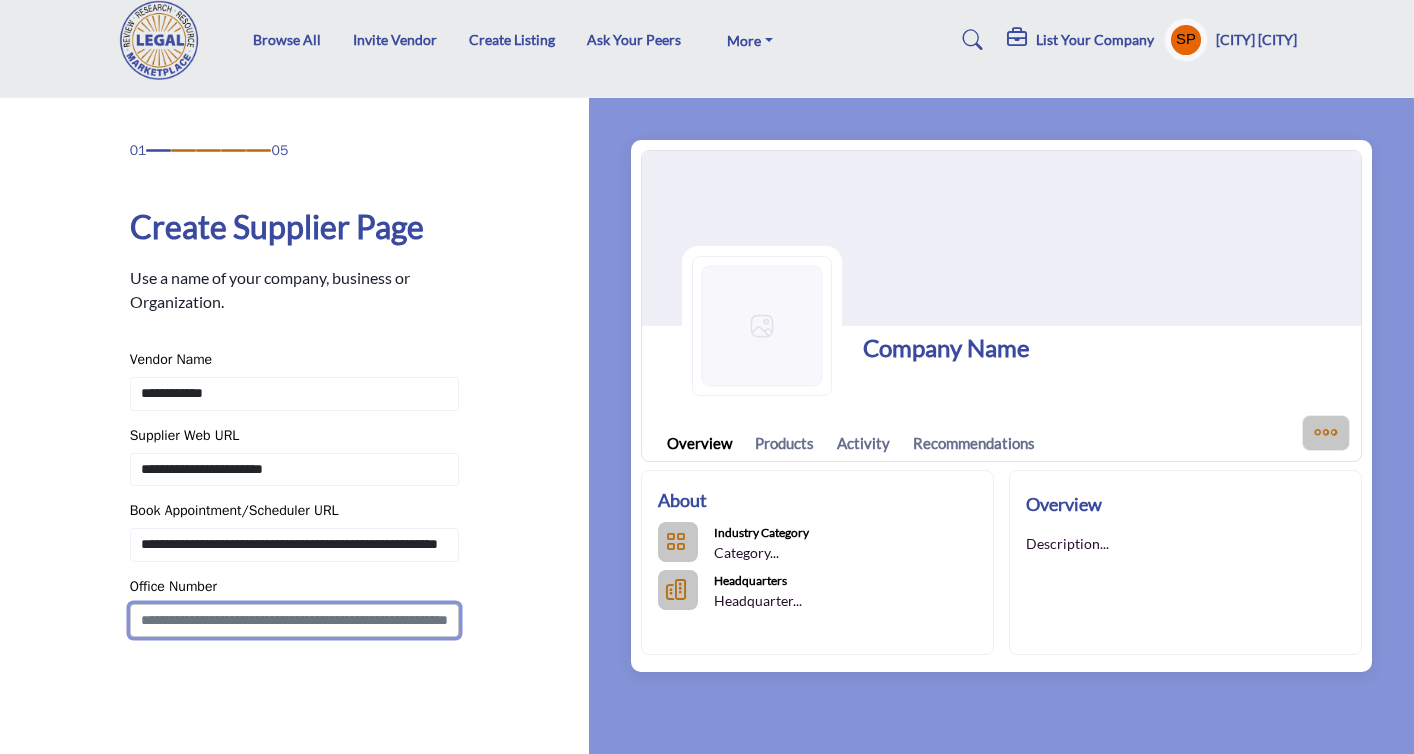 scroll, scrollTop: 18, scrollLeft: 0, axis: vertical 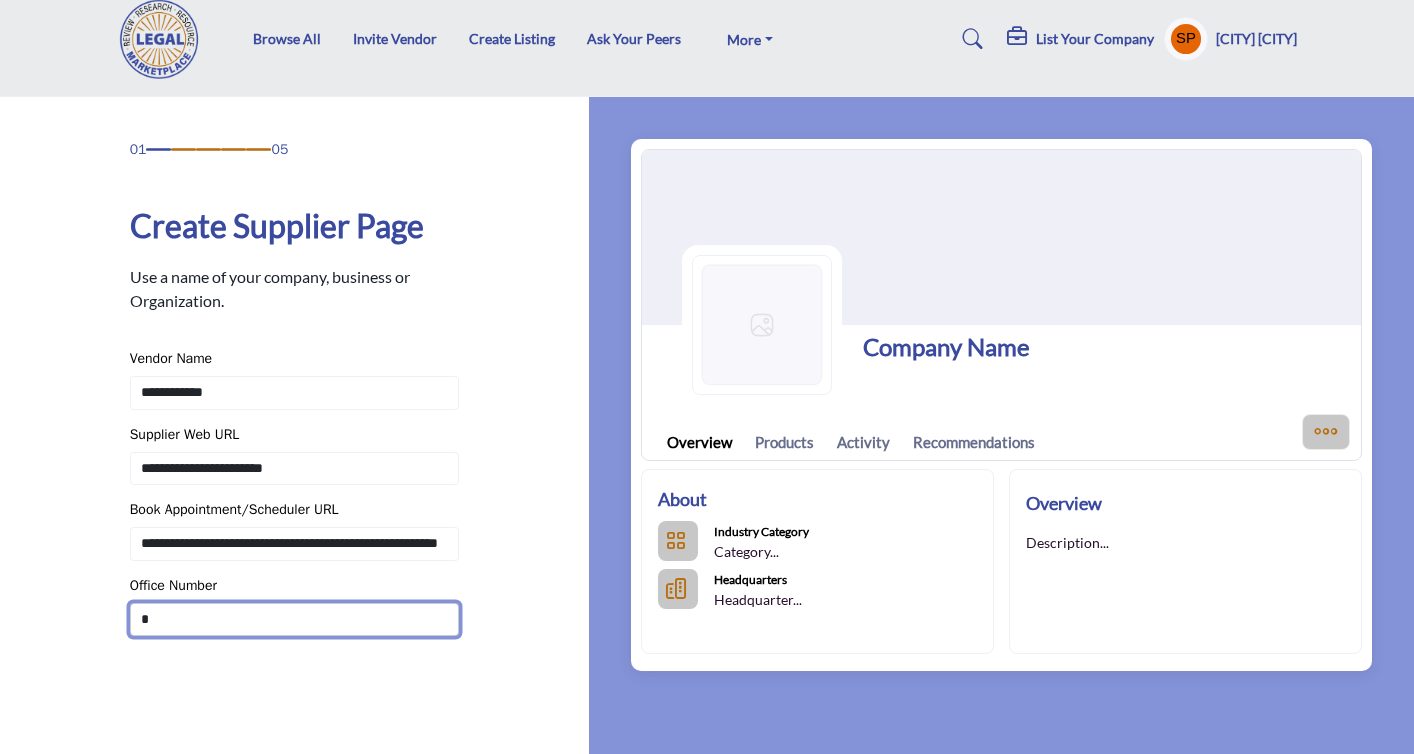 type on "**********" 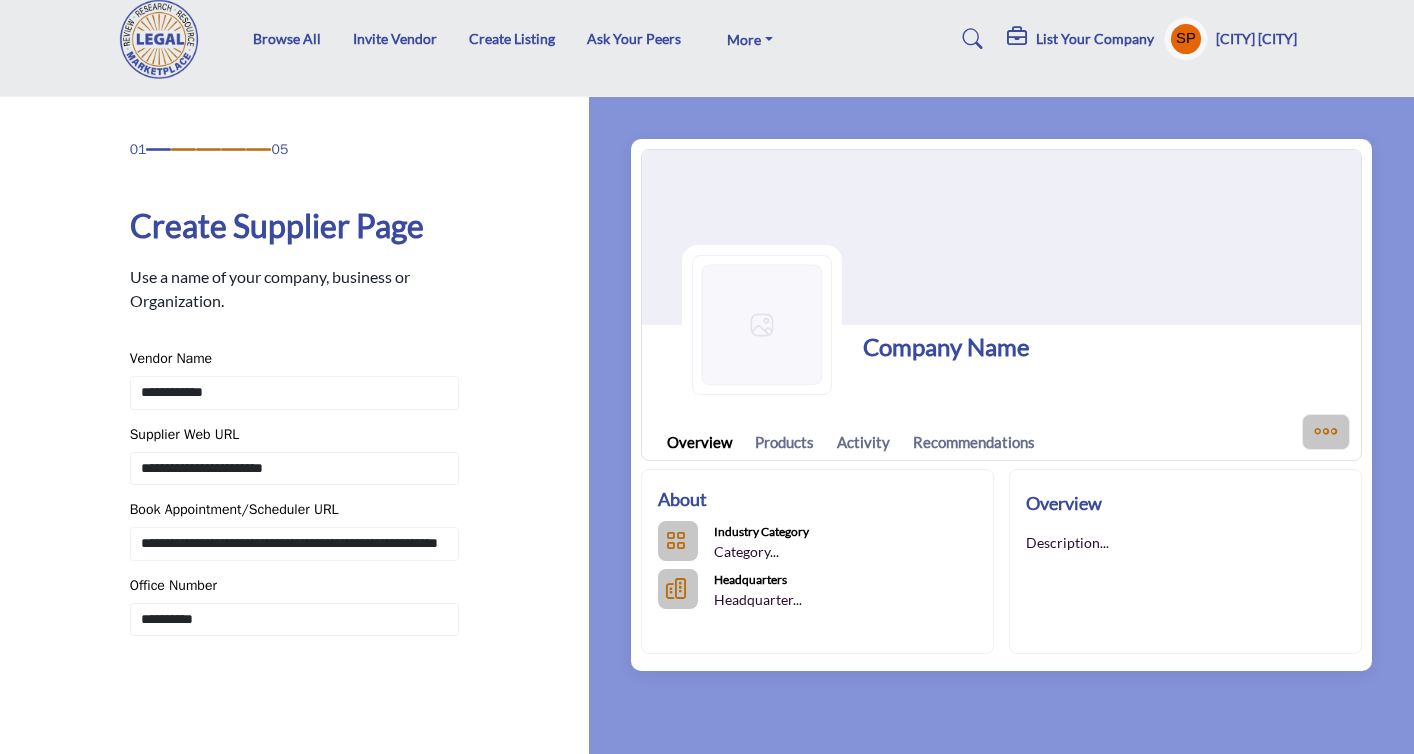 click on "01
05
Create Supplier Page
Vendor Name [NAME]" at bounding box center [295, 480] 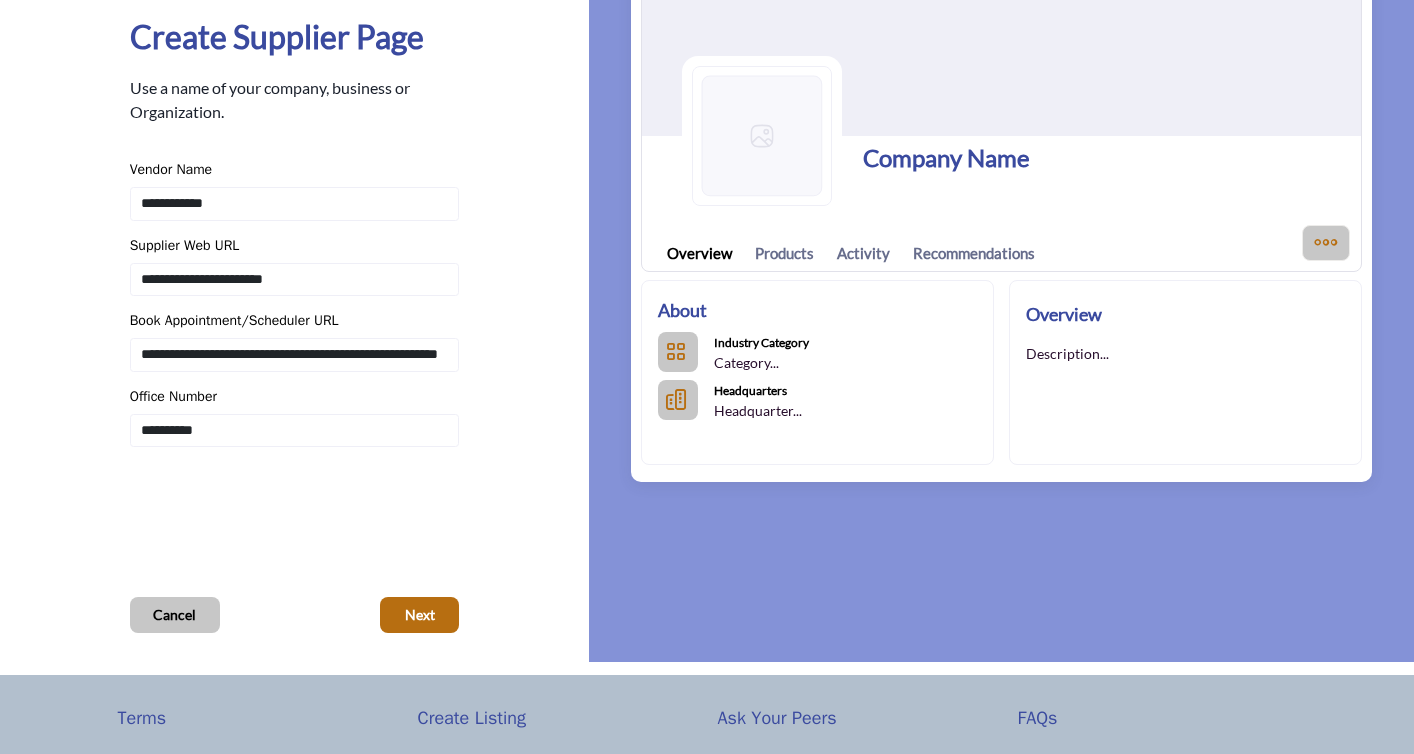 scroll, scrollTop: 187, scrollLeft: 0, axis: vertical 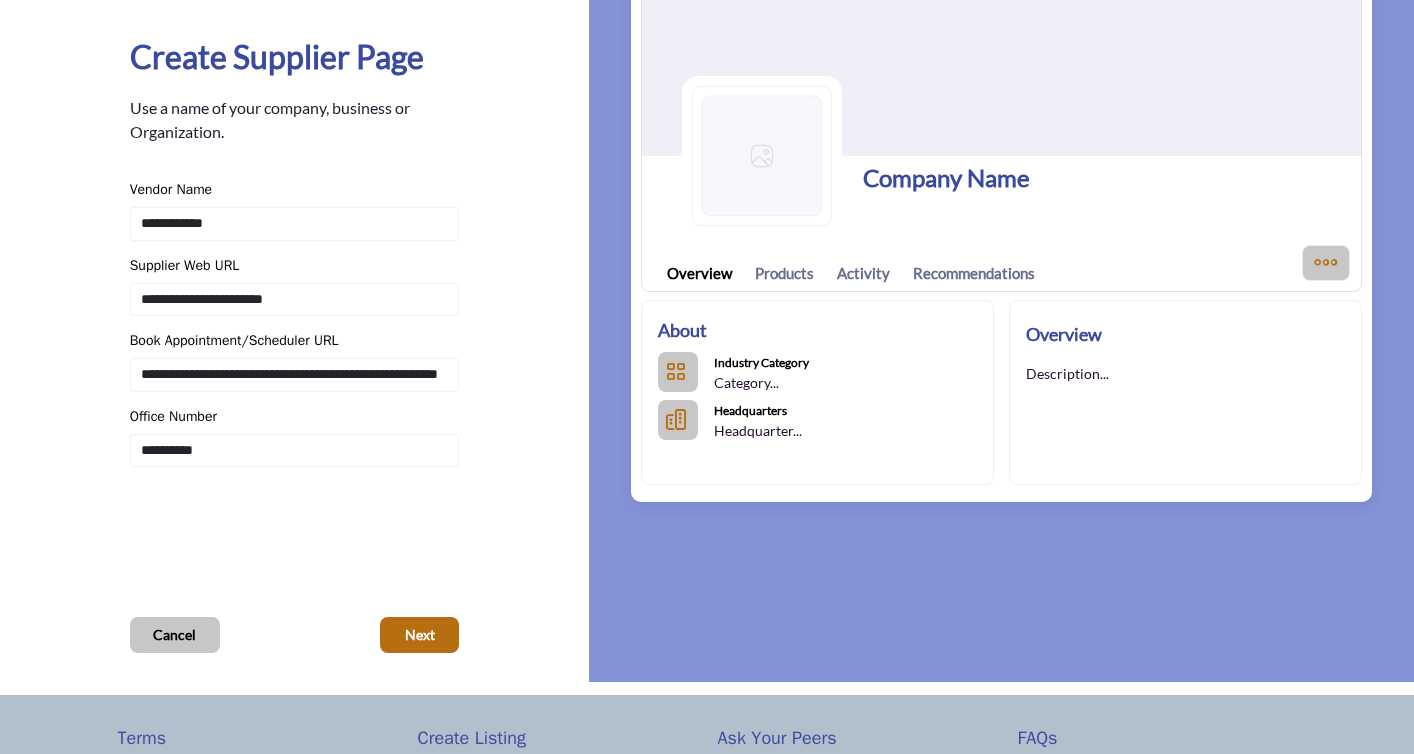 click on "01
05
Create Supplier Page
Use a name of your company, business or Organization. Vendor Name [NAME]" at bounding box center (295, 311) 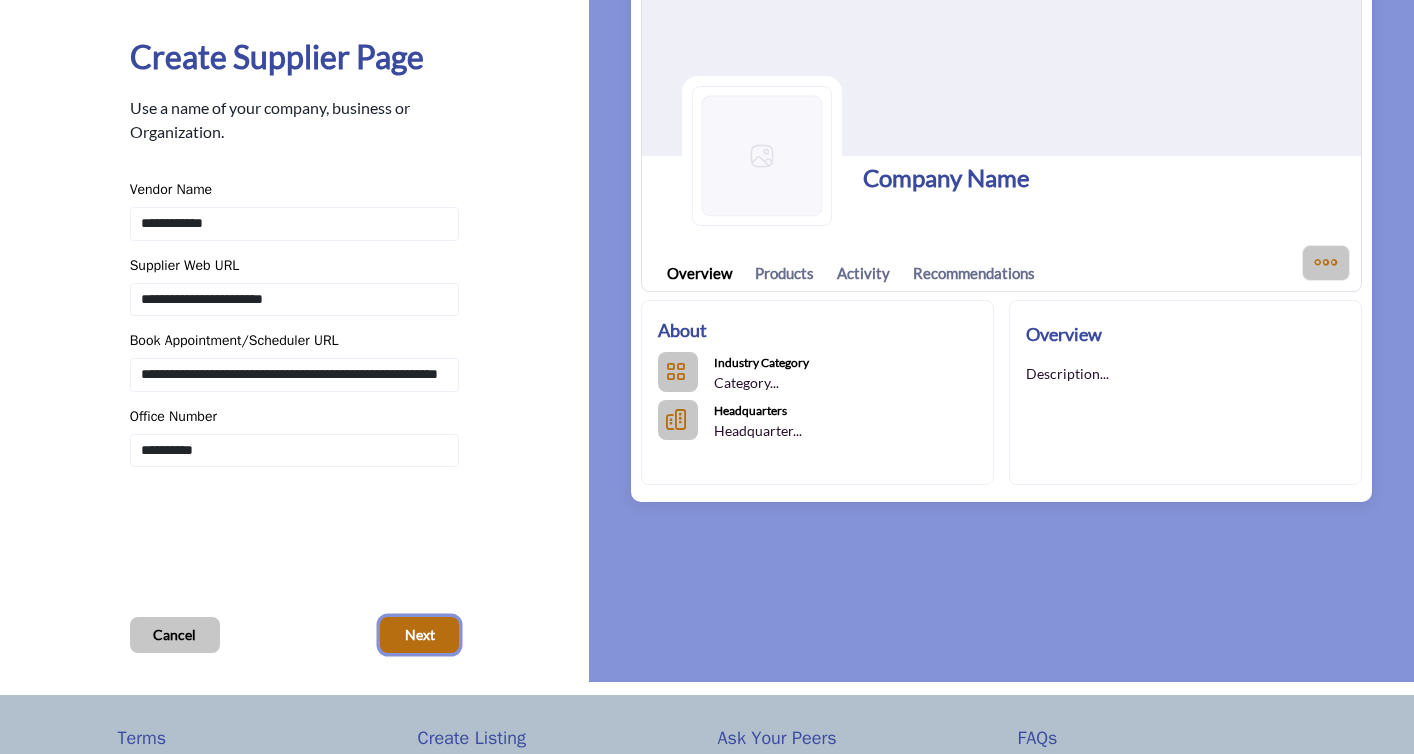 click on "Next" at bounding box center [419, 635] 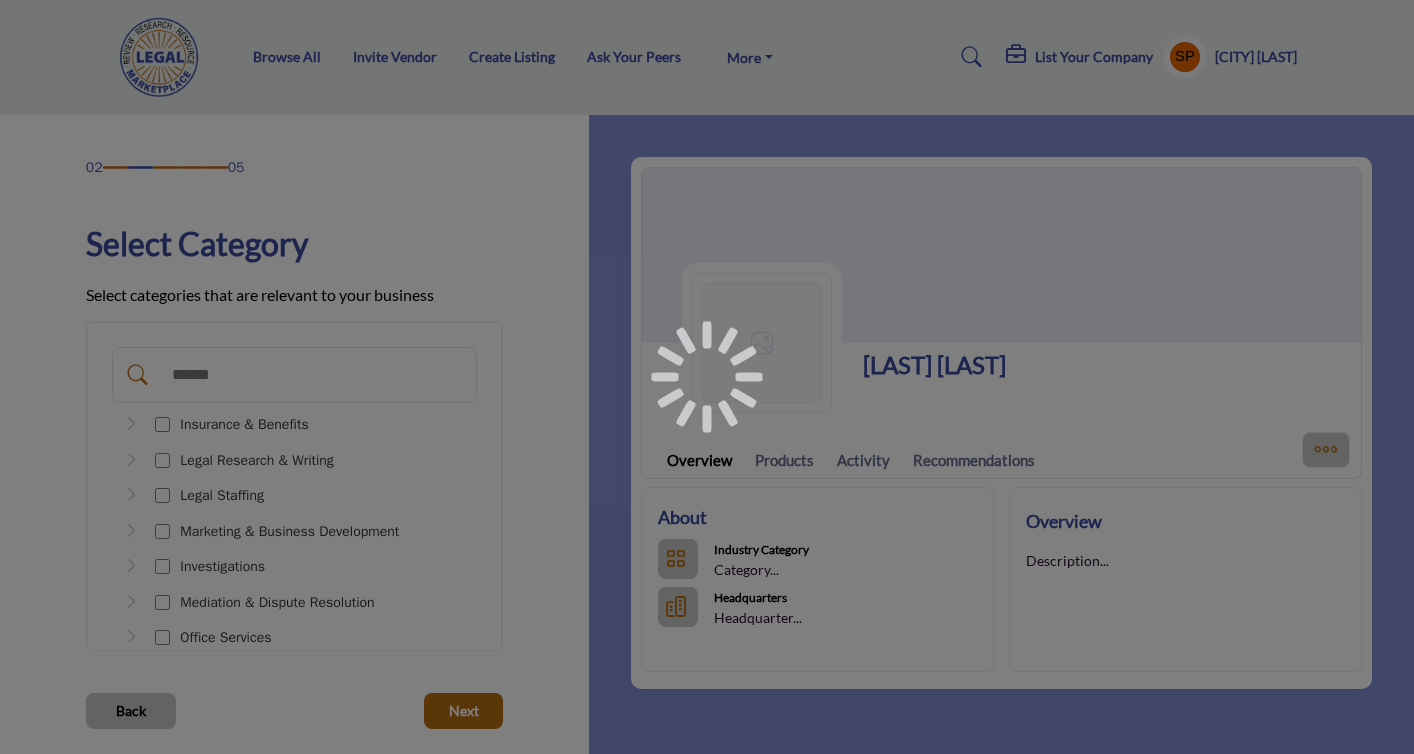 scroll, scrollTop: 0, scrollLeft: 0, axis: both 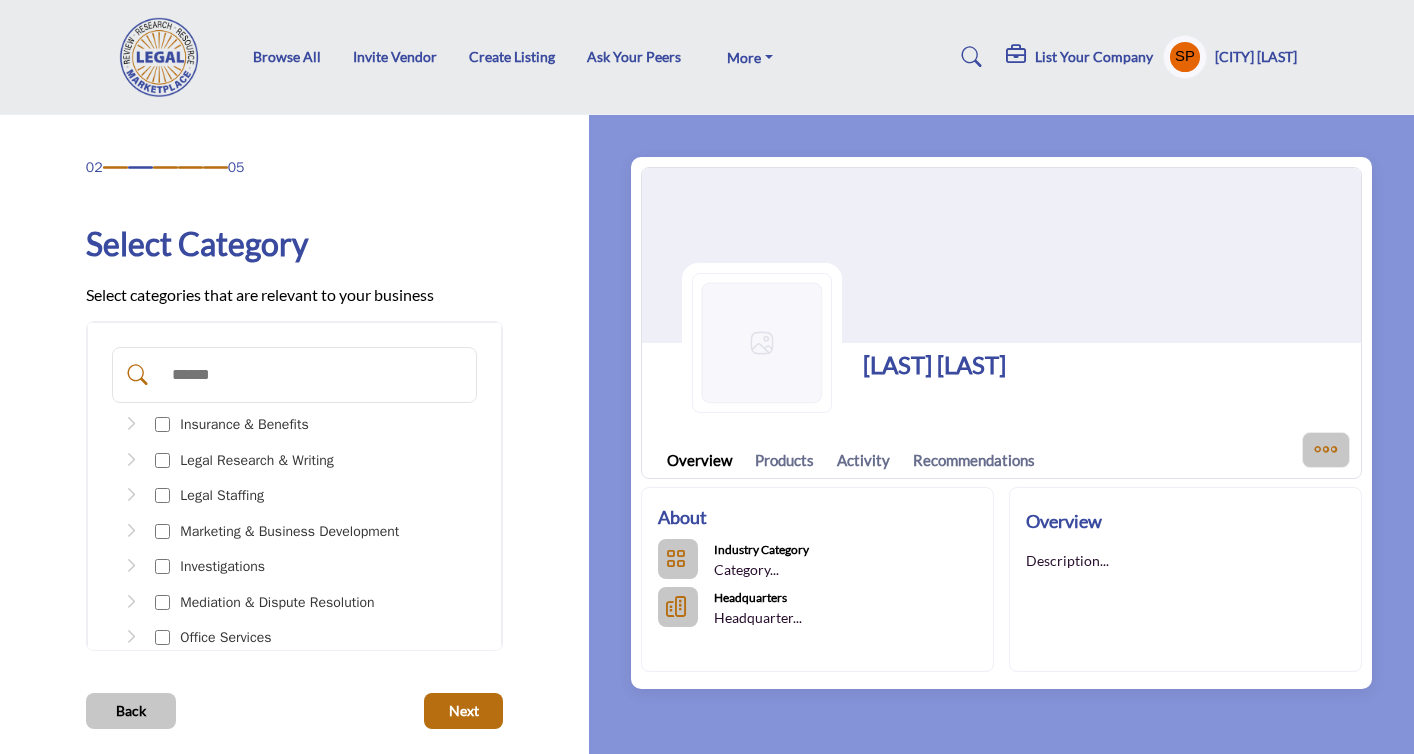 click at bounding box center (130, 531) 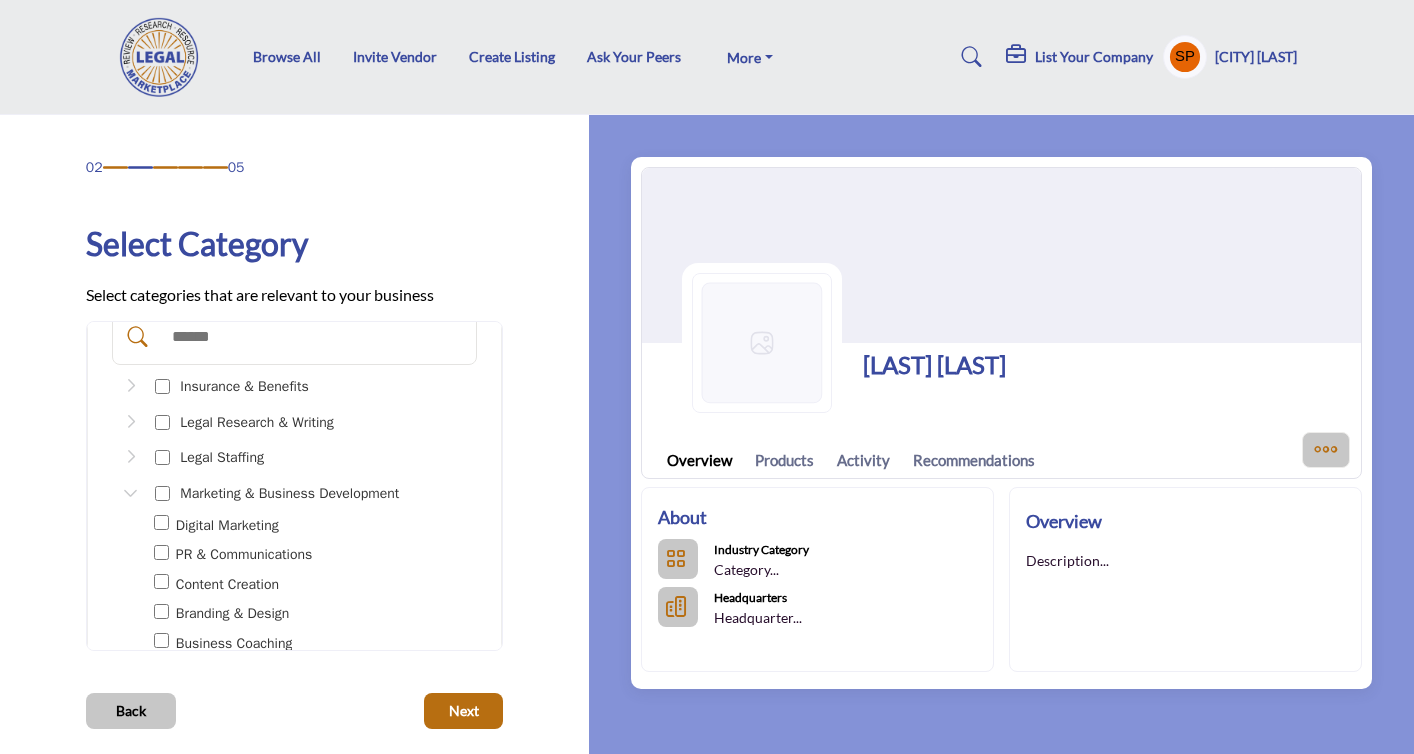 scroll, scrollTop: 46, scrollLeft: 0, axis: vertical 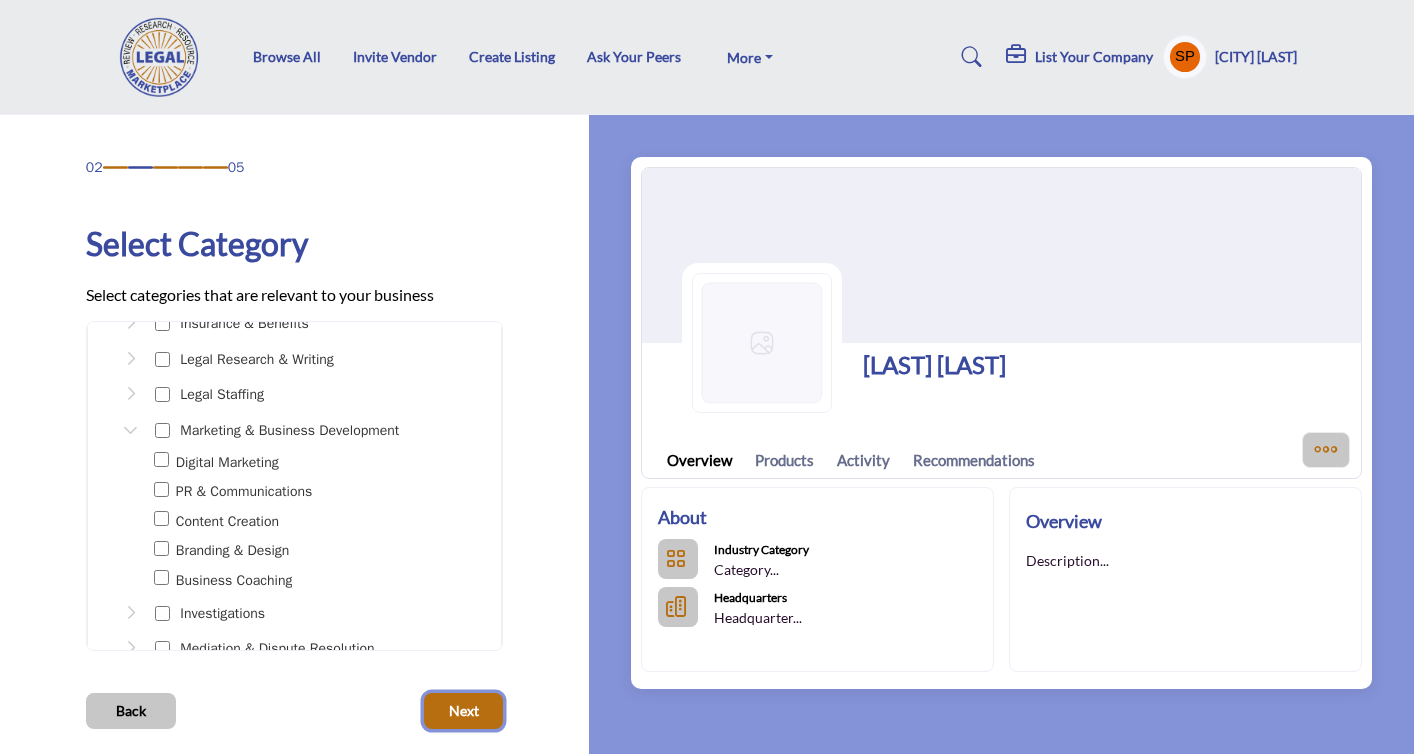 click on "Next" at bounding box center [463, 711] 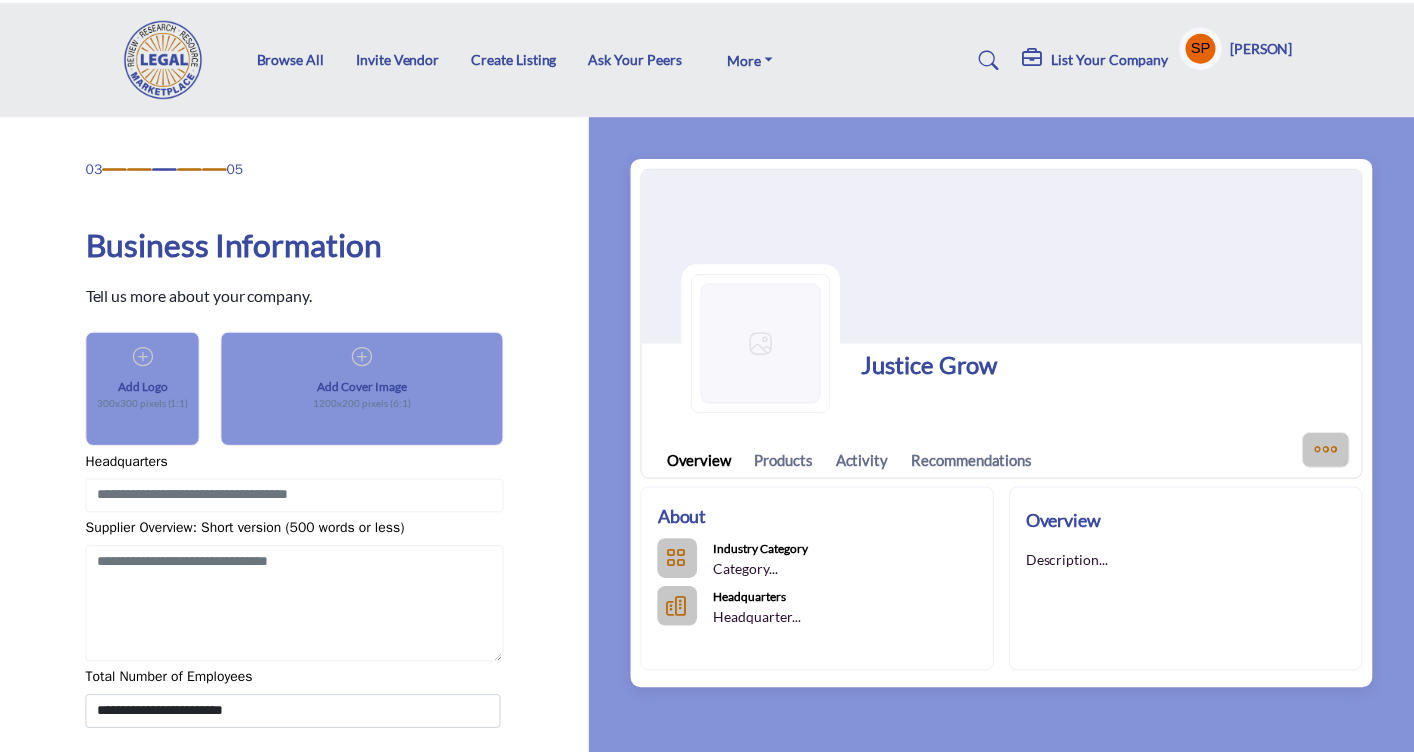 scroll, scrollTop: 0, scrollLeft: 0, axis: both 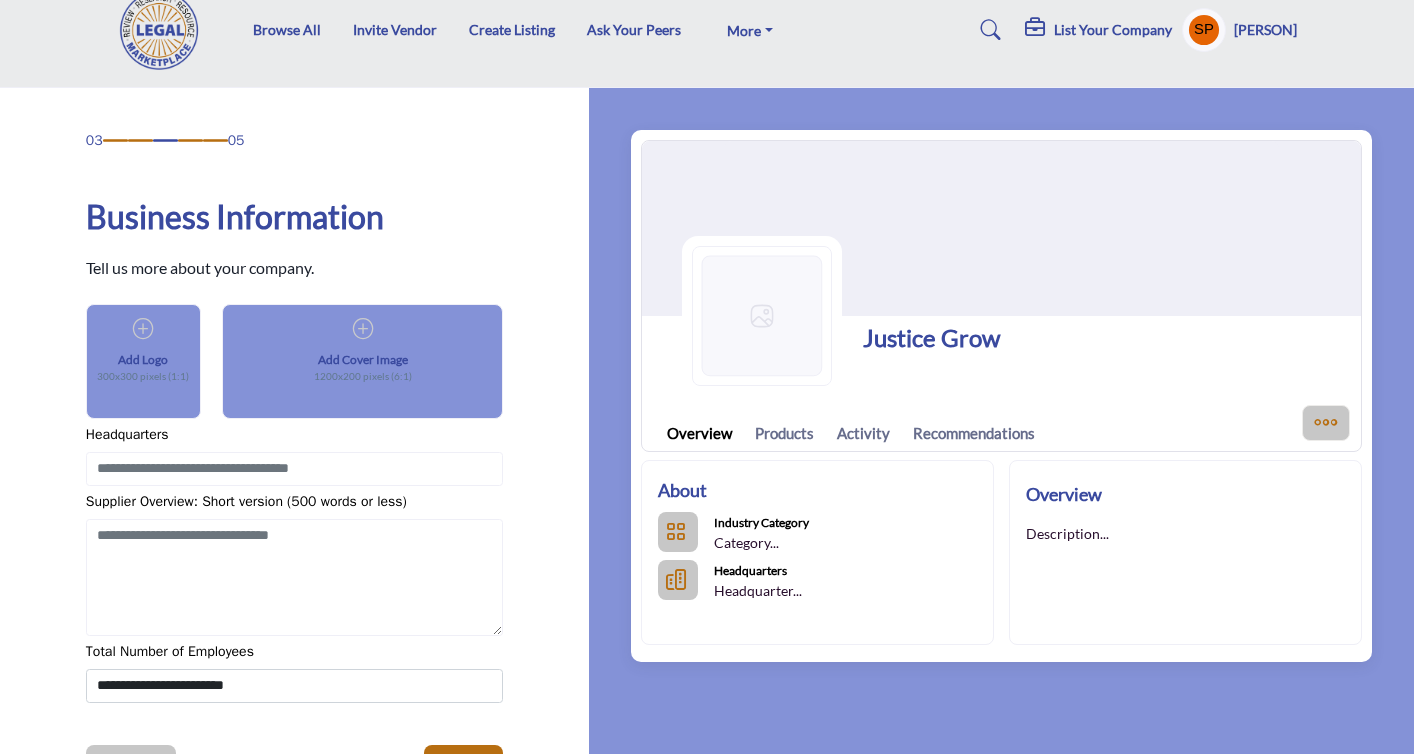 click on "03
05
Business Information" at bounding box center [295, 455] 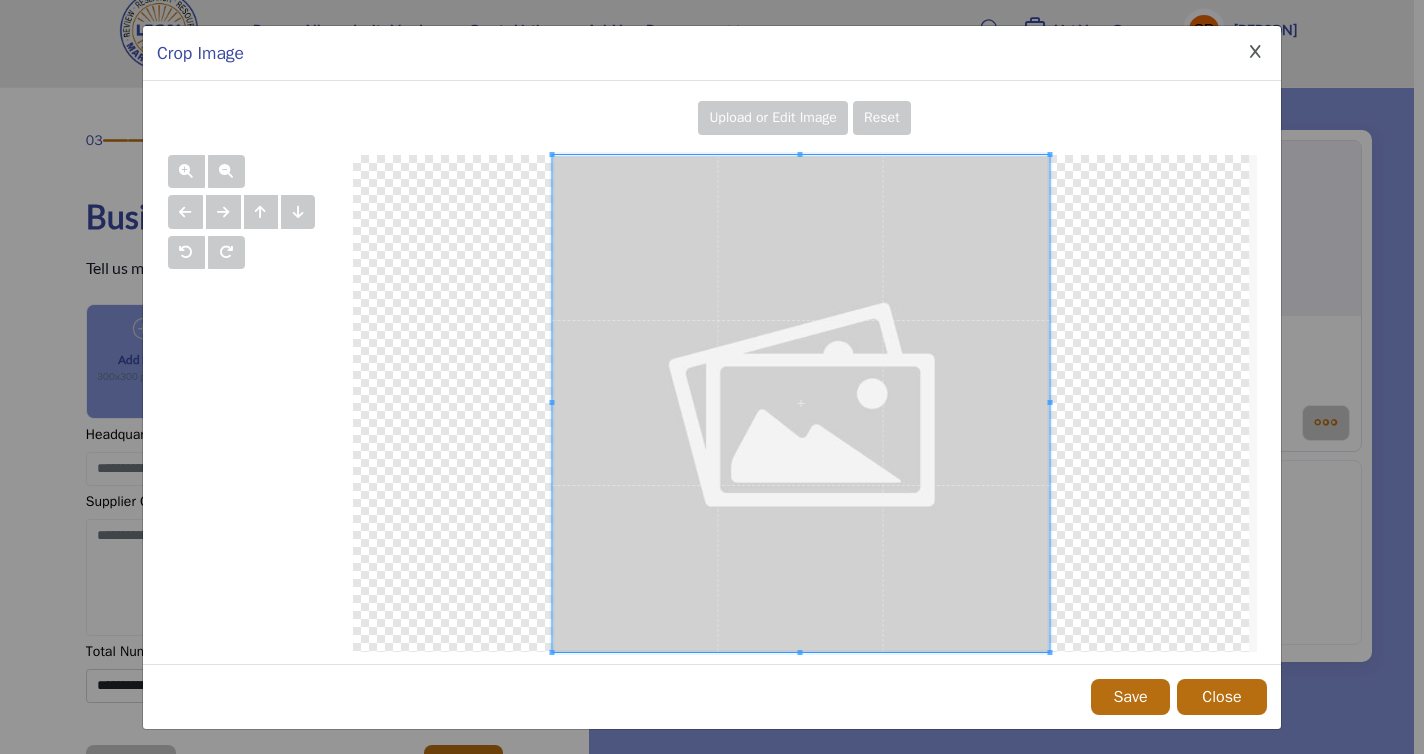 click on "Upload or Edit Image" at bounding box center [773, 117] 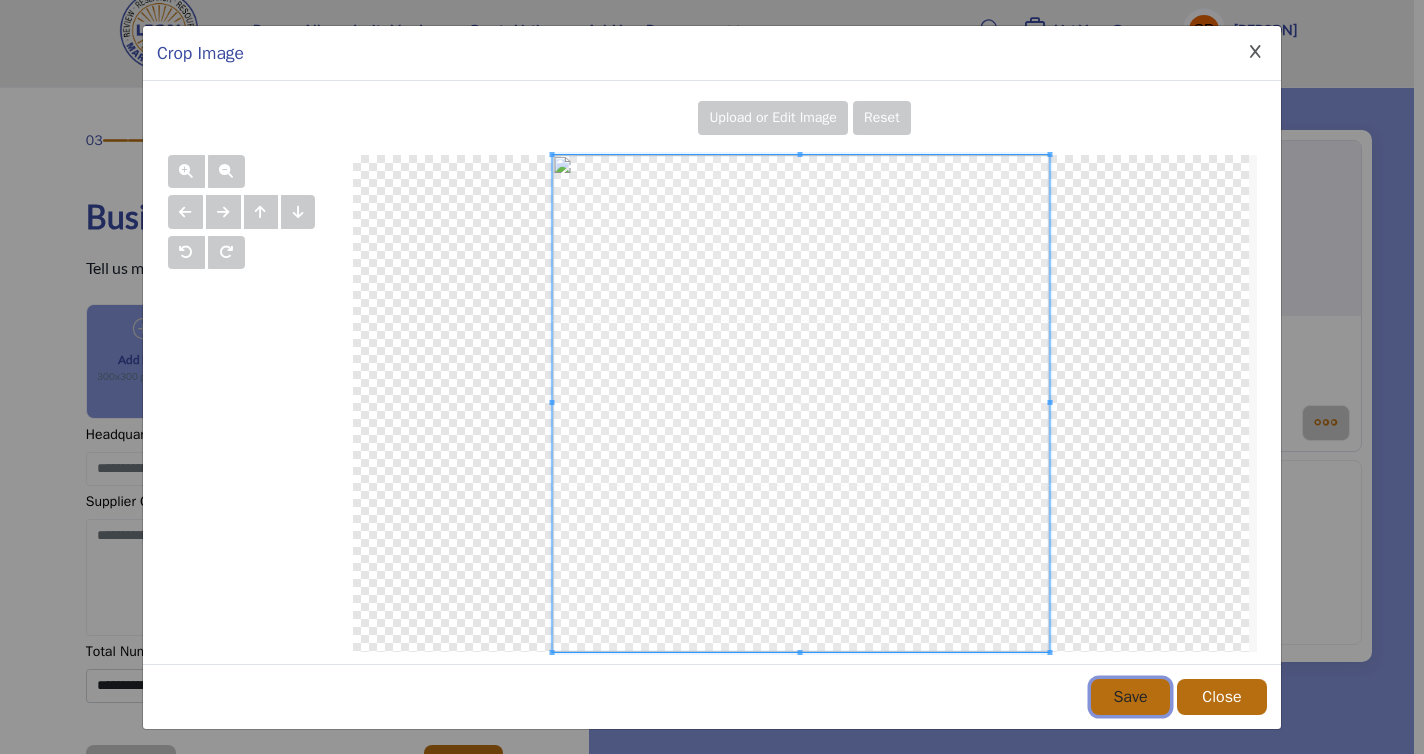 click on "Save" at bounding box center (1130, 697) 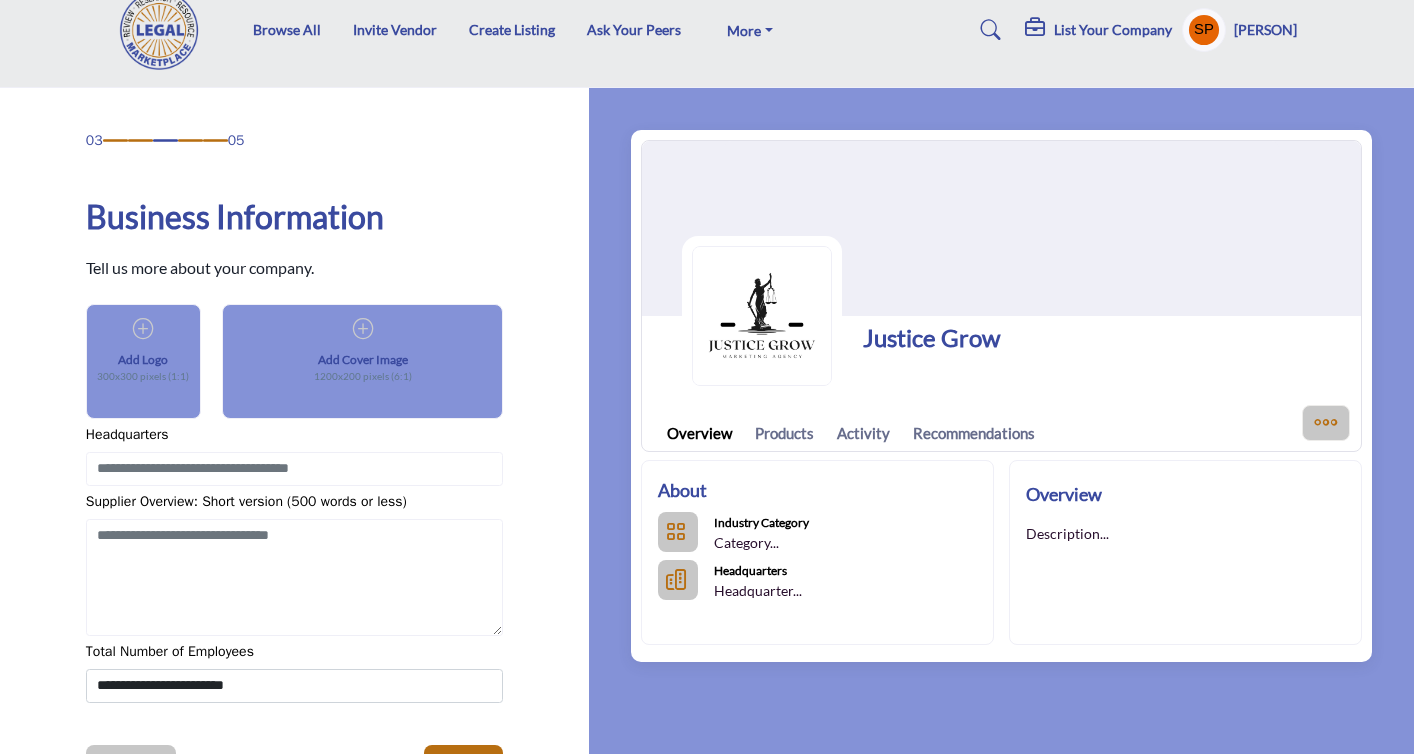 click on "Add Cover Image
1200x200 pixels (6:1)" at bounding box center (362, 367) 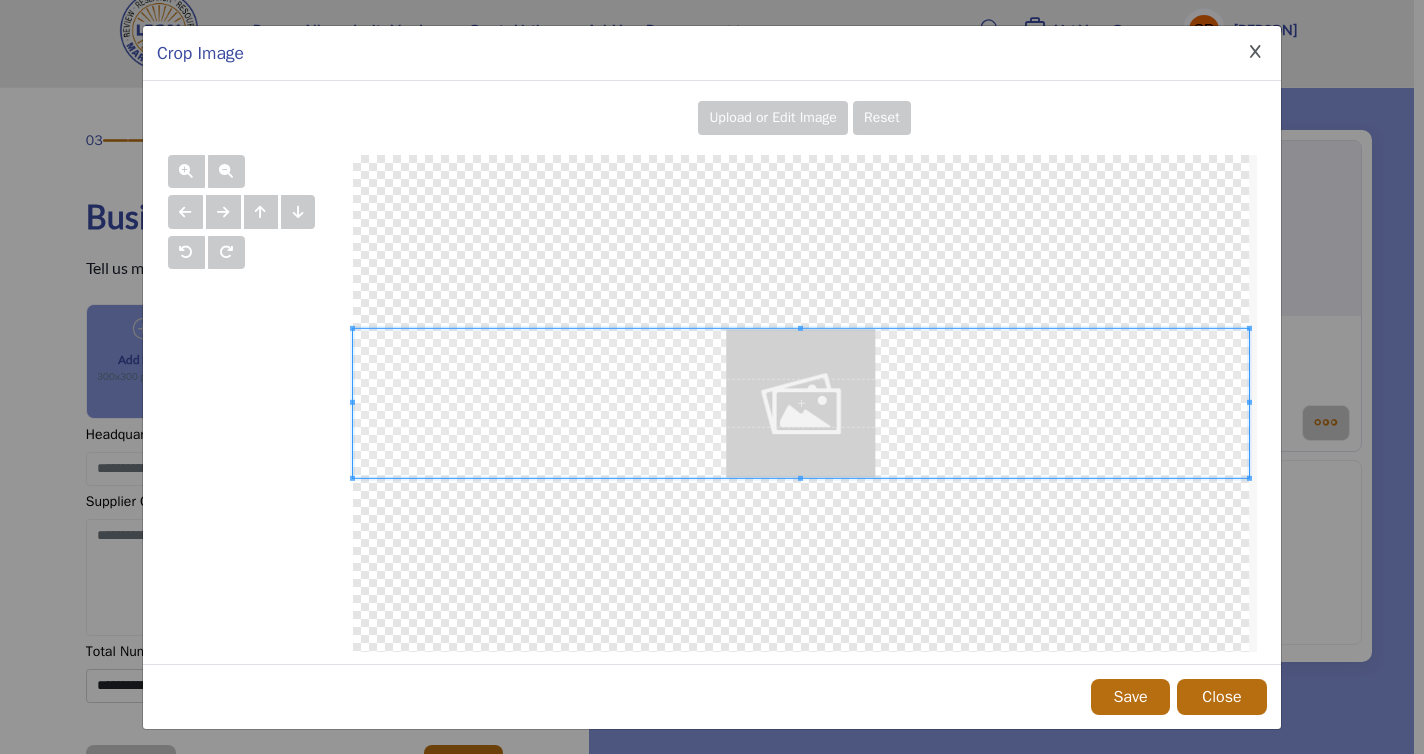 click on "Upload or Edit Image" at bounding box center [773, 117] 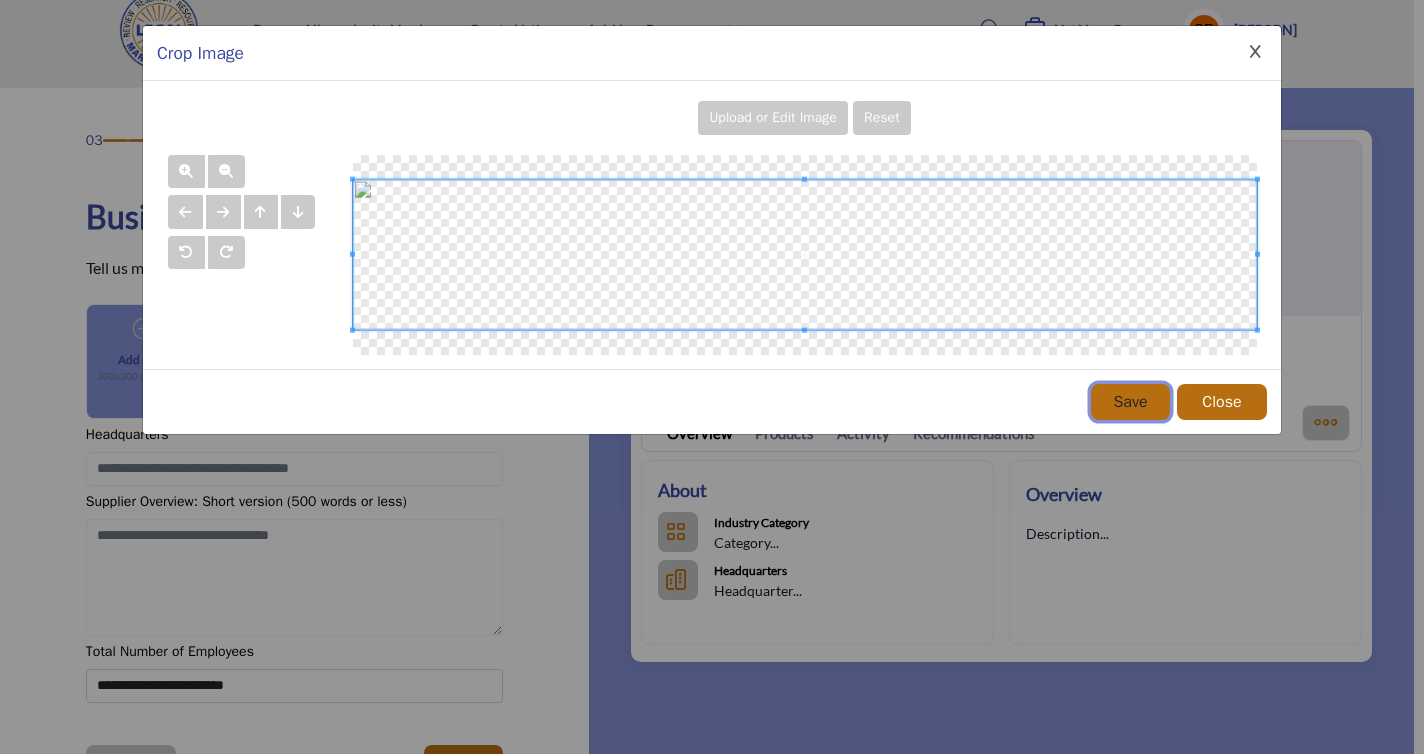 click on "Save" at bounding box center (1130, 402) 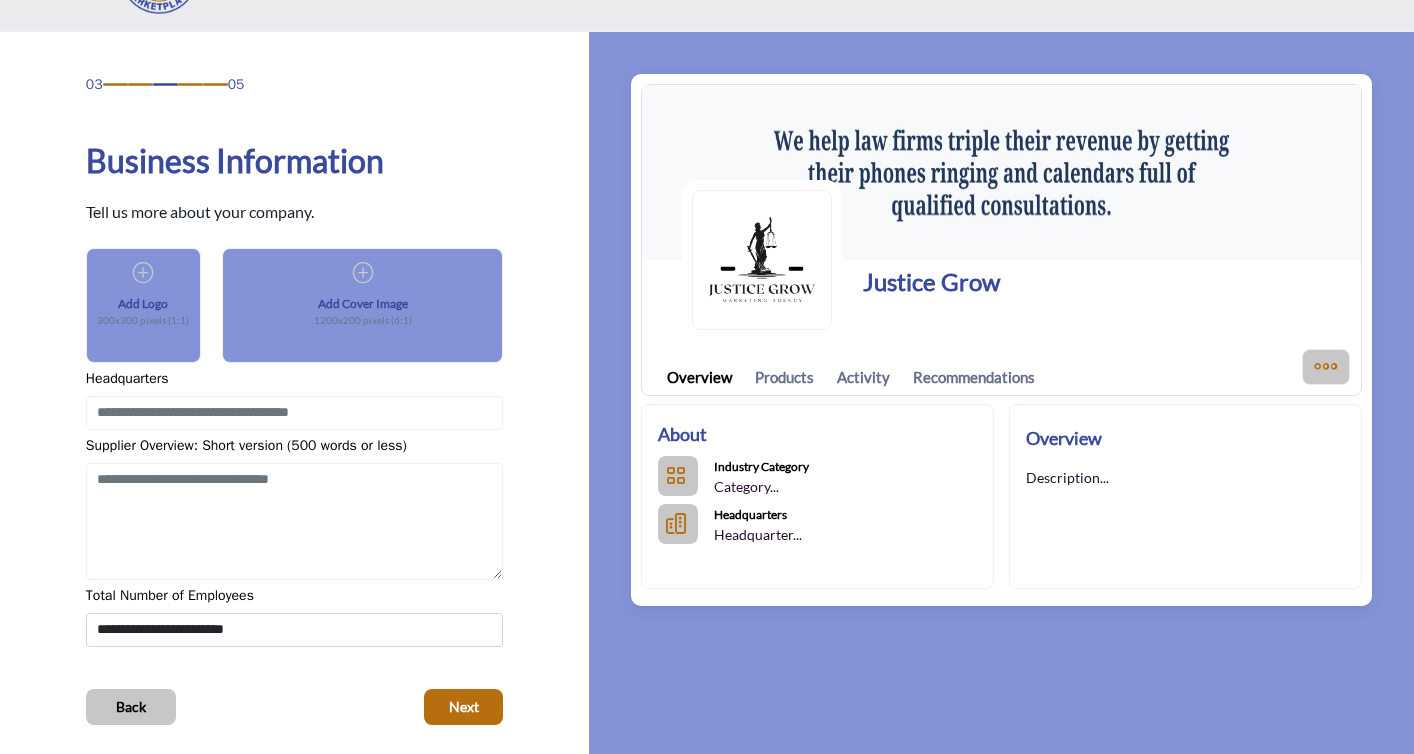 scroll, scrollTop: 87, scrollLeft: 0, axis: vertical 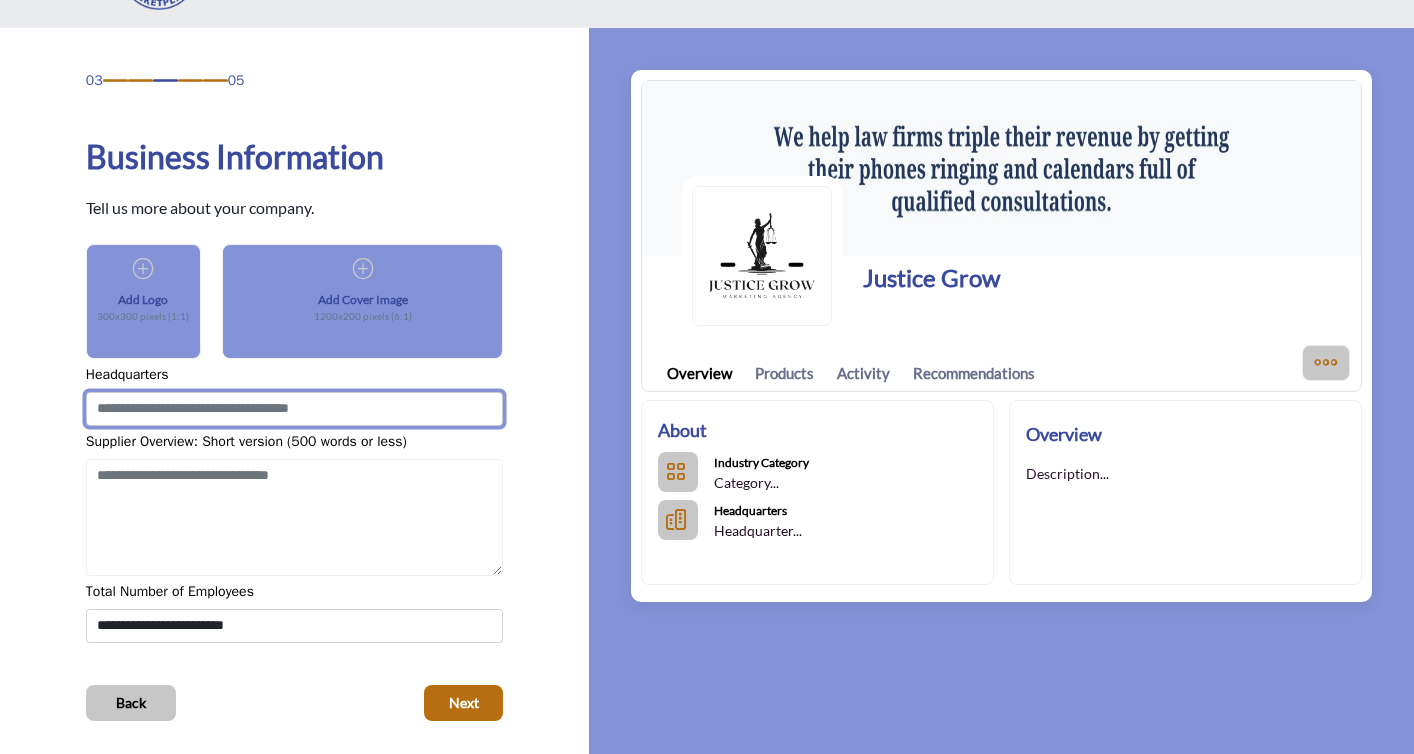 click at bounding box center (294, 409) 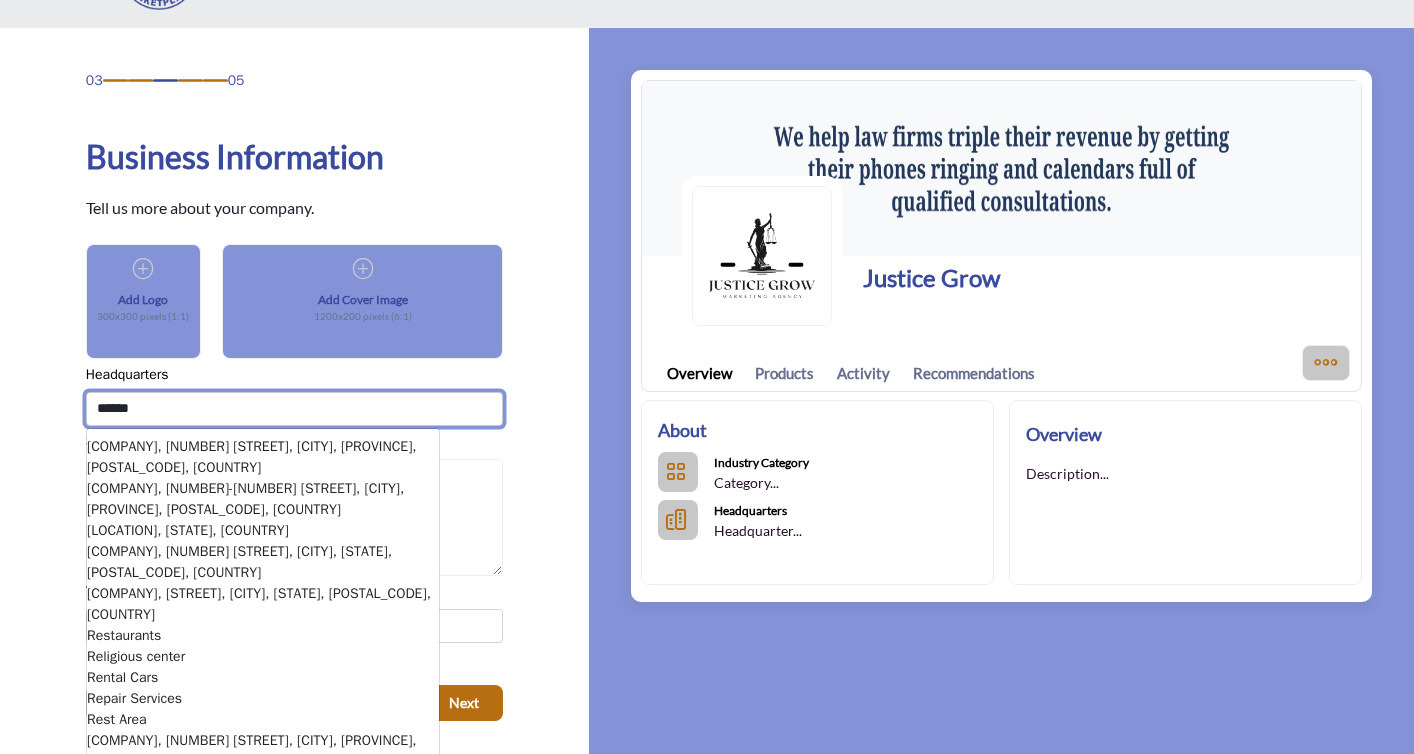 type on "******" 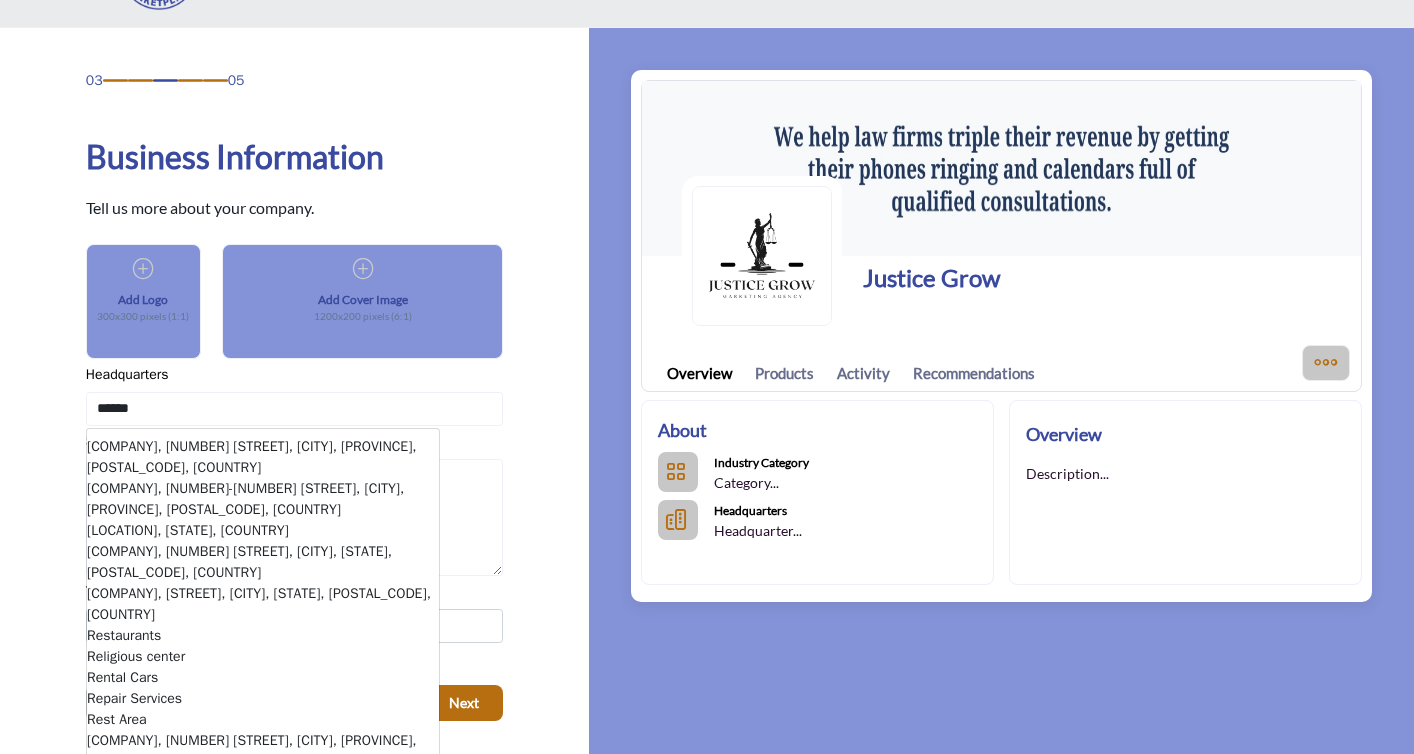 click on "03
05
Business Information" at bounding box center [295, 395] 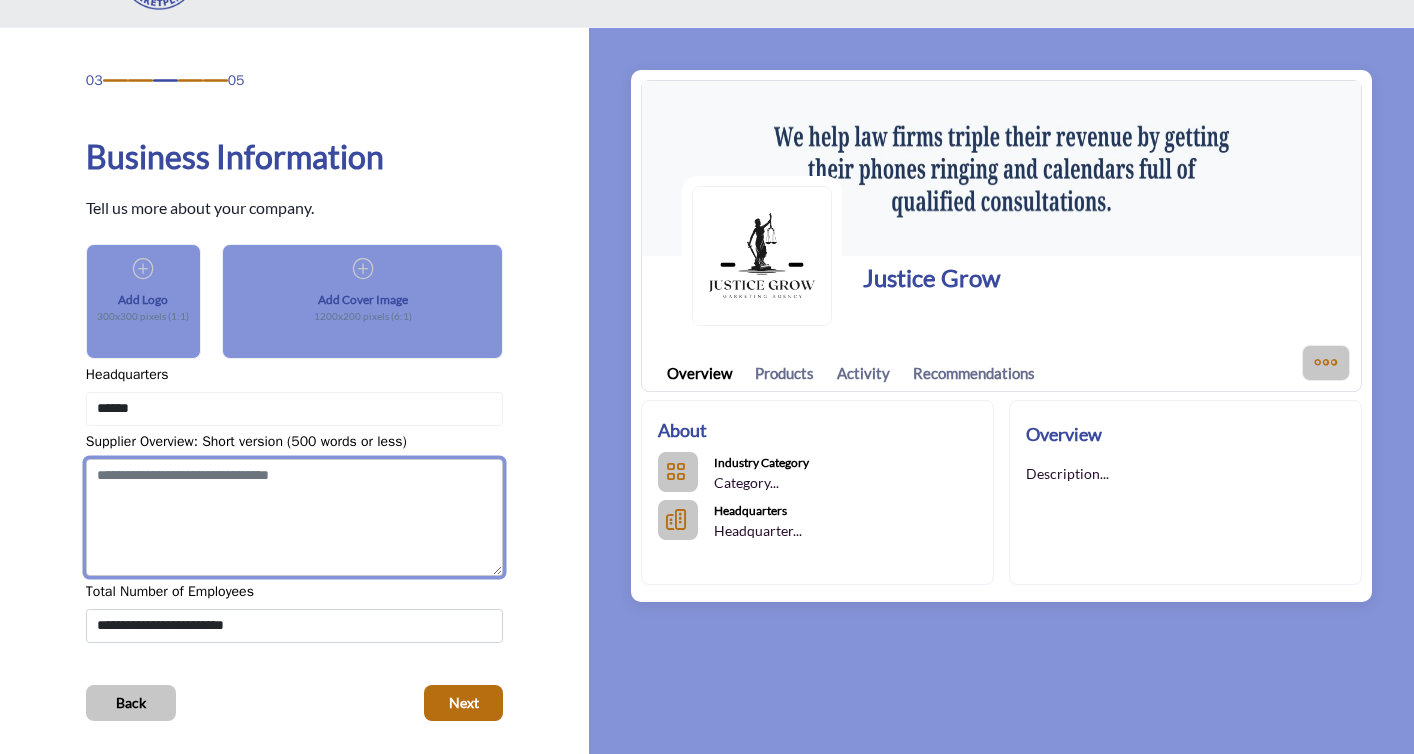 click at bounding box center (294, 518) 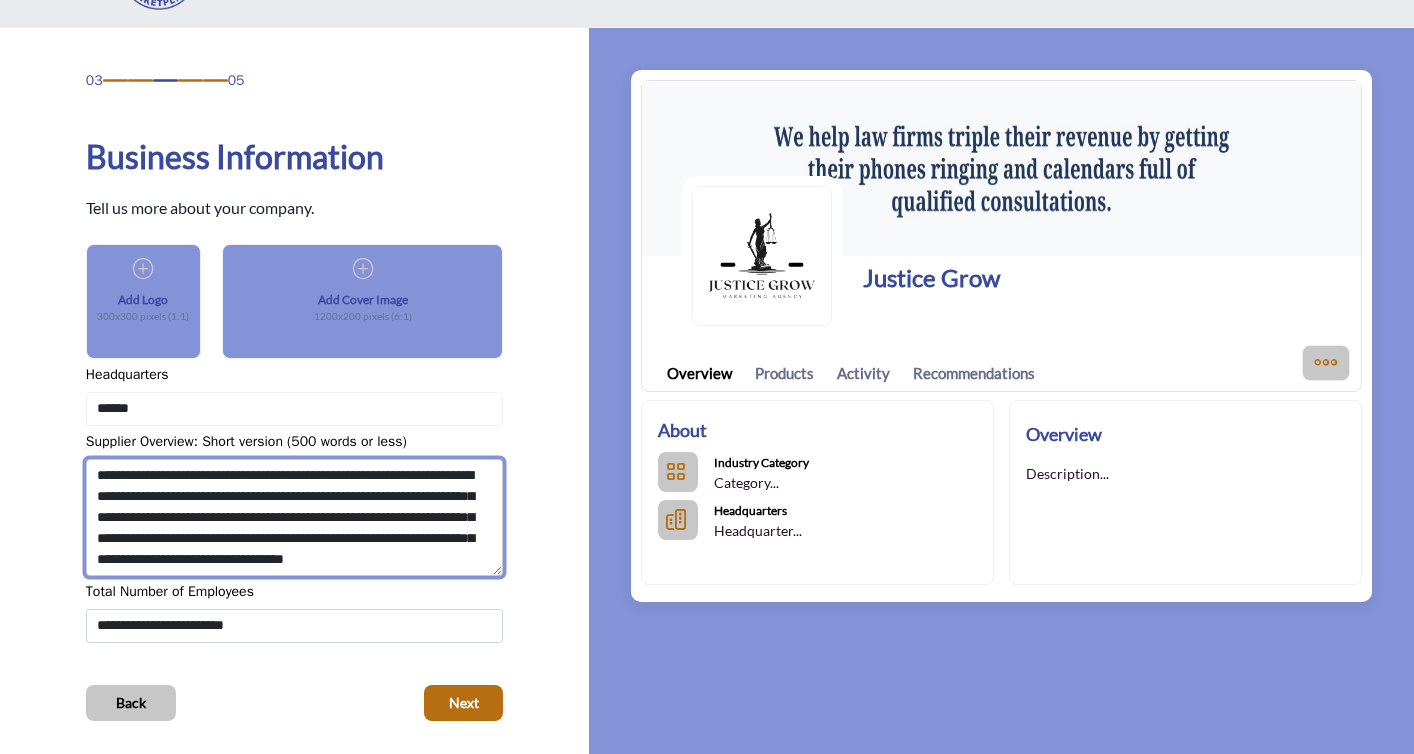 scroll, scrollTop: 21, scrollLeft: 0, axis: vertical 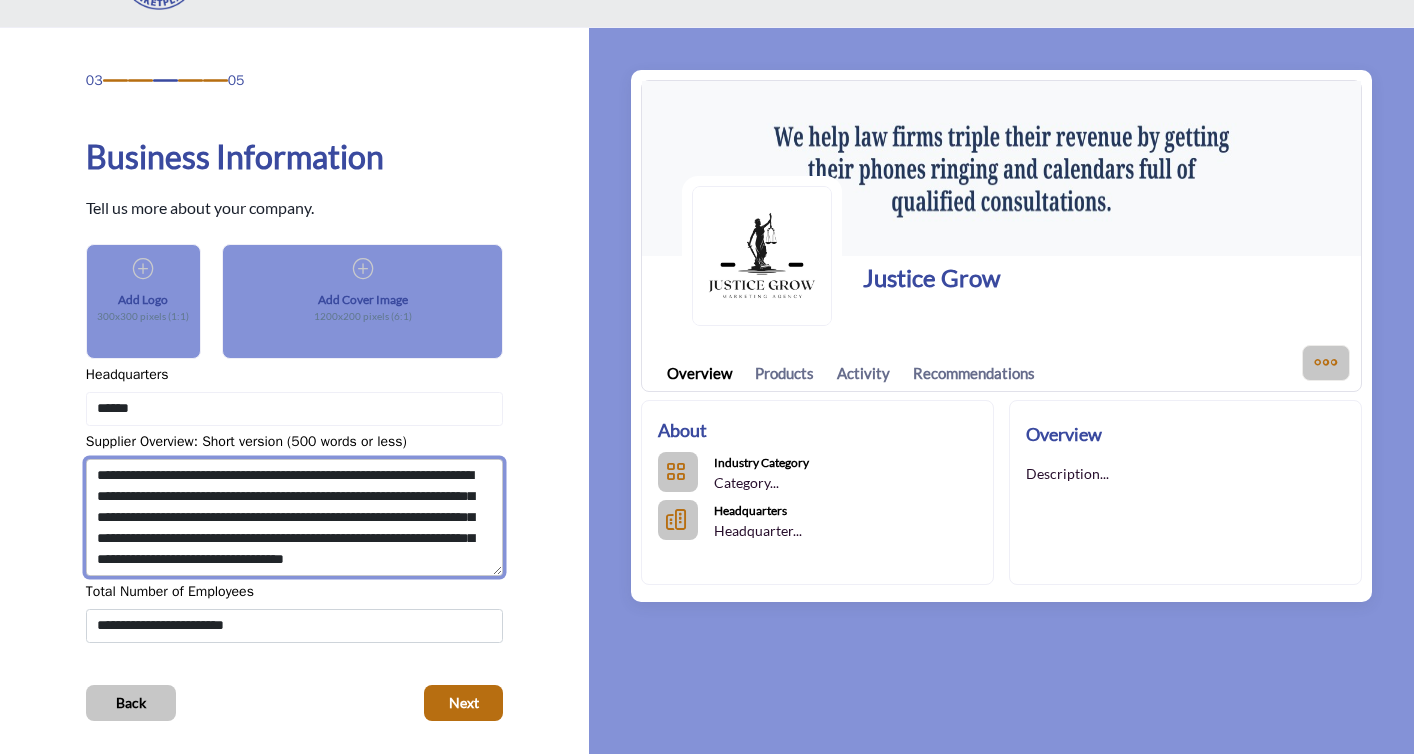 click on "**********" at bounding box center [294, 518] 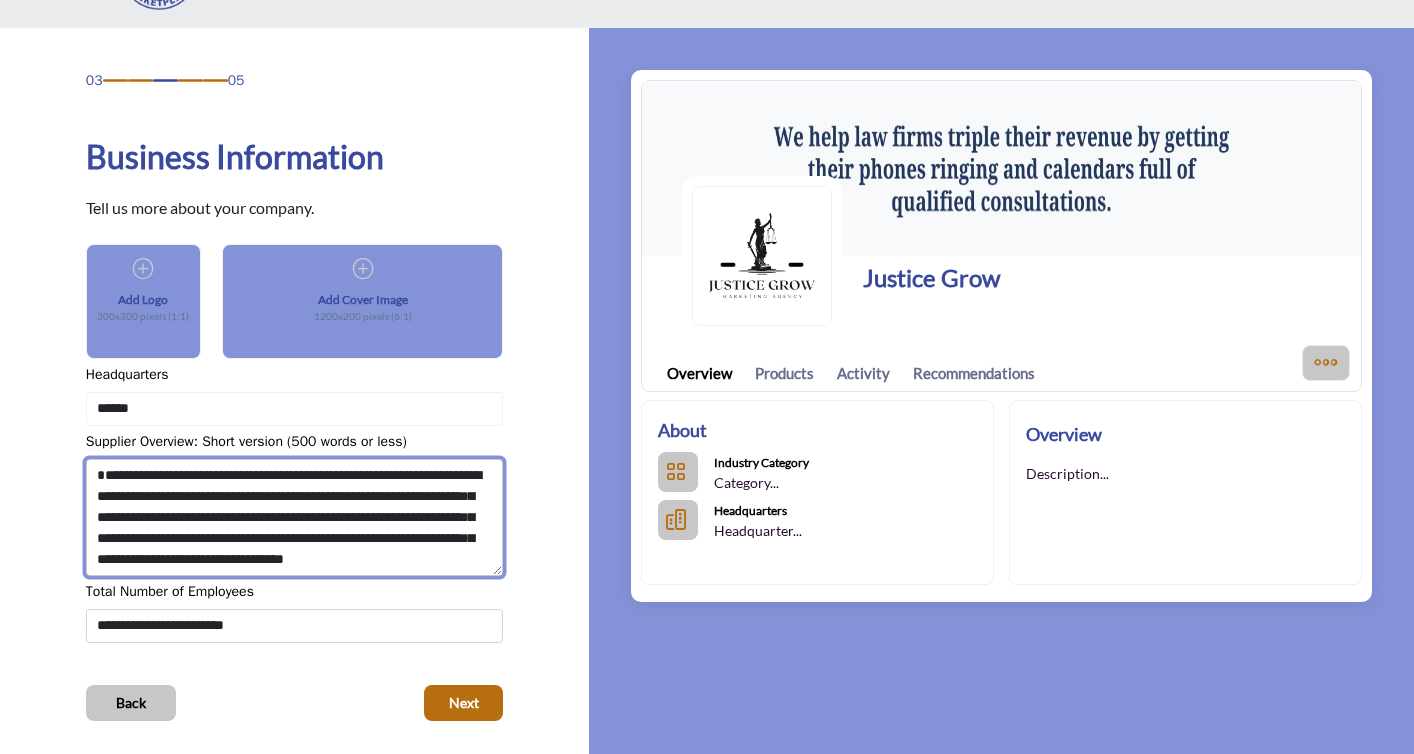 scroll, scrollTop: 0, scrollLeft: 0, axis: both 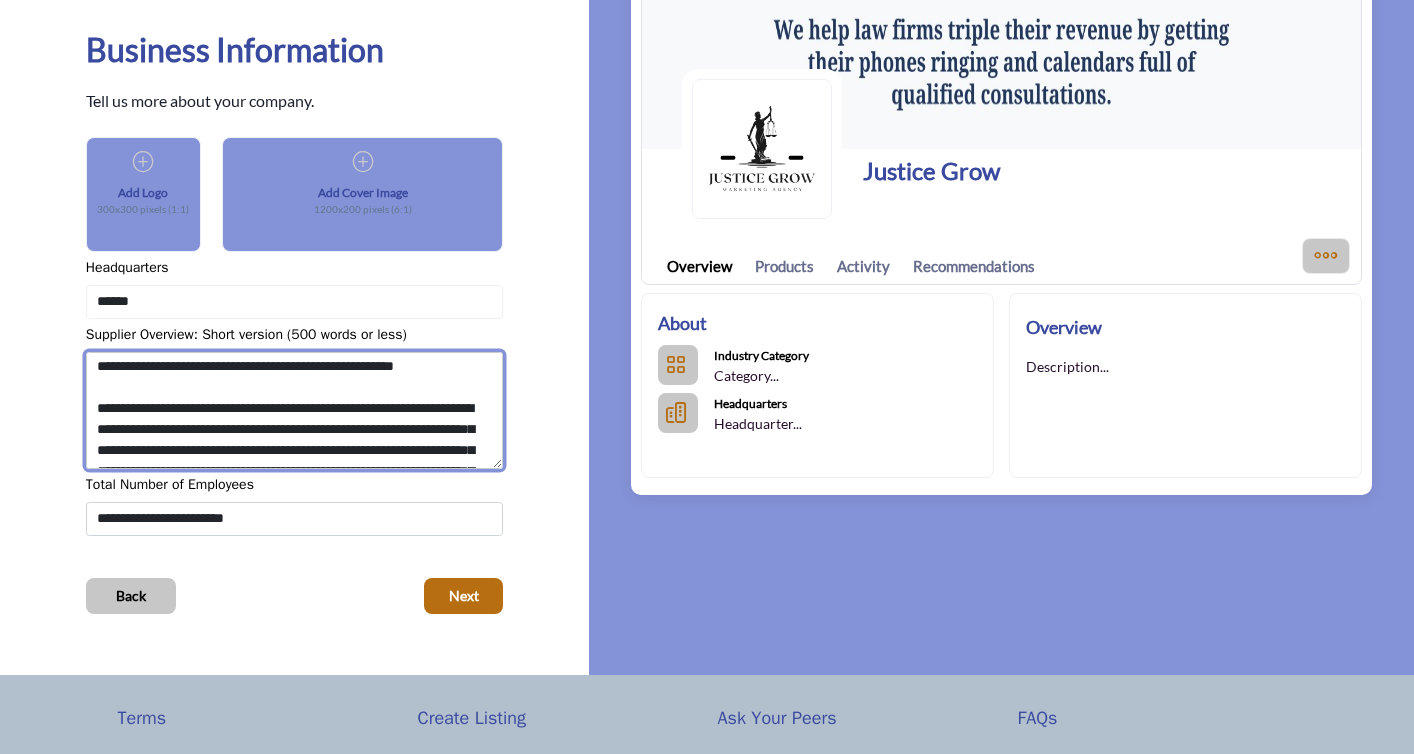 click on "**********" at bounding box center [294, 411] 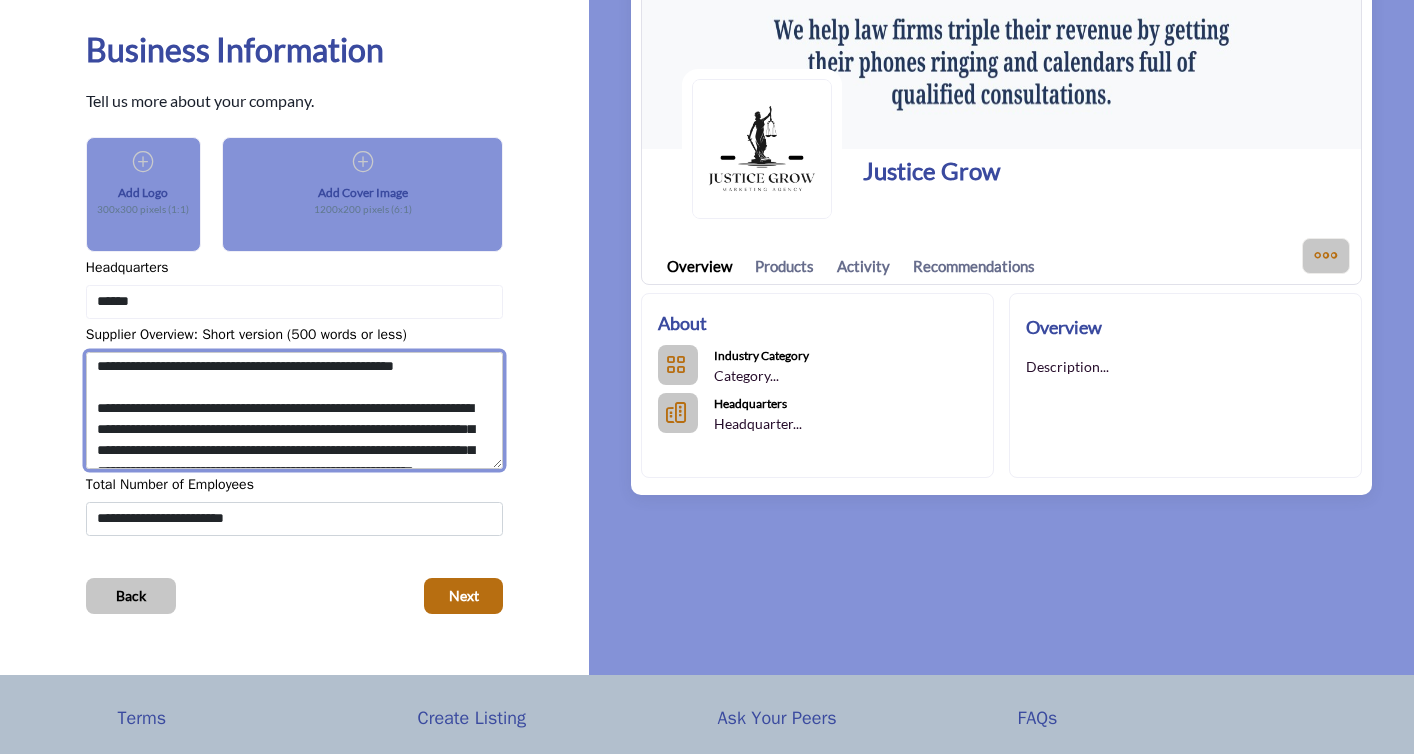 drag, startPoint x: 293, startPoint y: 427, endPoint x: 80, endPoint y: 427, distance: 213 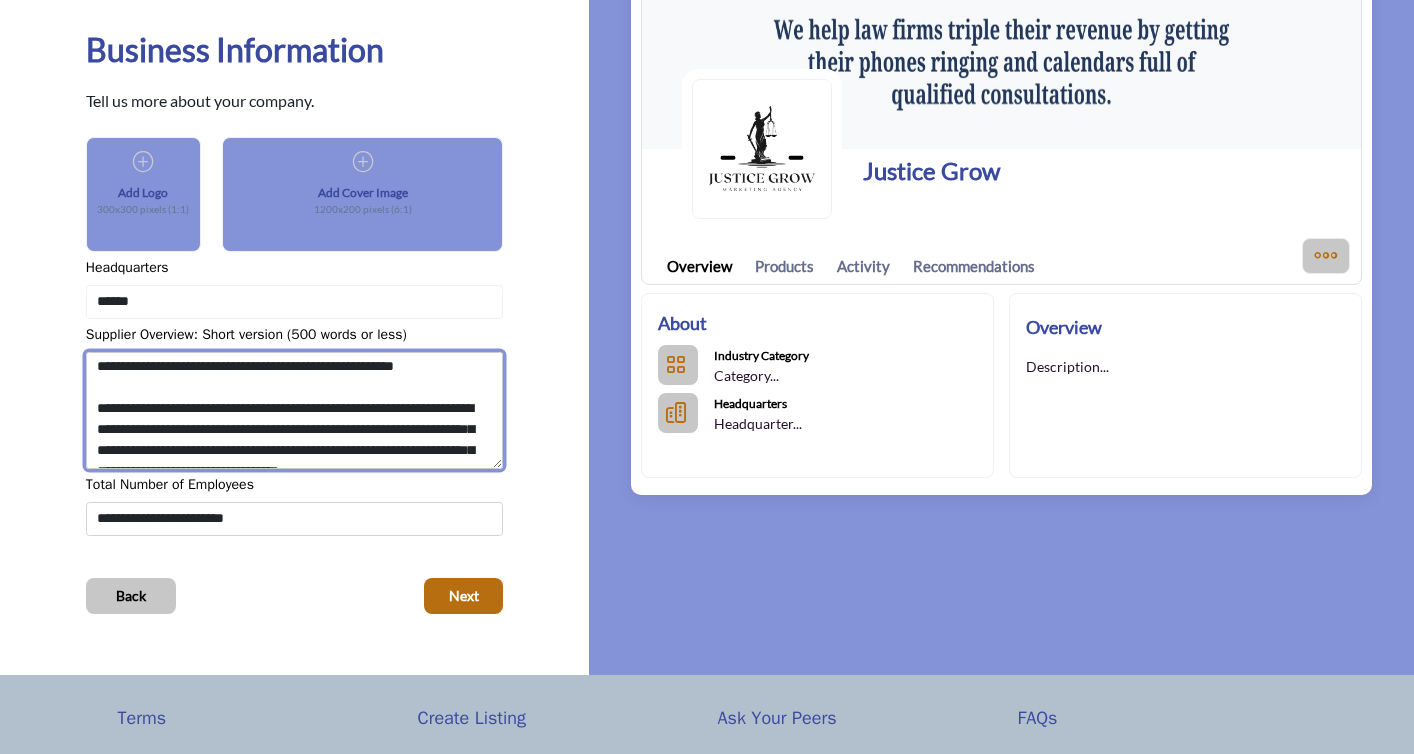 click on "**********" at bounding box center [294, 411] 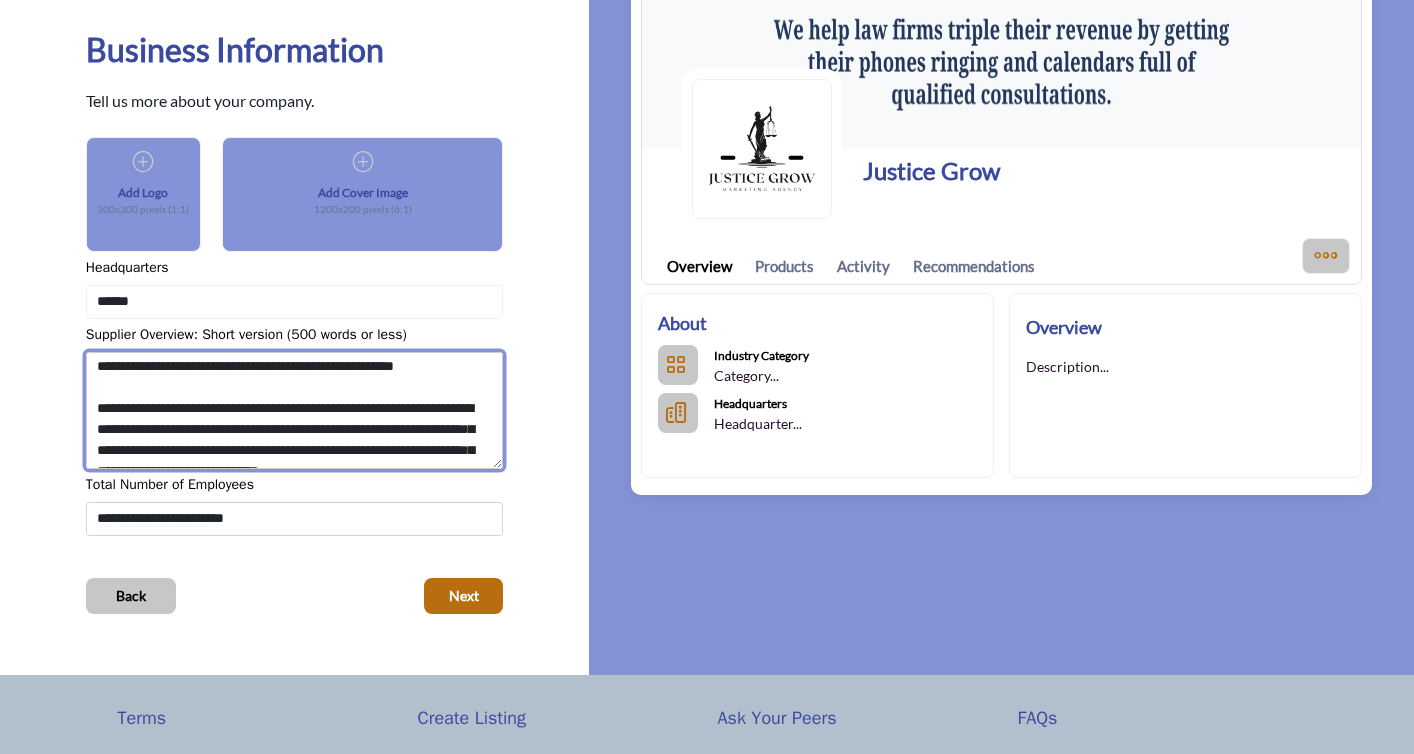 click on "**********" at bounding box center (294, 411) 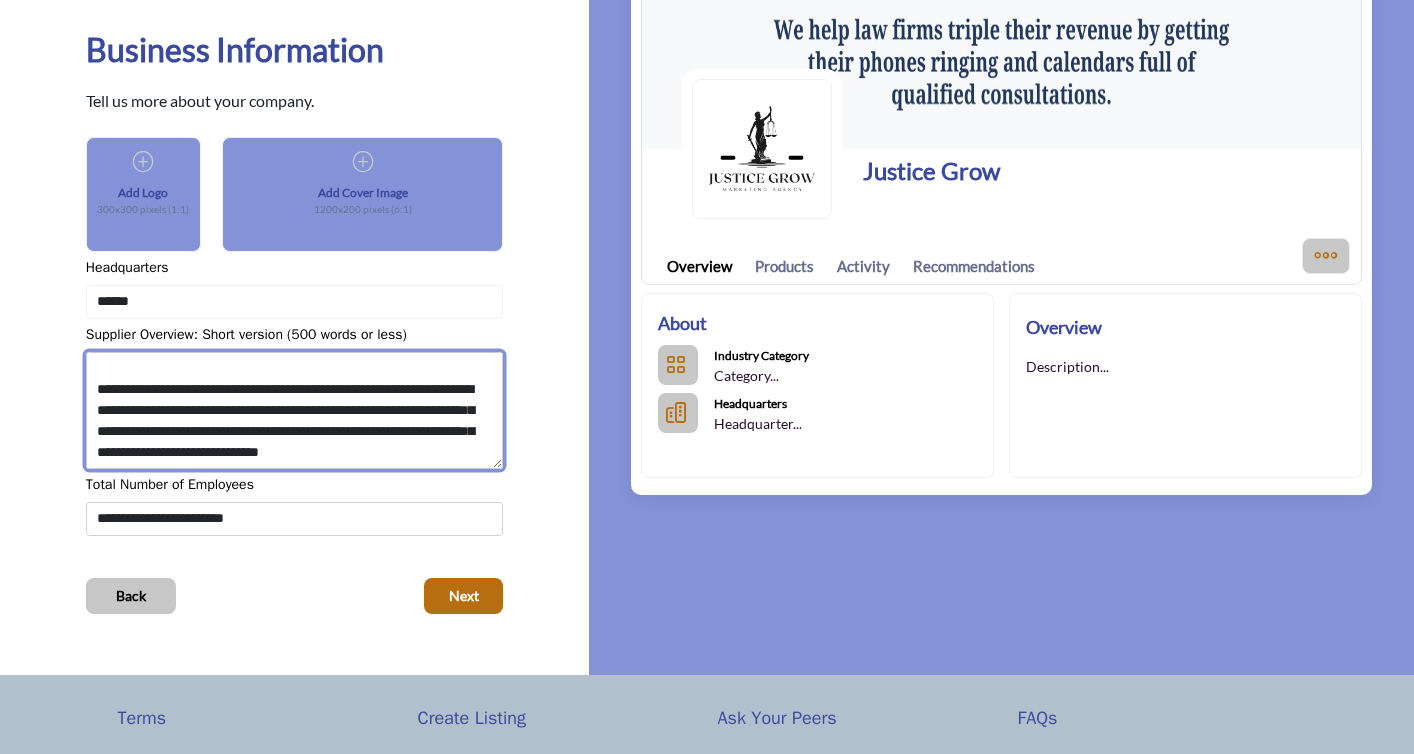 click on "**********" at bounding box center (294, 411) 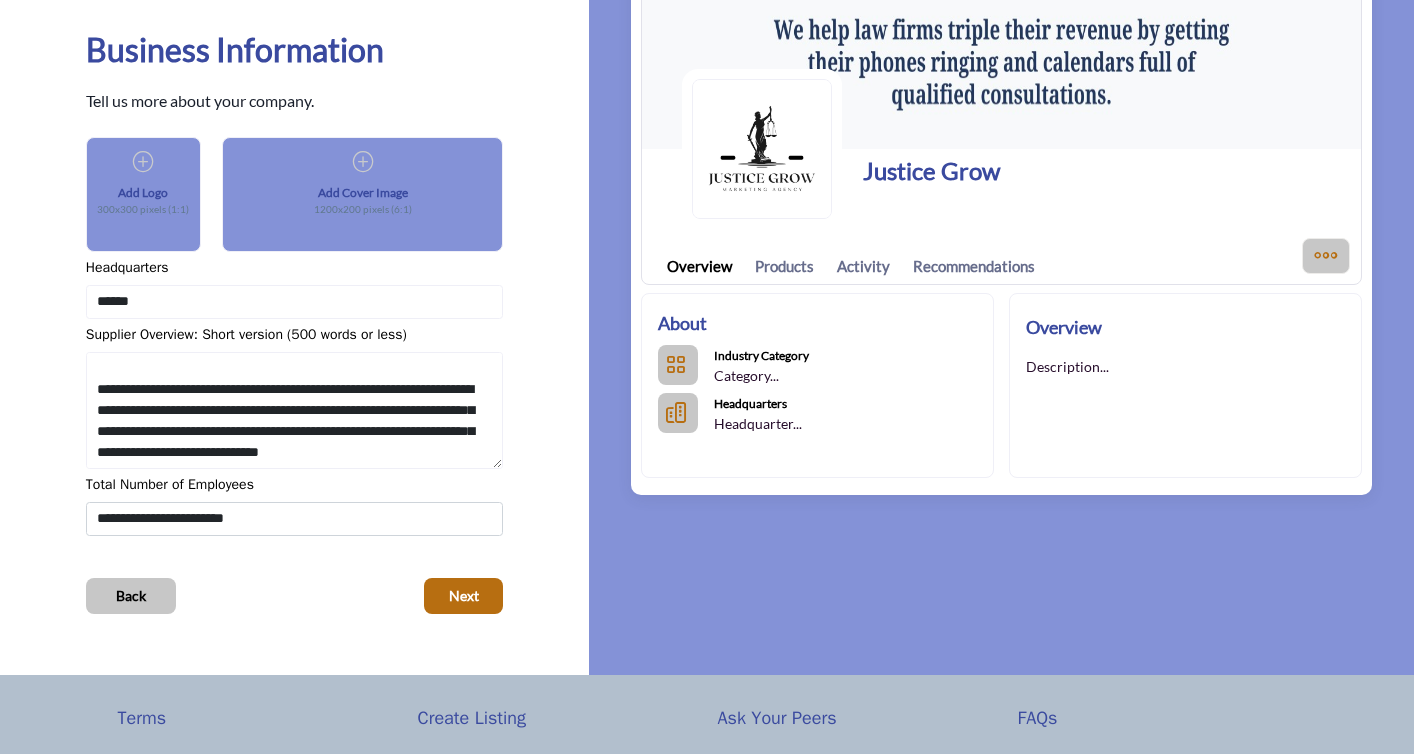 click on "03
05
Business Information" at bounding box center (295, 288) 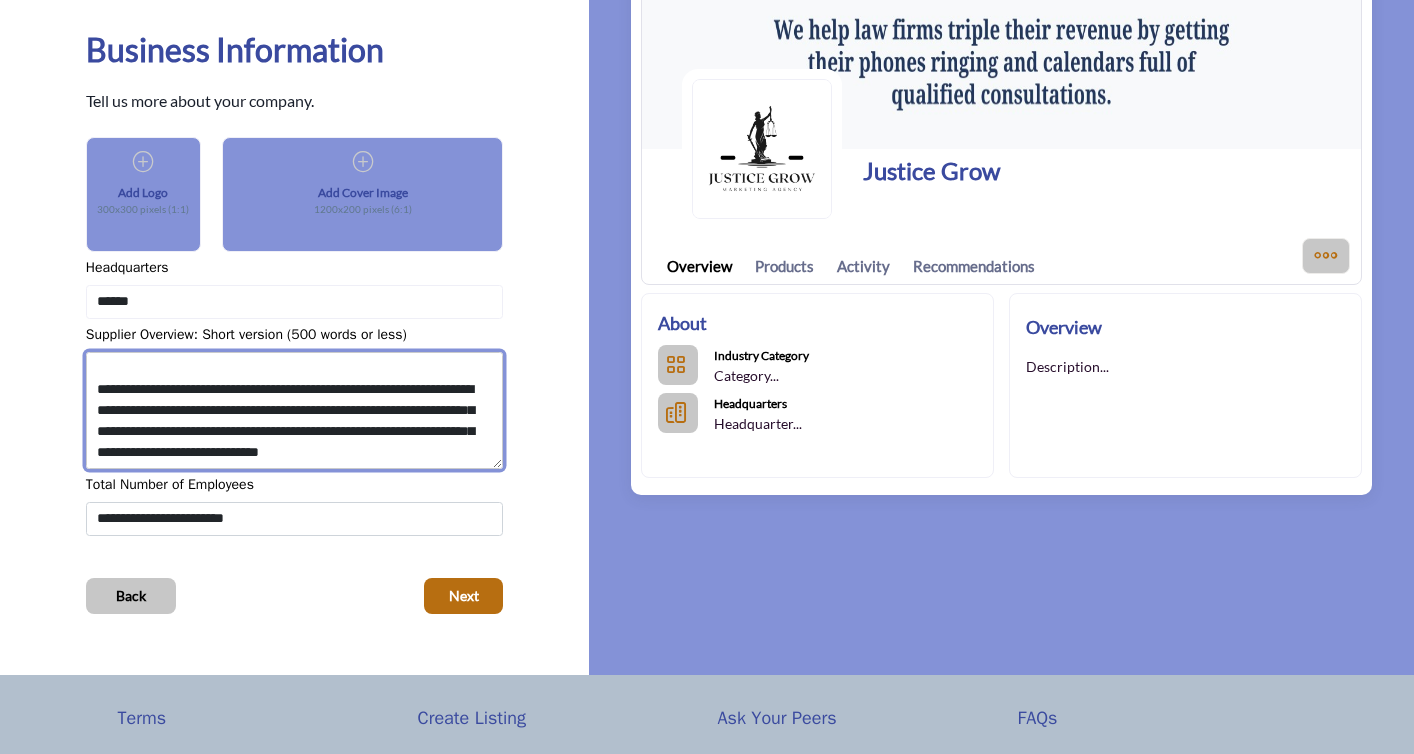 click on "**********" at bounding box center [294, 411] 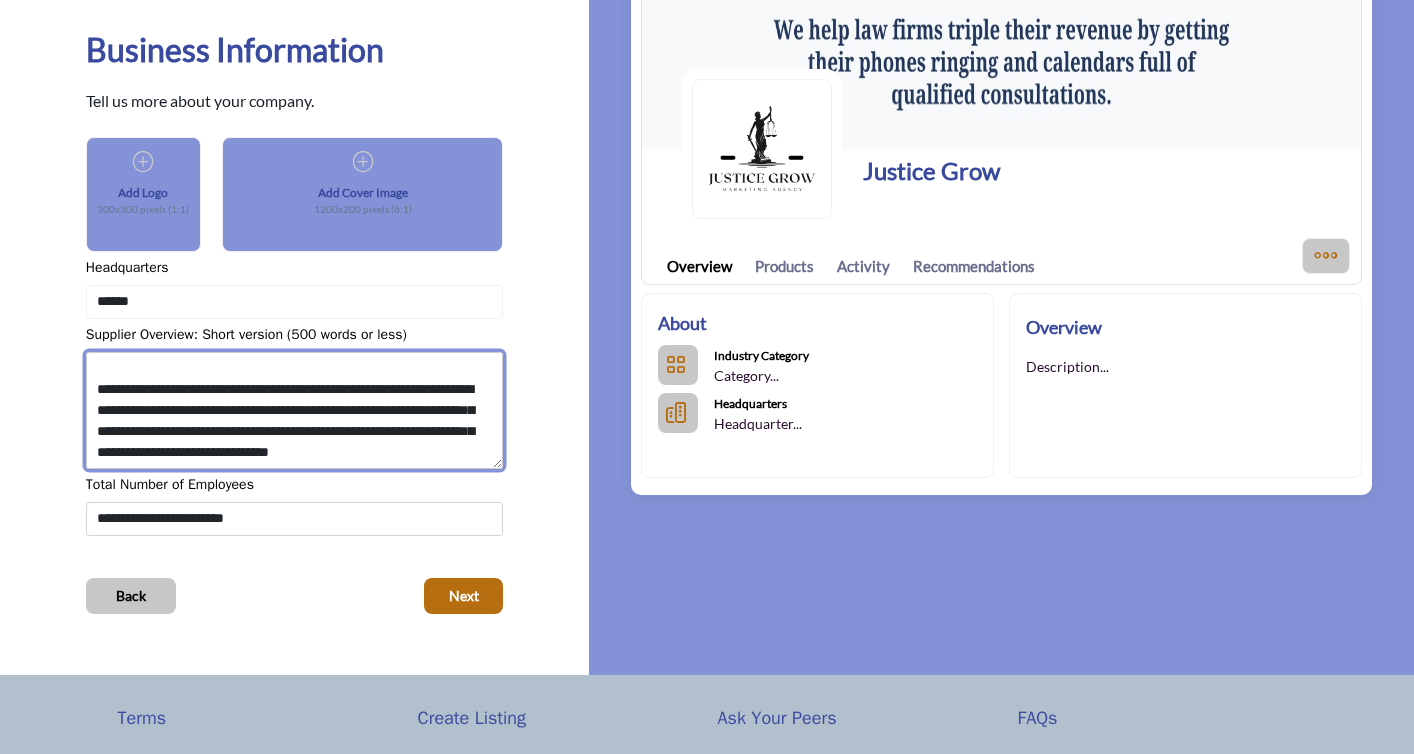 scroll, scrollTop: 118, scrollLeft: 0, axis: vertical 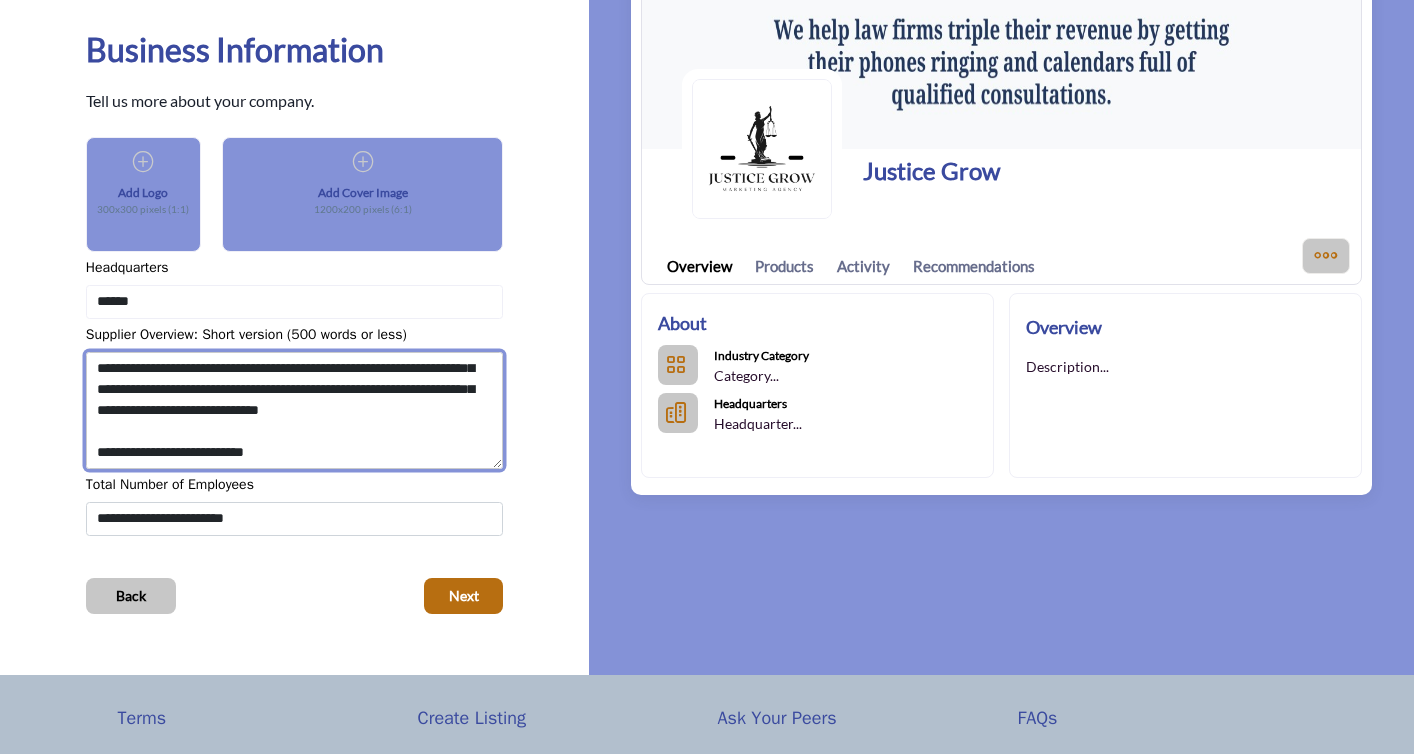 type on "**********" 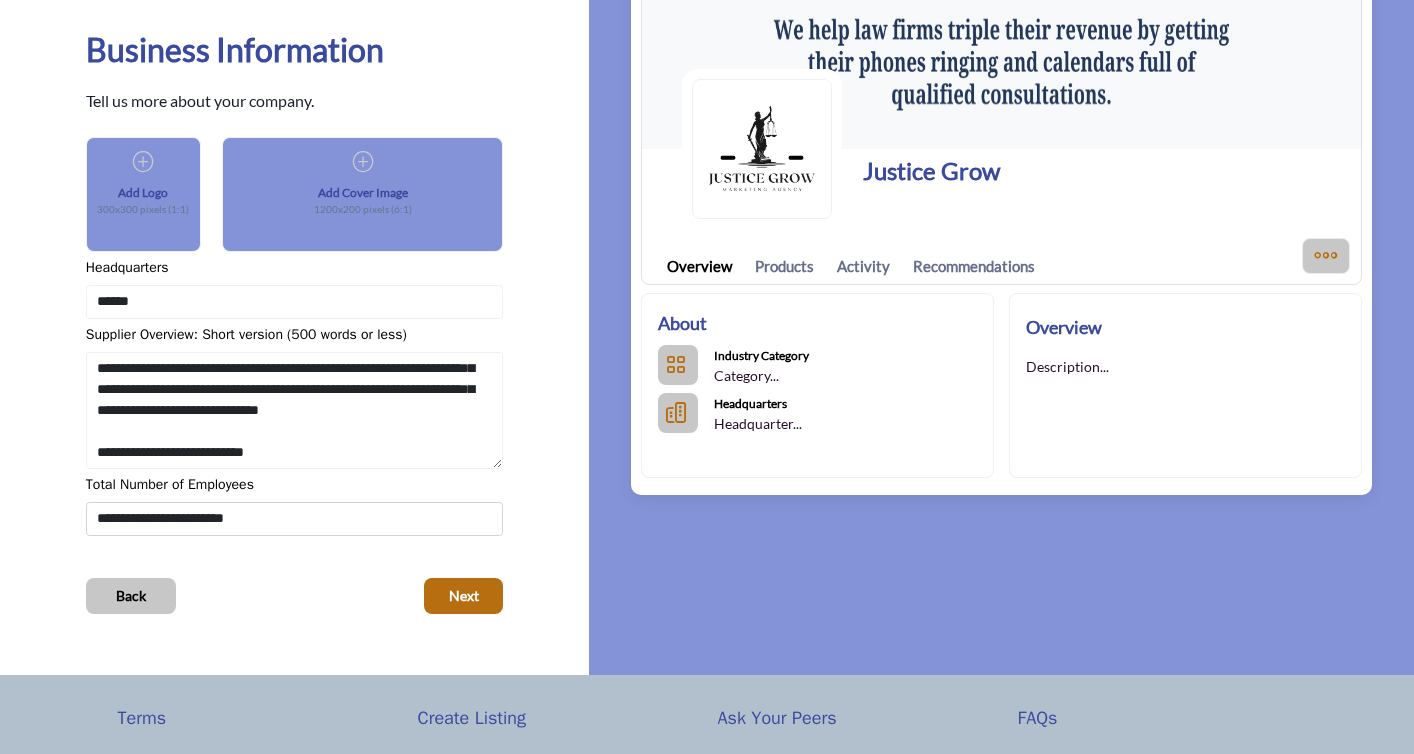 click on "03
05
Business Information" at bounding box center (295, 288) 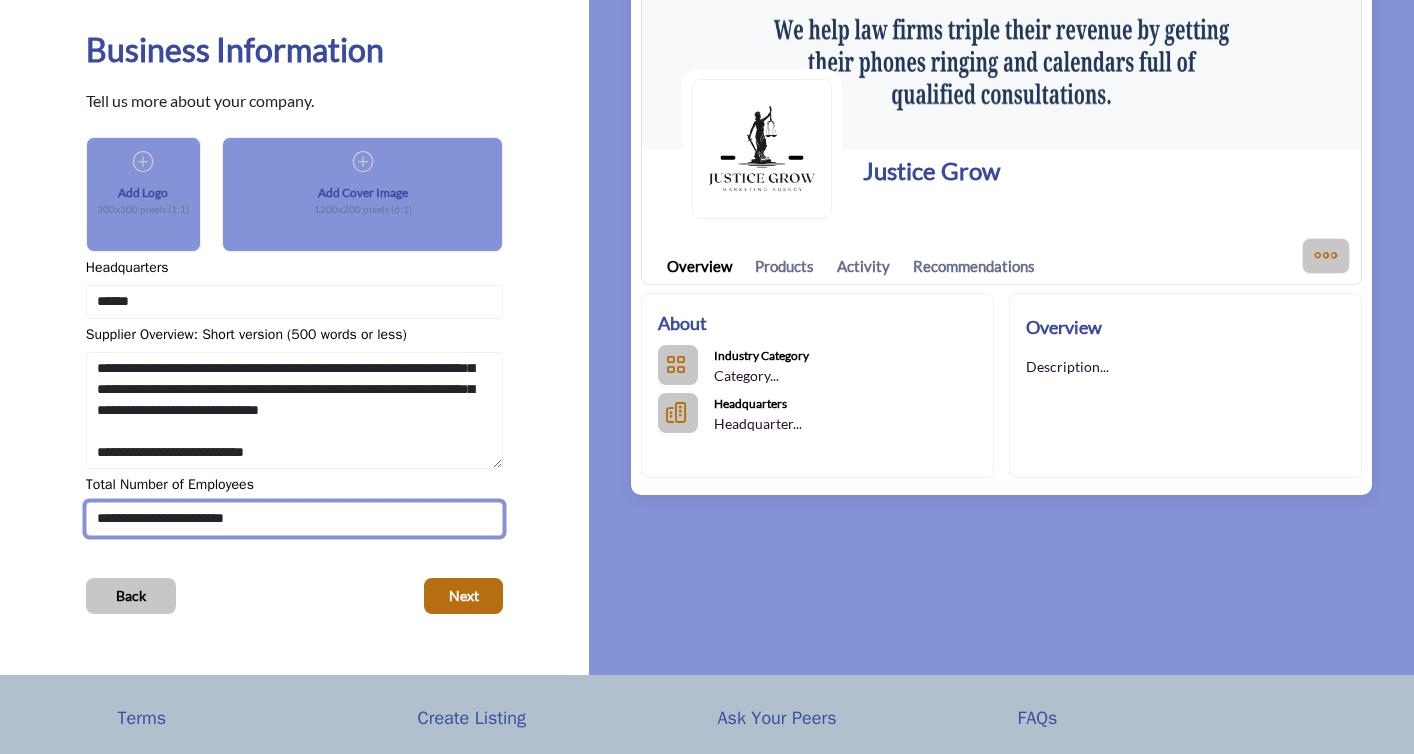 click on "**********" at bounding box center [294, 519] 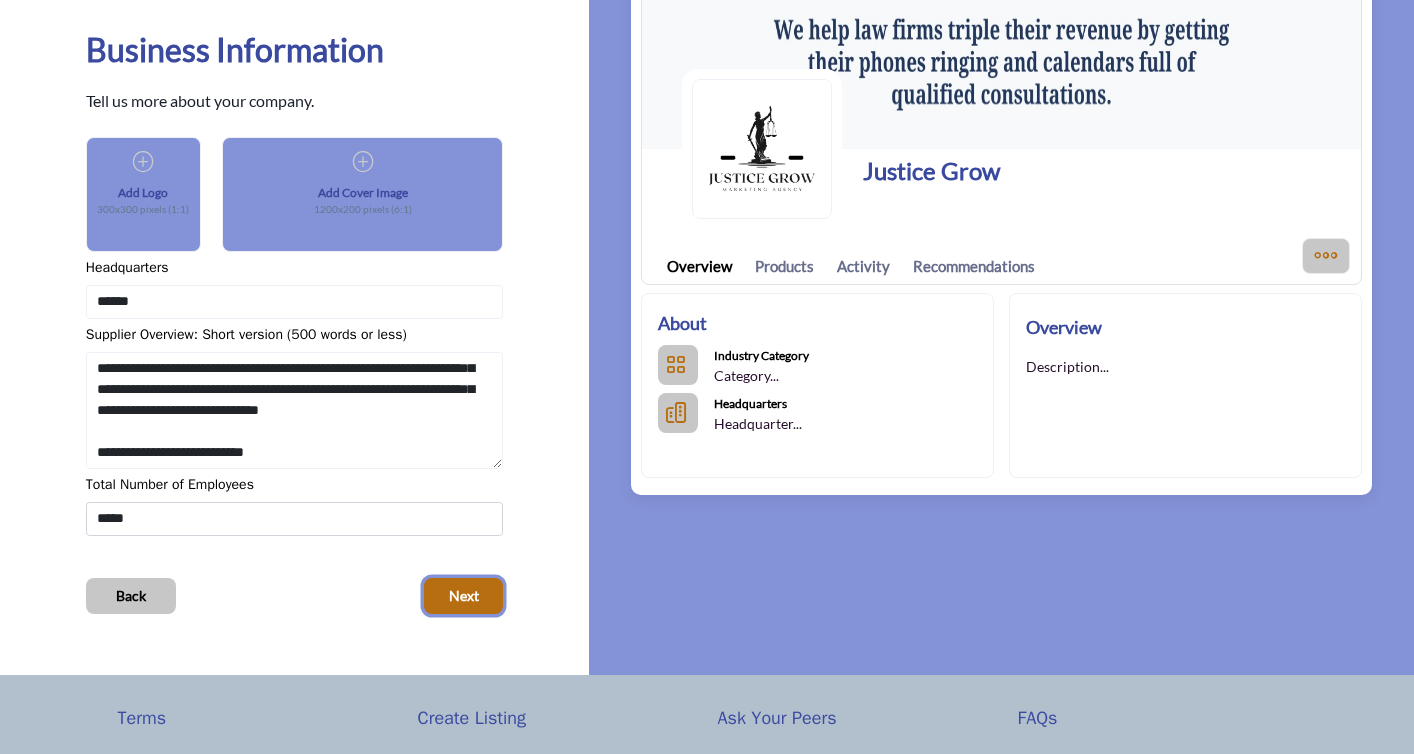 click on "Next" at bounding box center (464, 596) 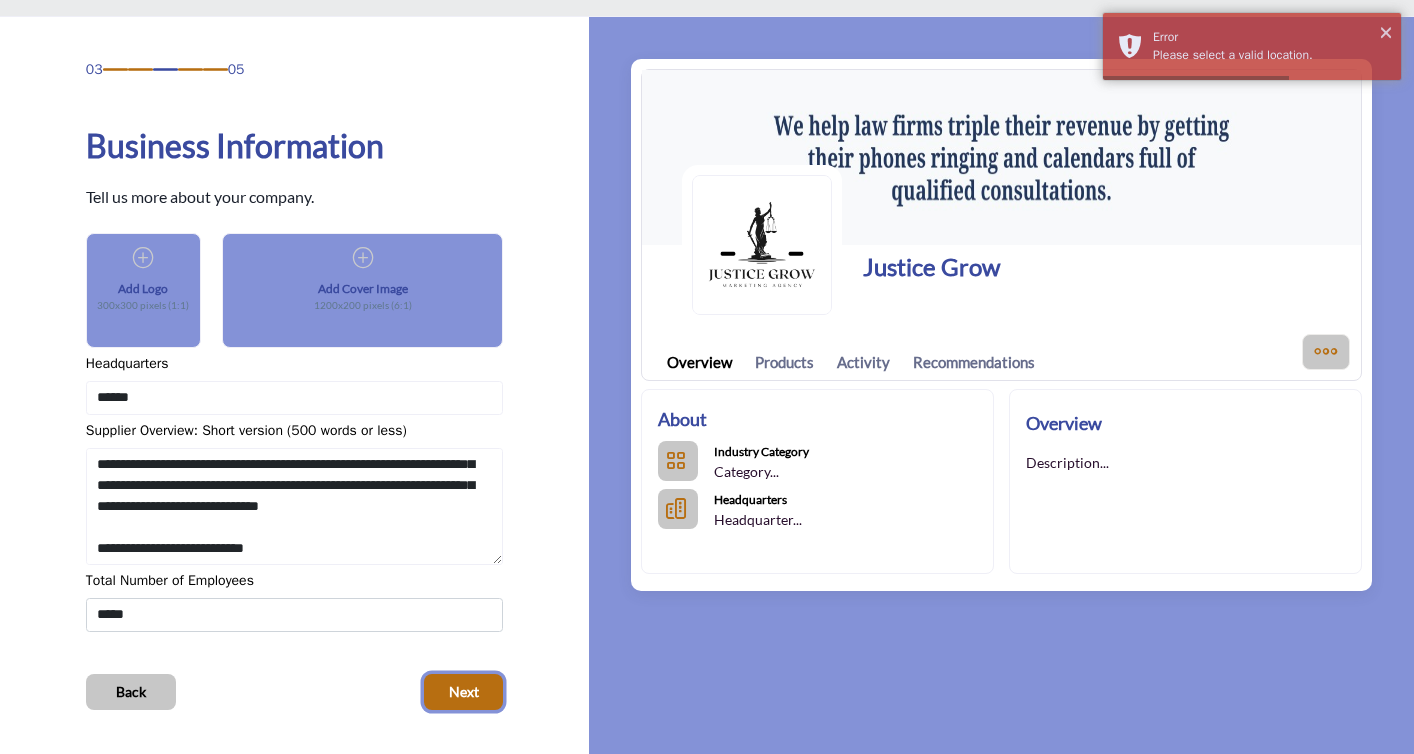 scroll, scrollTop: 0, scrollLeft: 0, axis: both 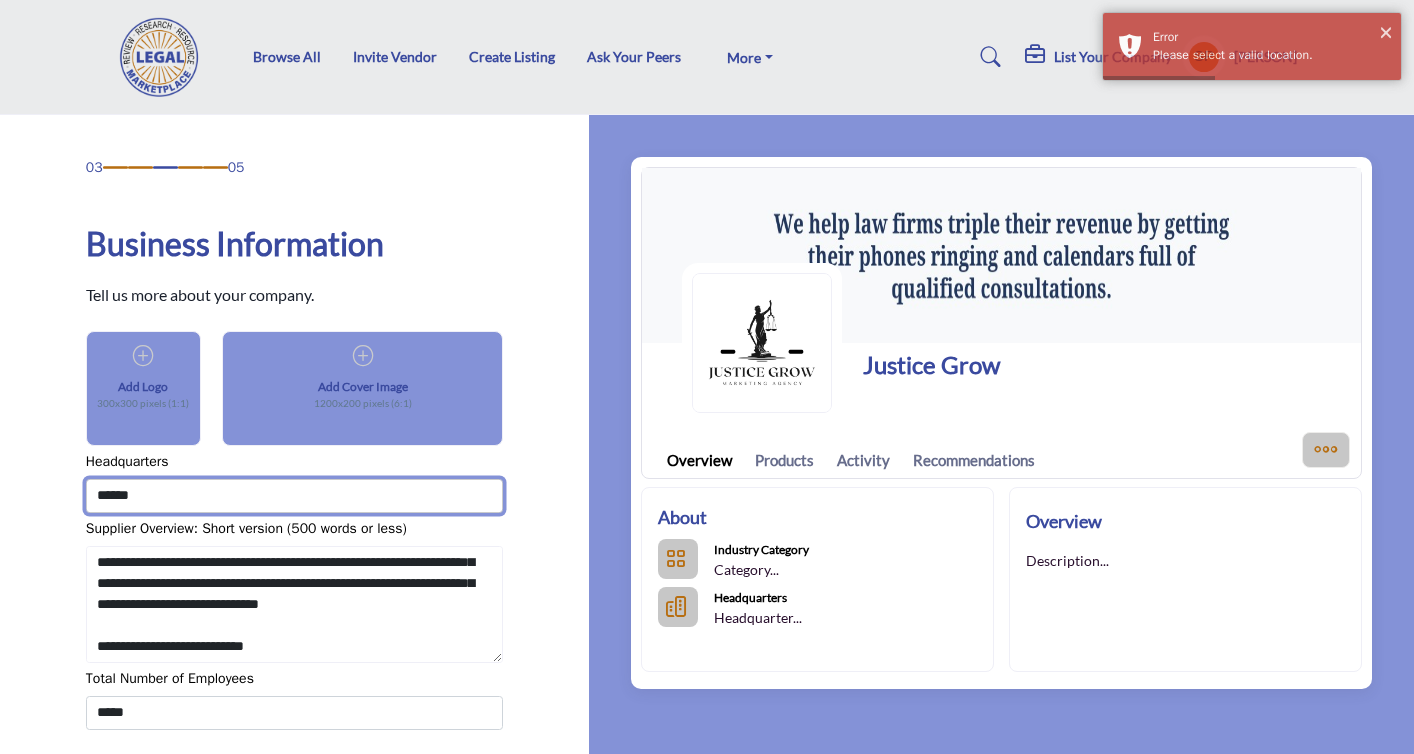 click on "******" at bounding box center (294, 496) 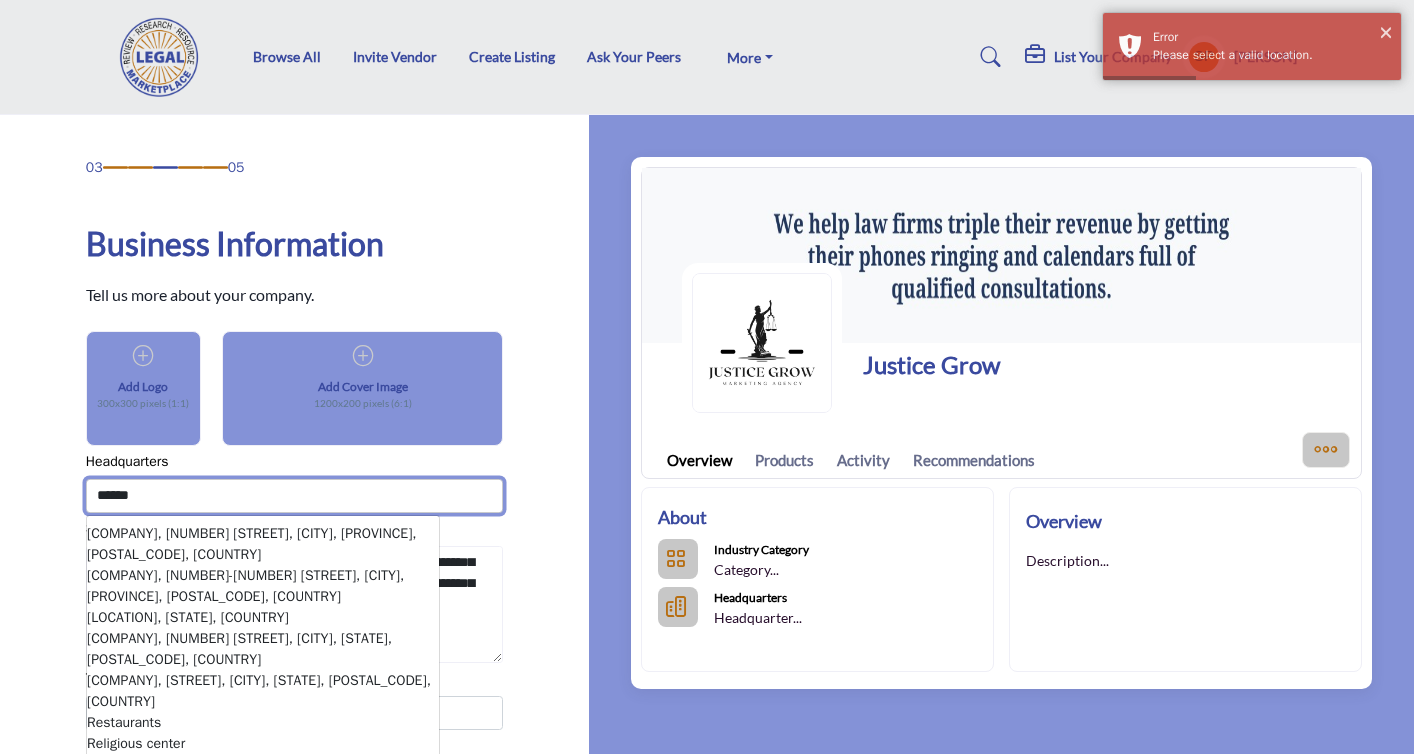 click on "******" at bounding box center [294, 496] 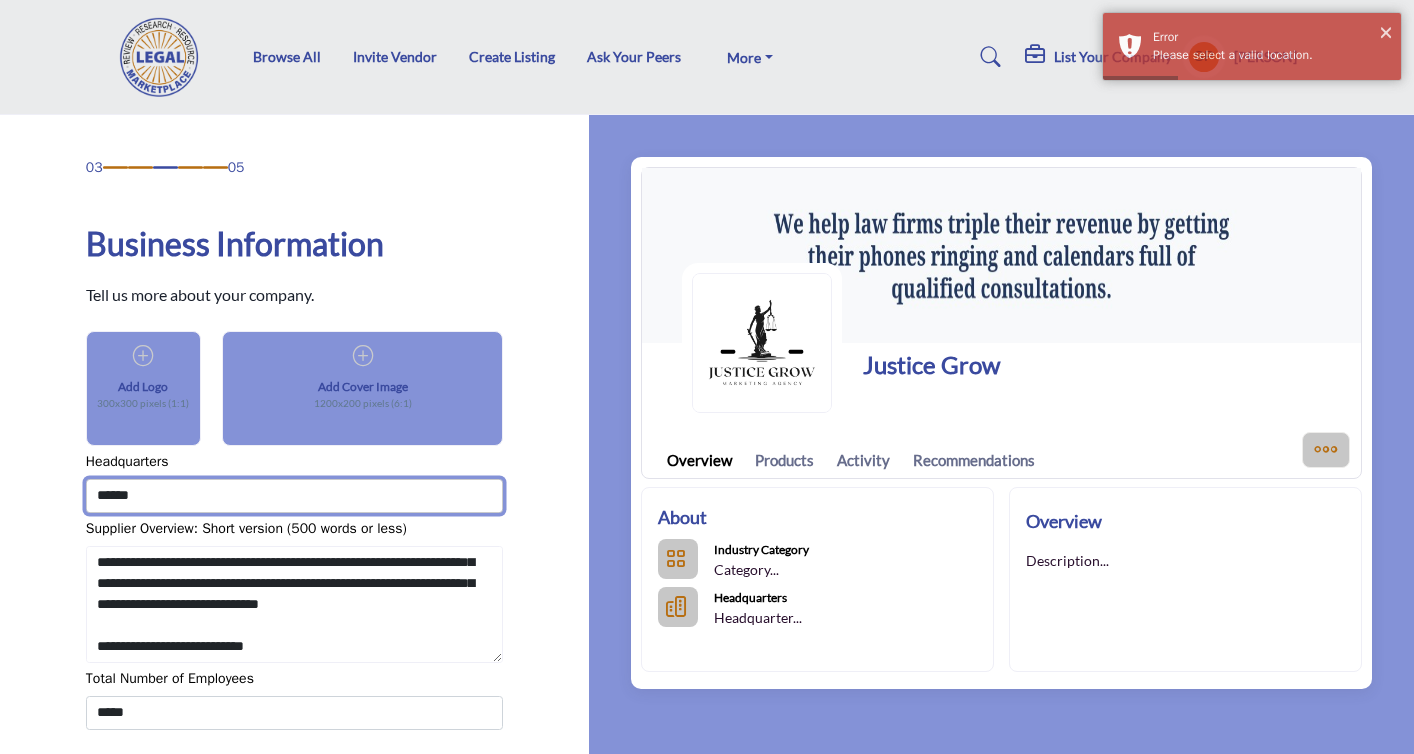 click on "******" at bounding box center [294, 496] 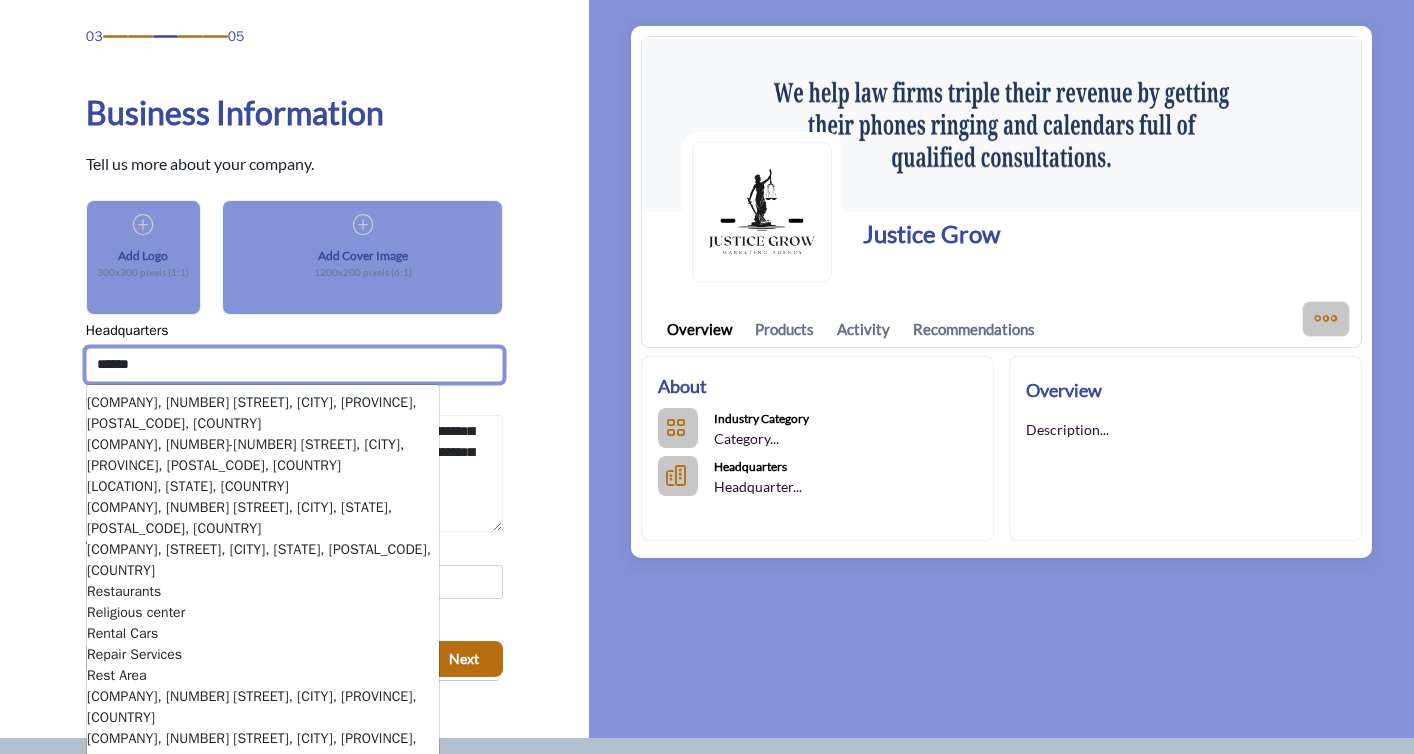 scroll, scrollTop: 132, scrollLeft: 0, axis: vertical 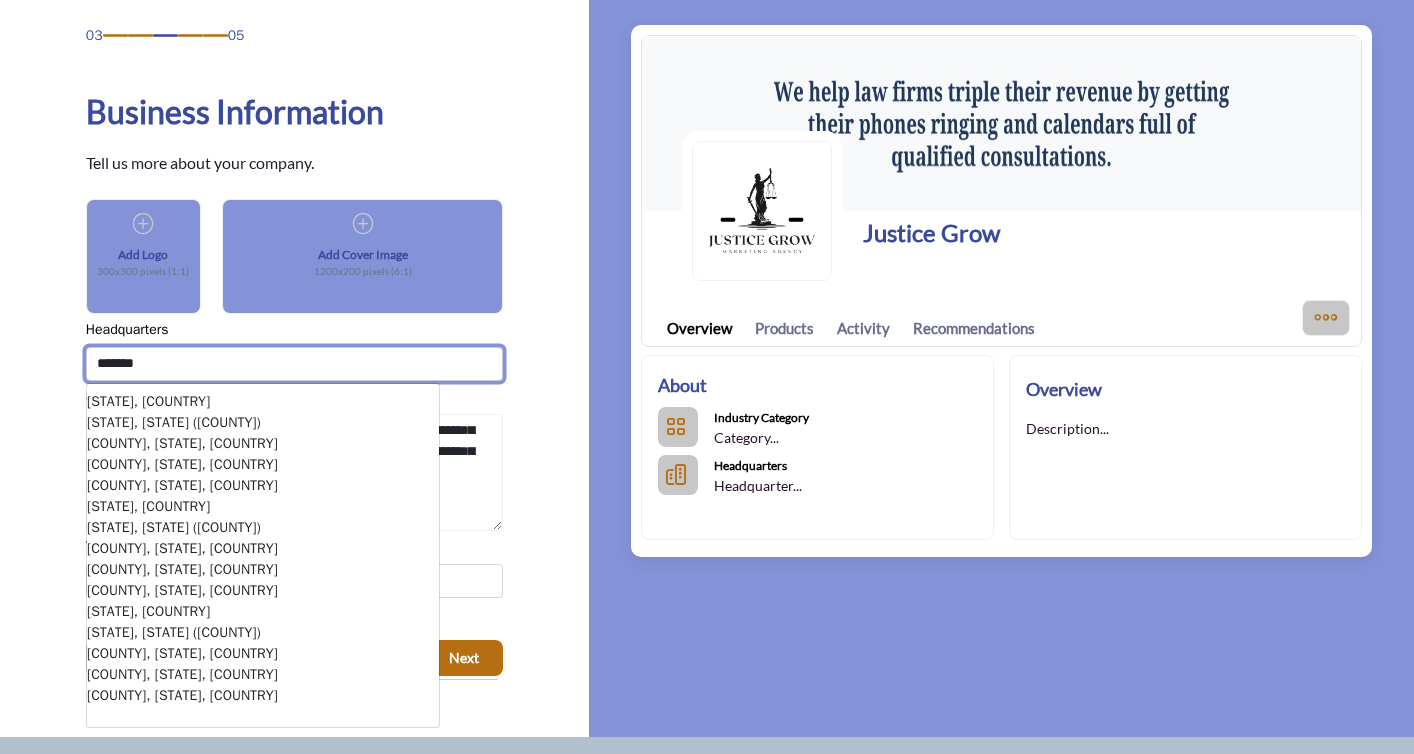 click on "*******" at bounding box center [294, 364] 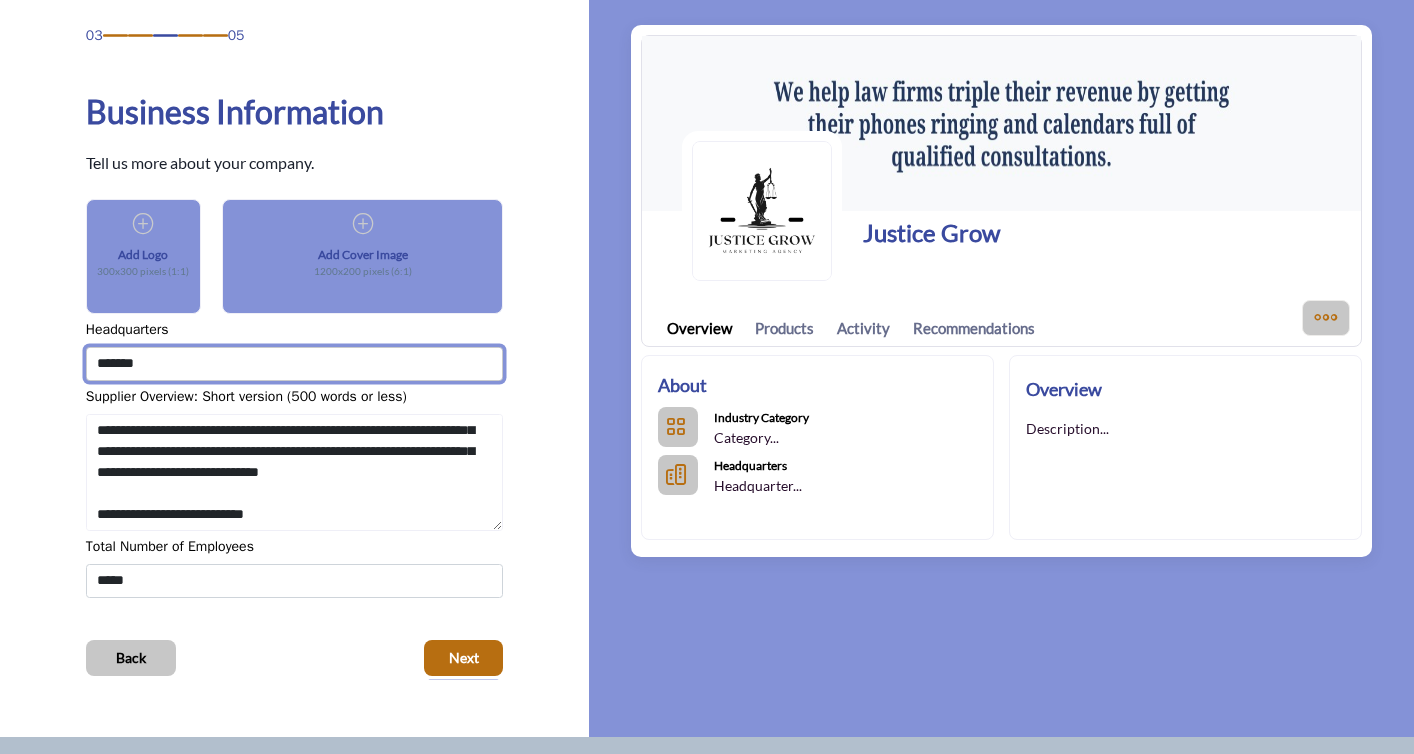 click on "*******" at bounding box center [294, 364] 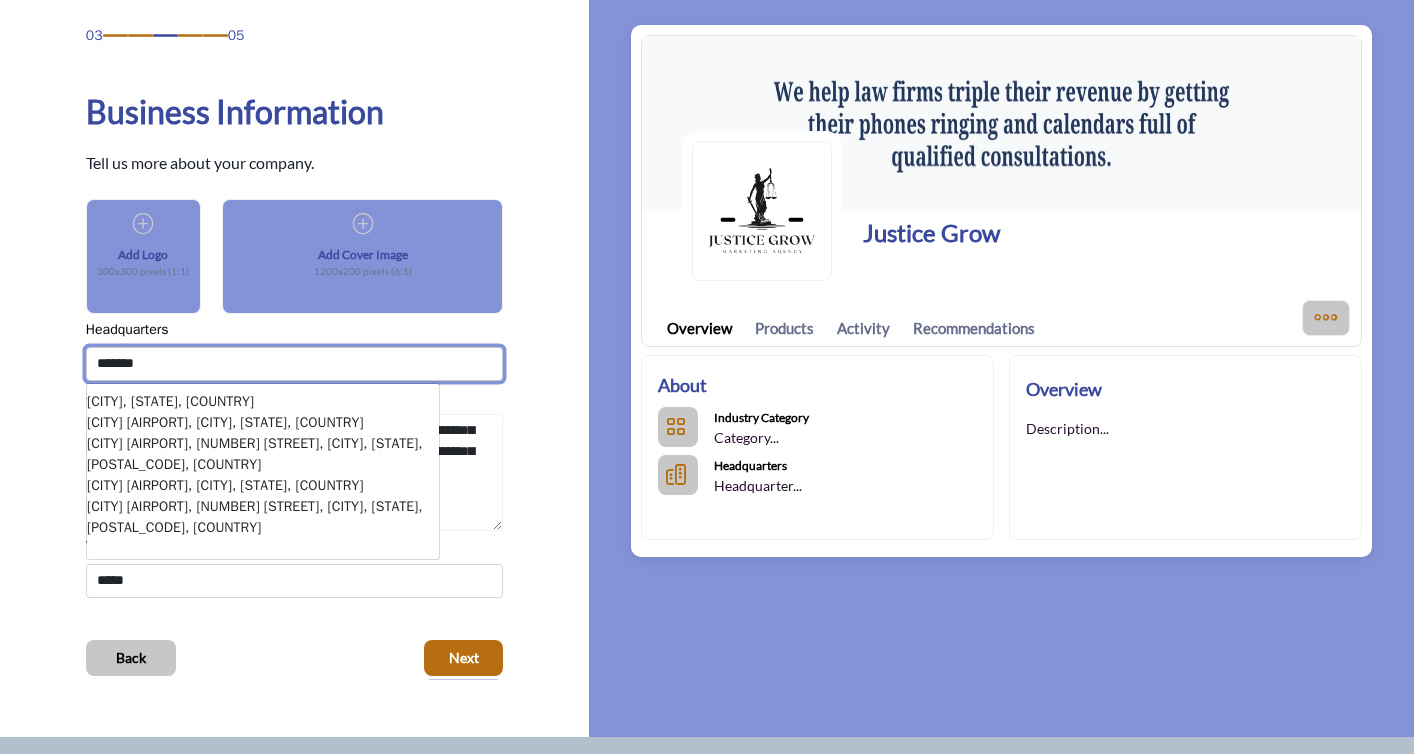 click on "*******" at bounding box center (294, 364) 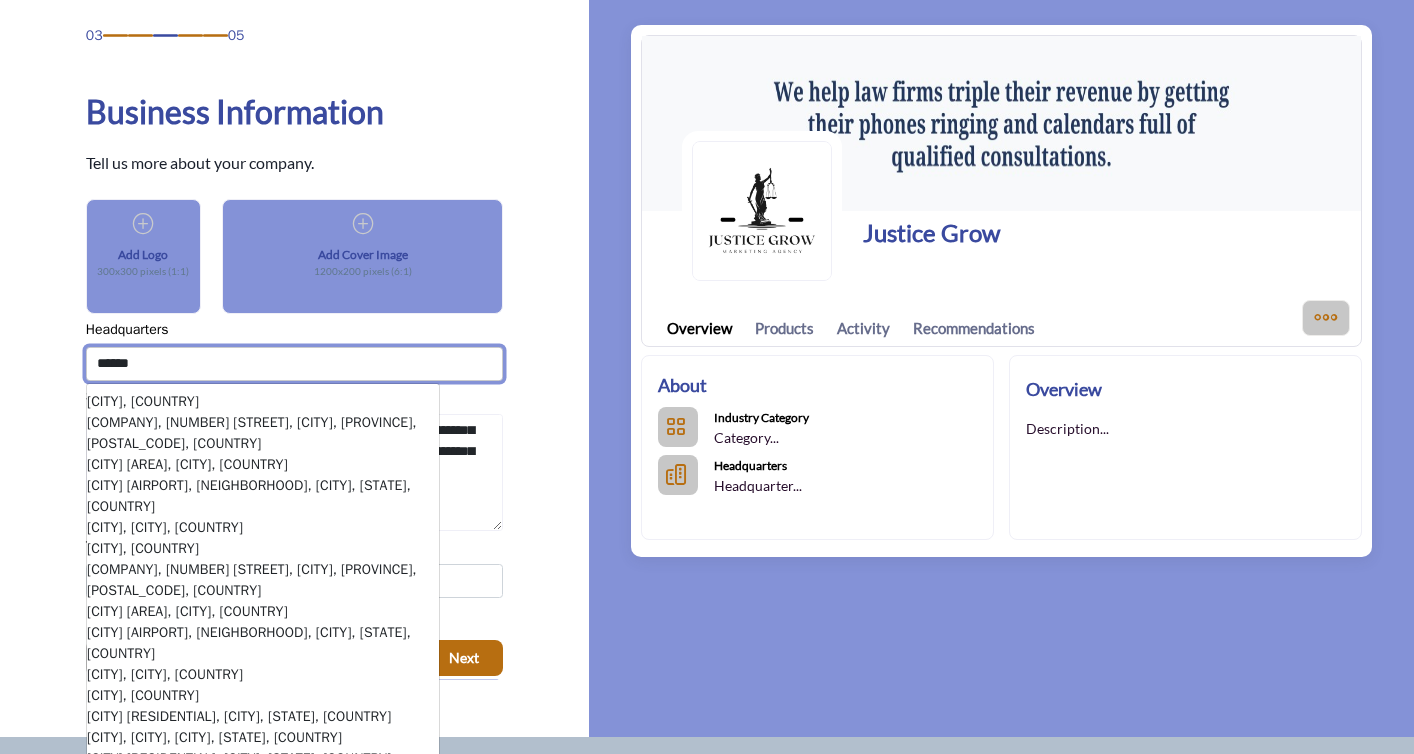 click on "******" at bounding box center (294, 364) 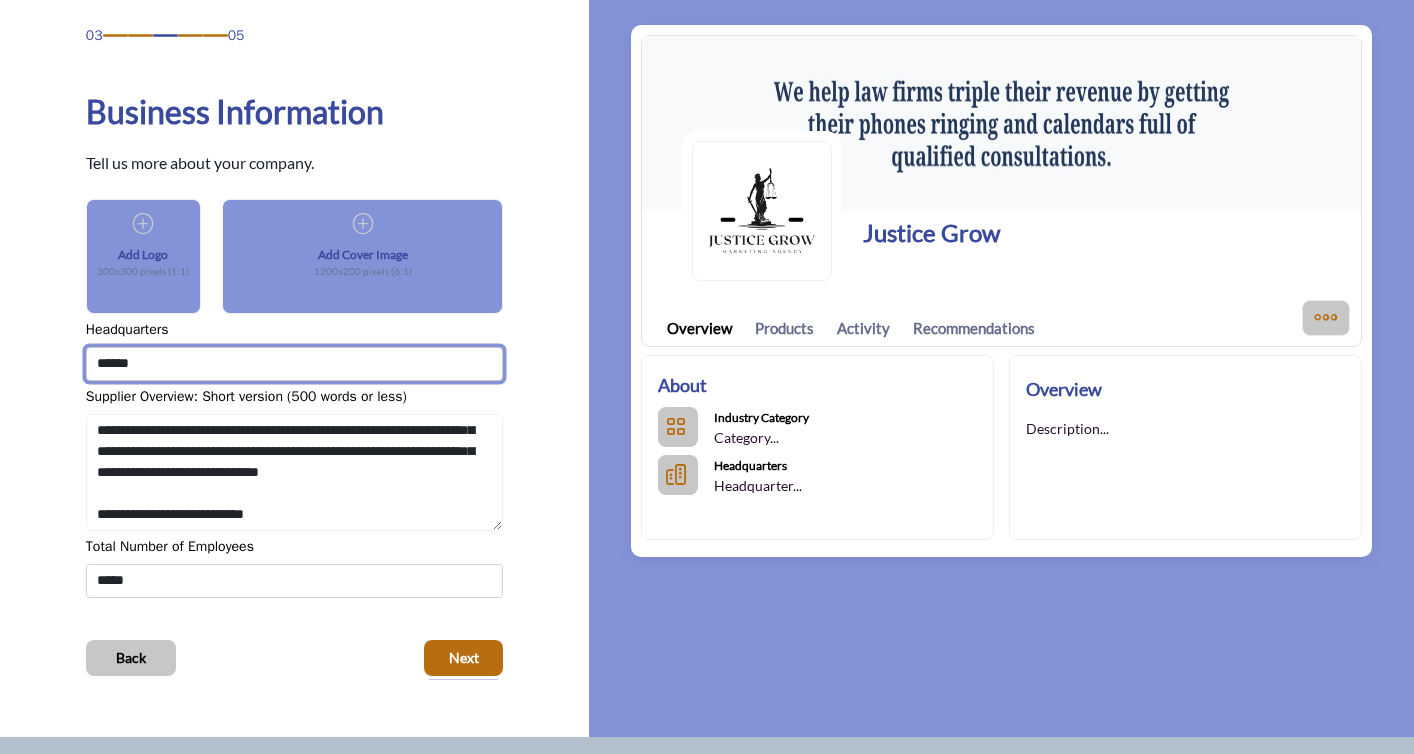 click on "******" at bounding box center (294, 364) 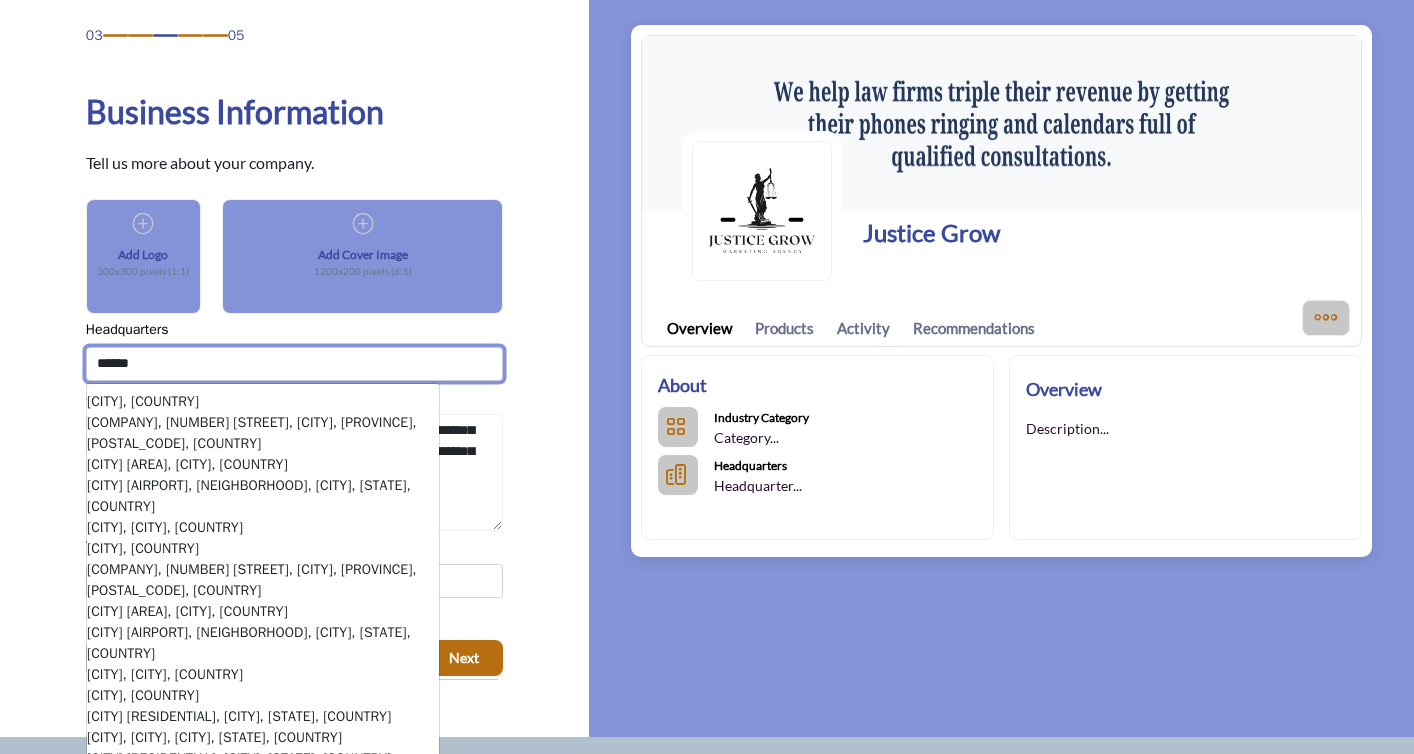 click on "******" at bounding box center (294, 364) 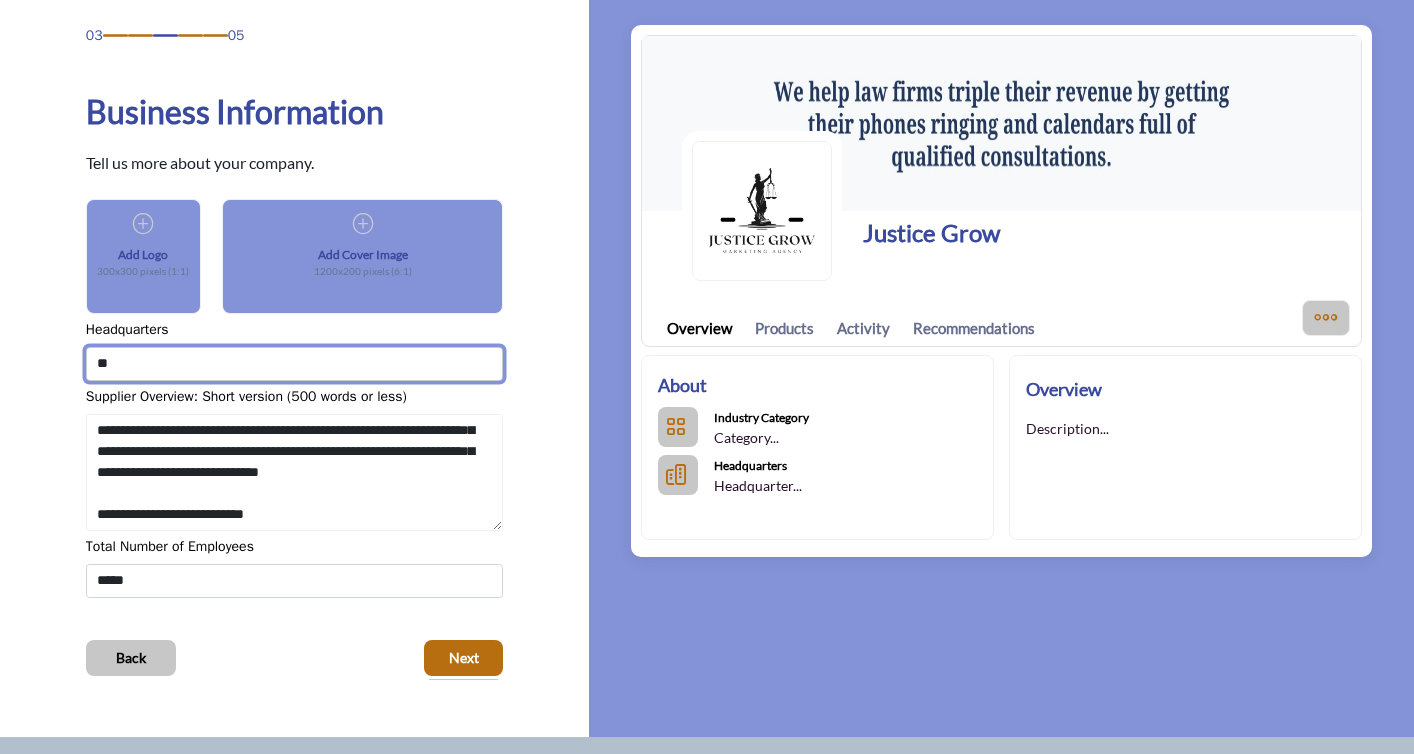 type on "*" 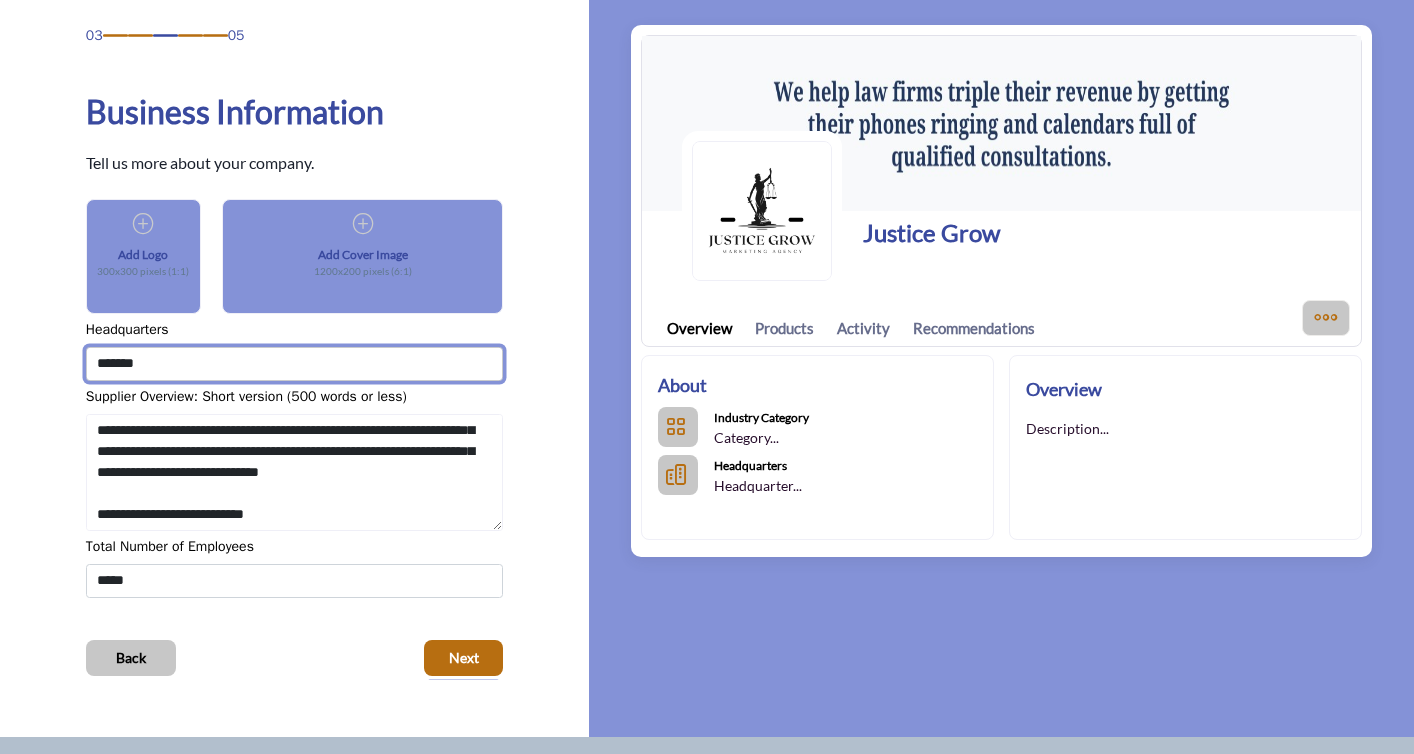click on "*******" at bounding box center (294, 364) 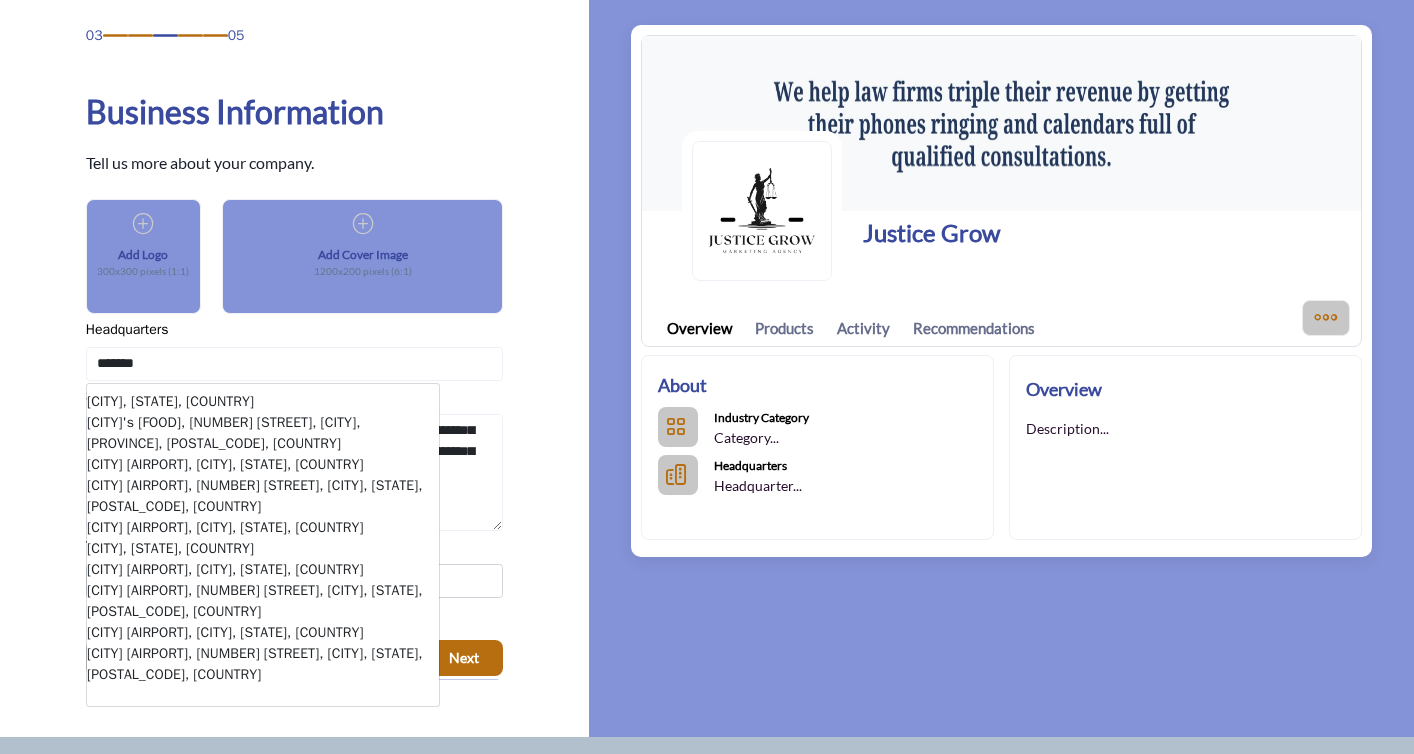 click on "Chicago, IL, USA" at bounding box center [263, 401] 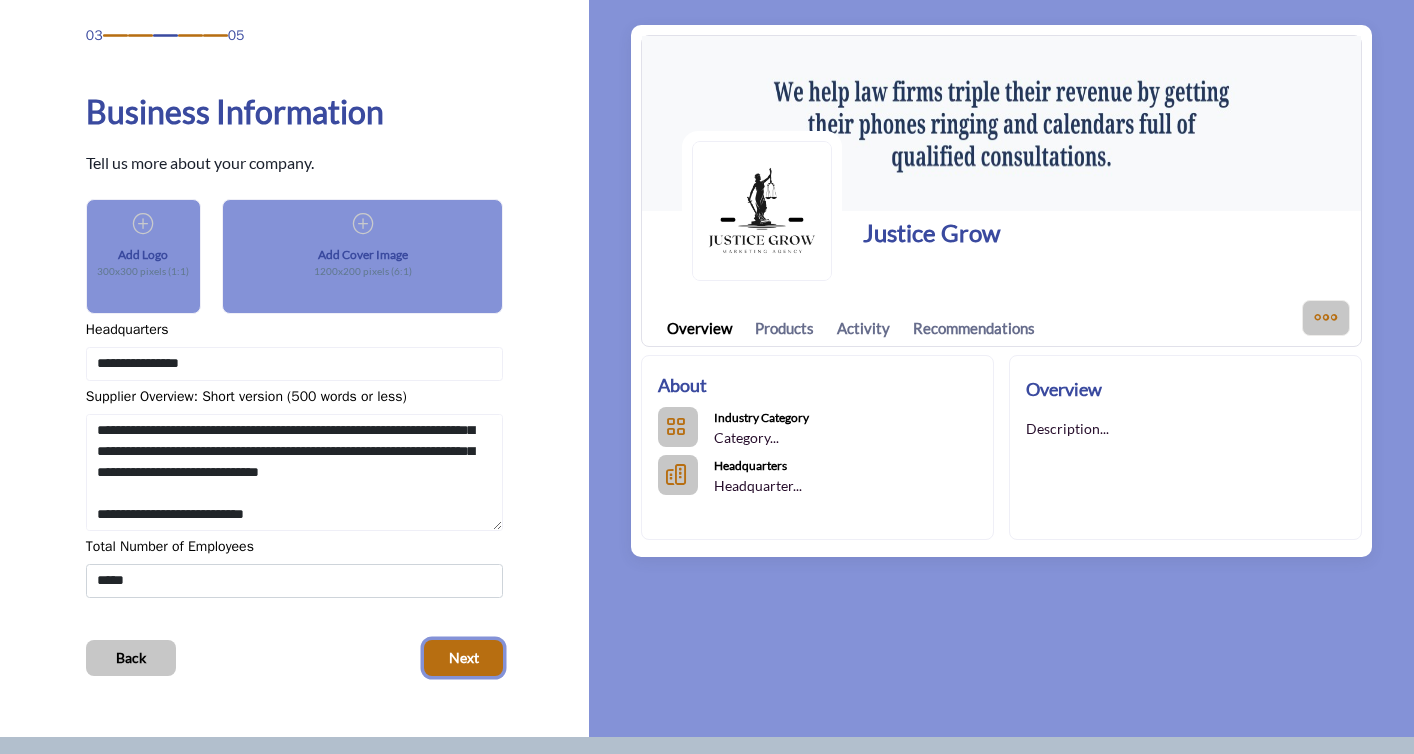 click on "Next" at bounding box center [463, 658] 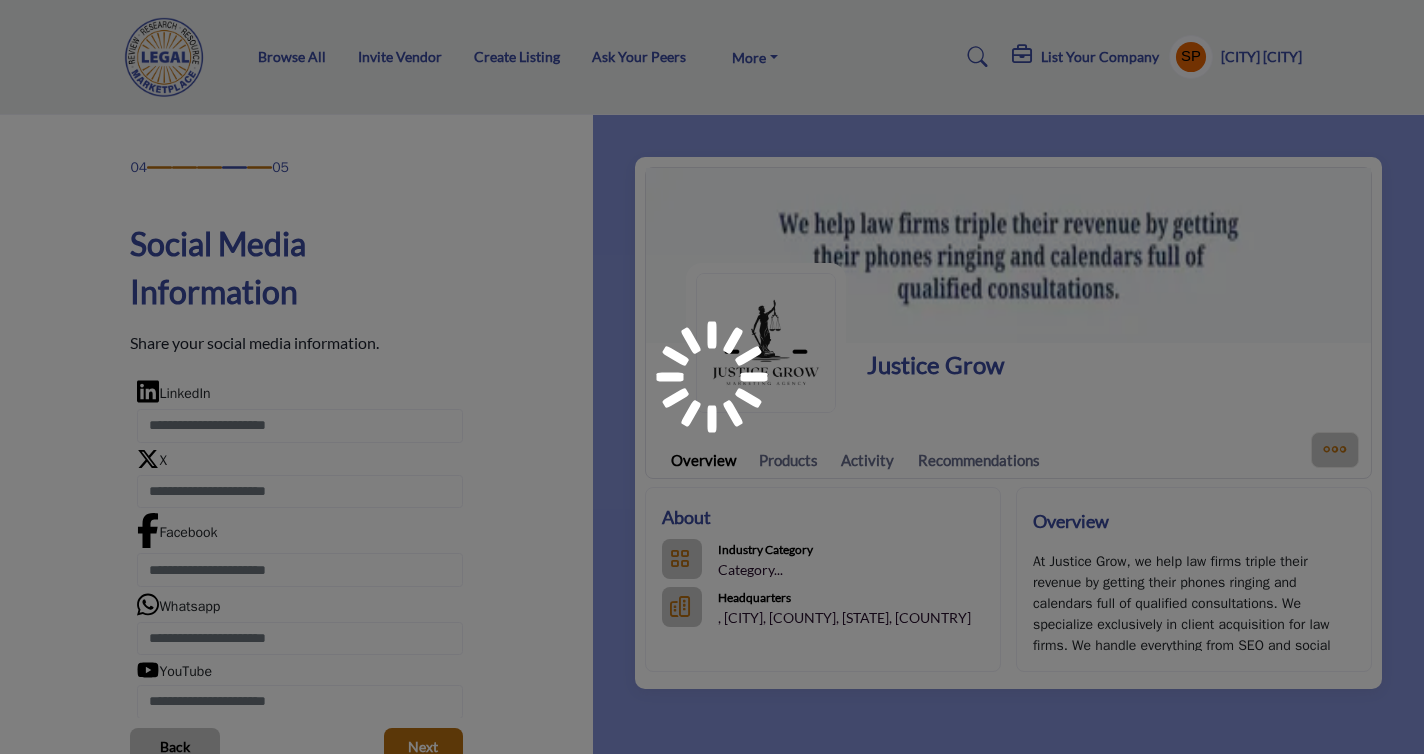 scroll, scrollTop: 0, scrollLeft: 0, axis: both 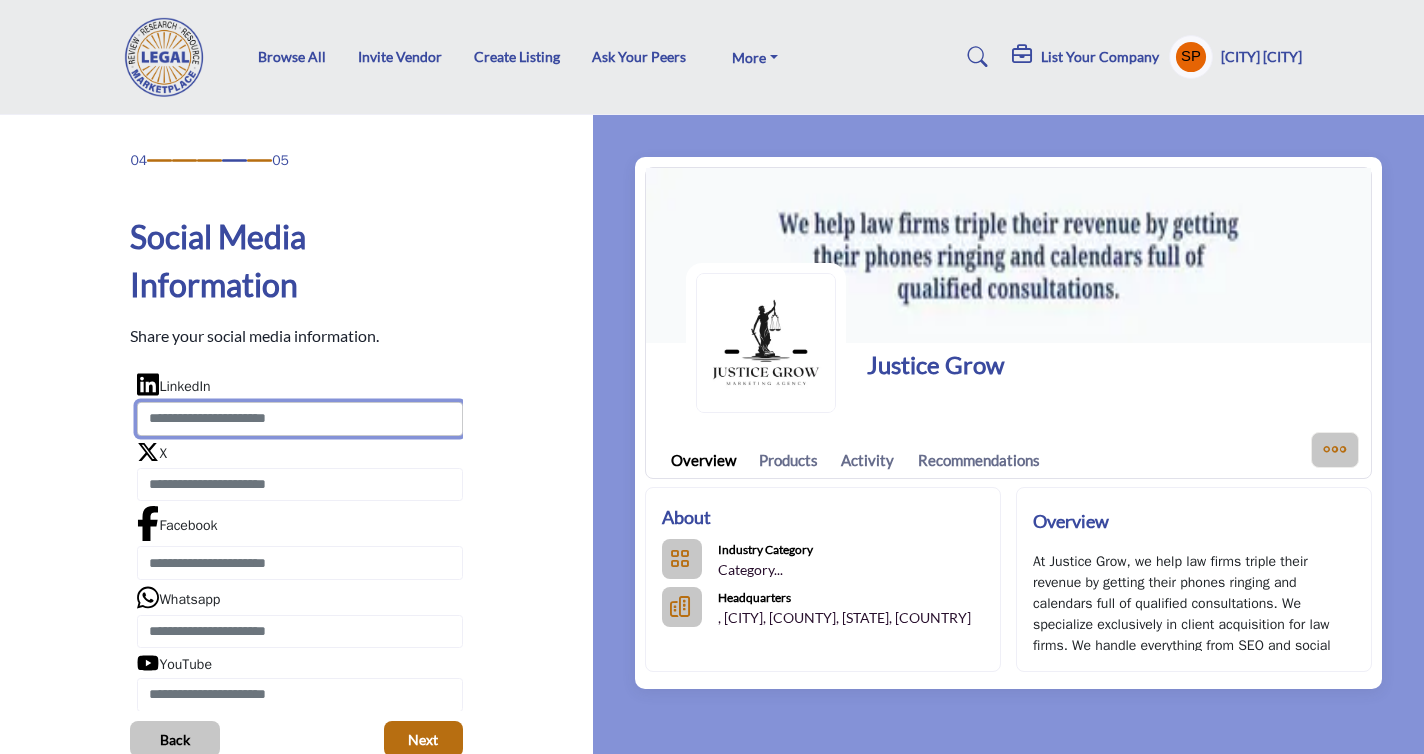 click at bounding box center [300, 419] 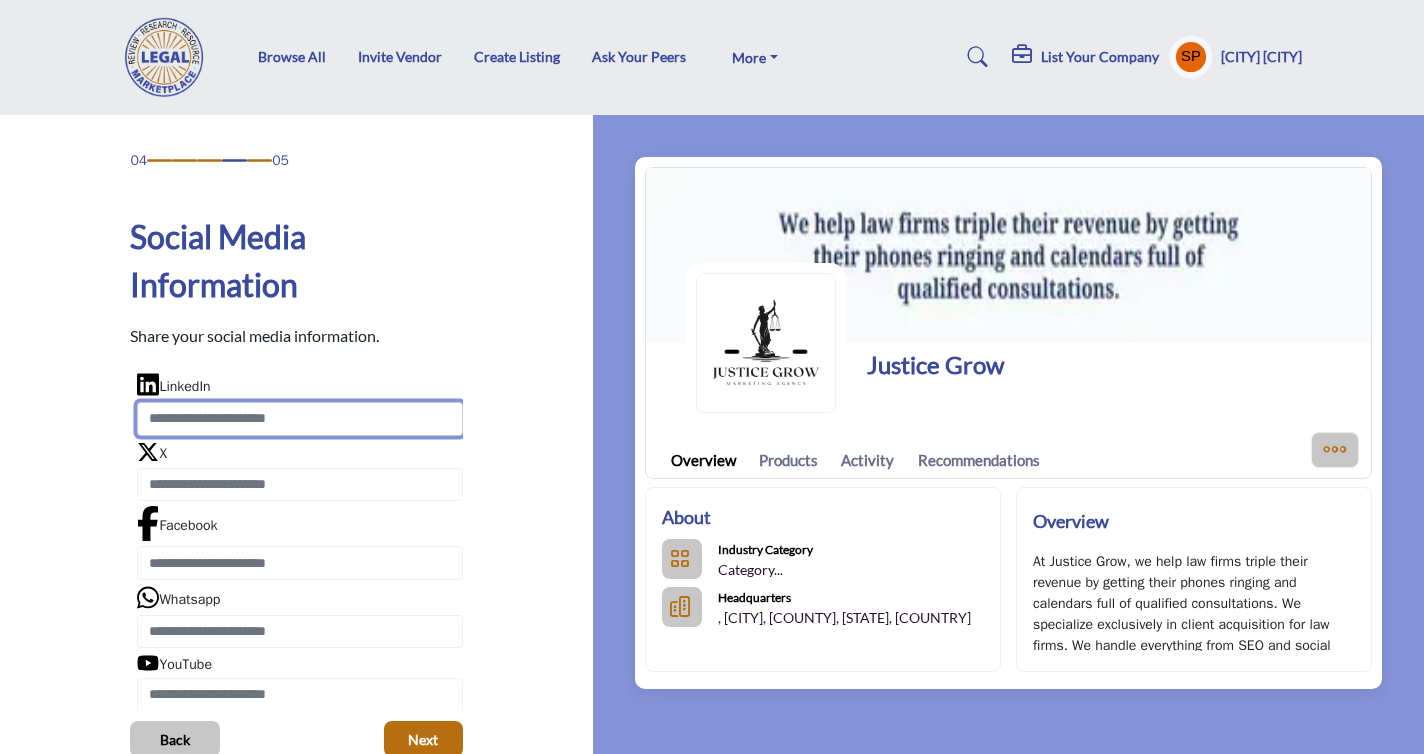 paste on "**********" 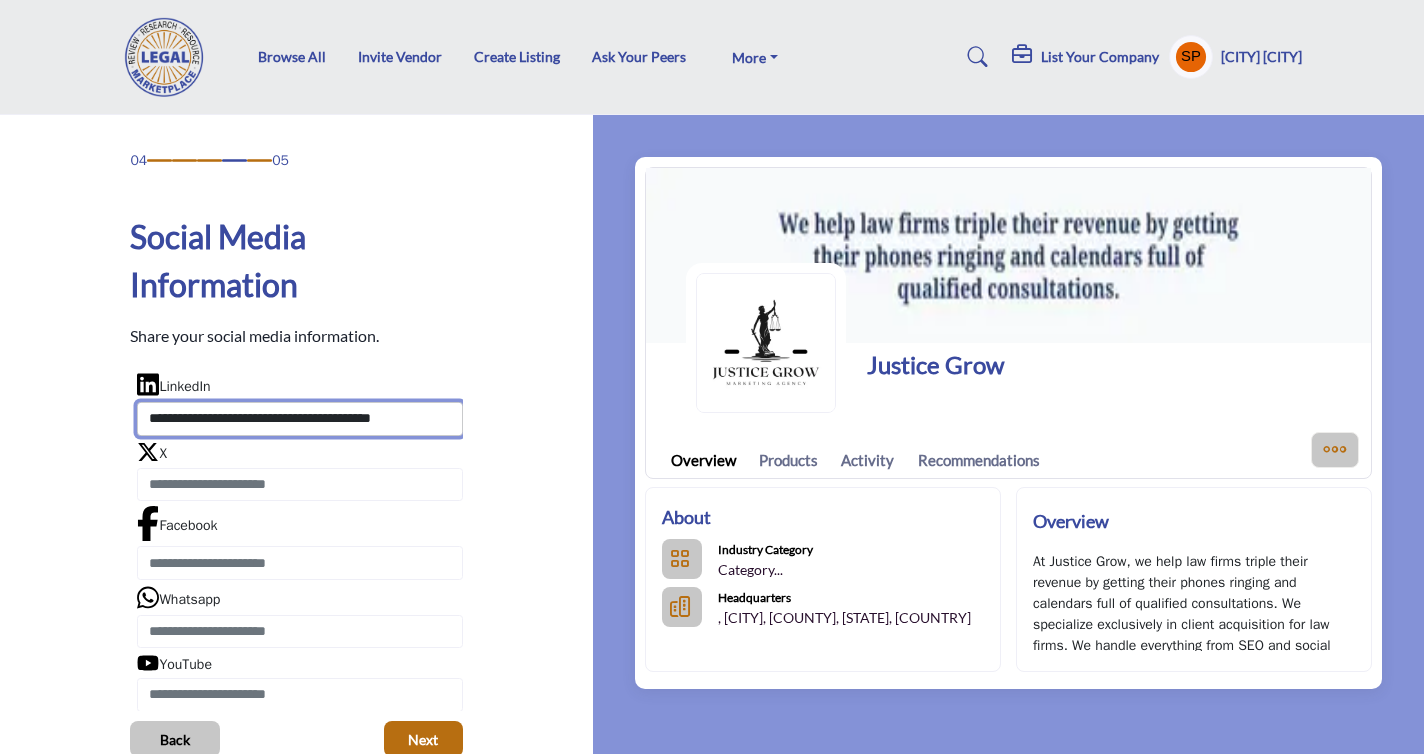 scroll, scrollTop: 0, scrollLeft: 5, axis: horizontal 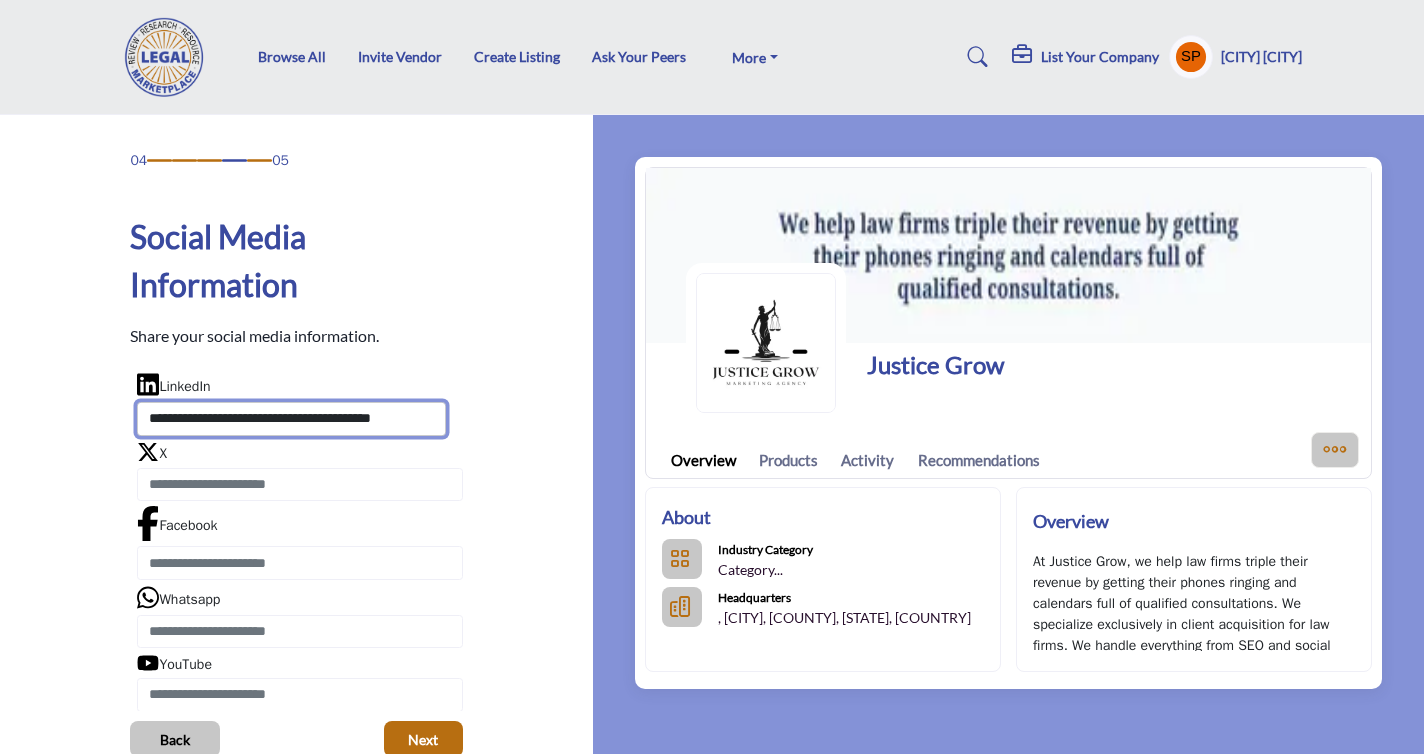 type on "**********" 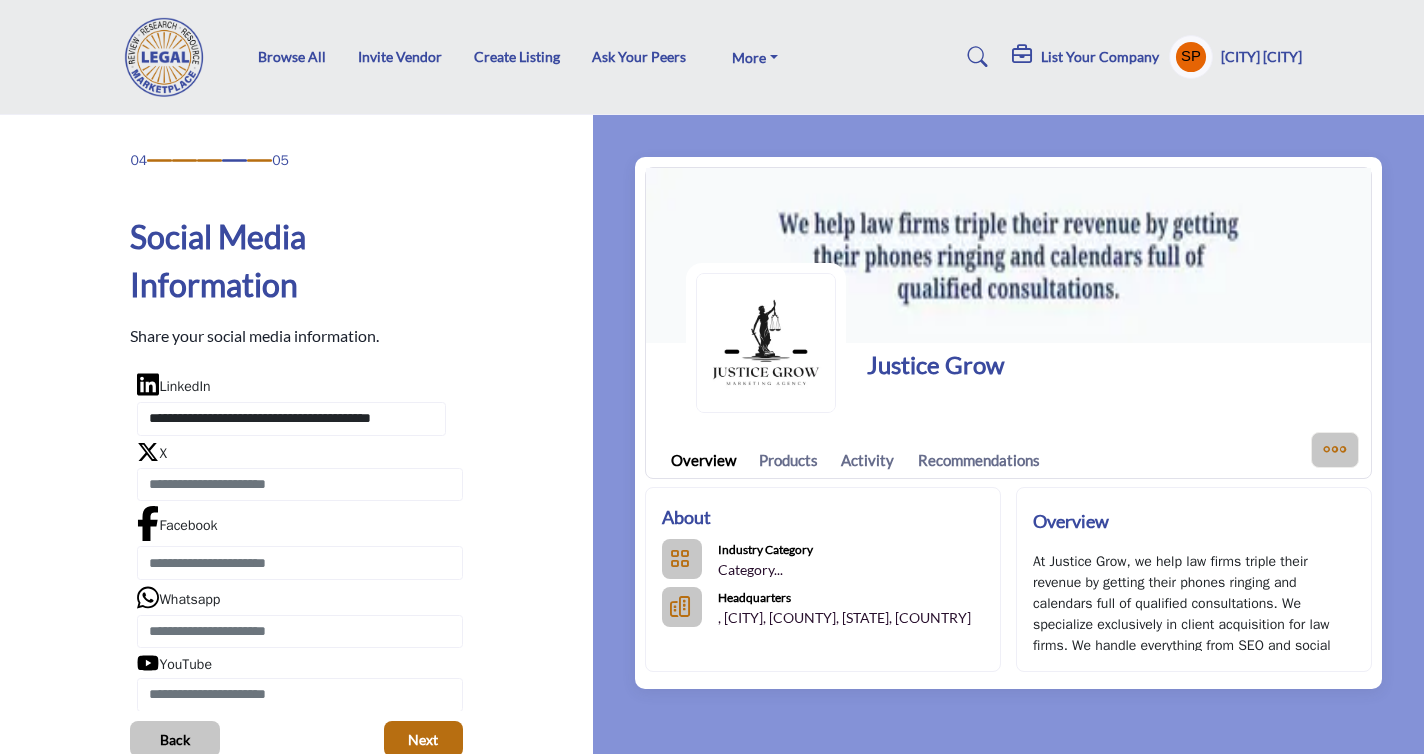 click on "04
05
Social Media Information
Share your social media information." at bounding box center (297, 453) 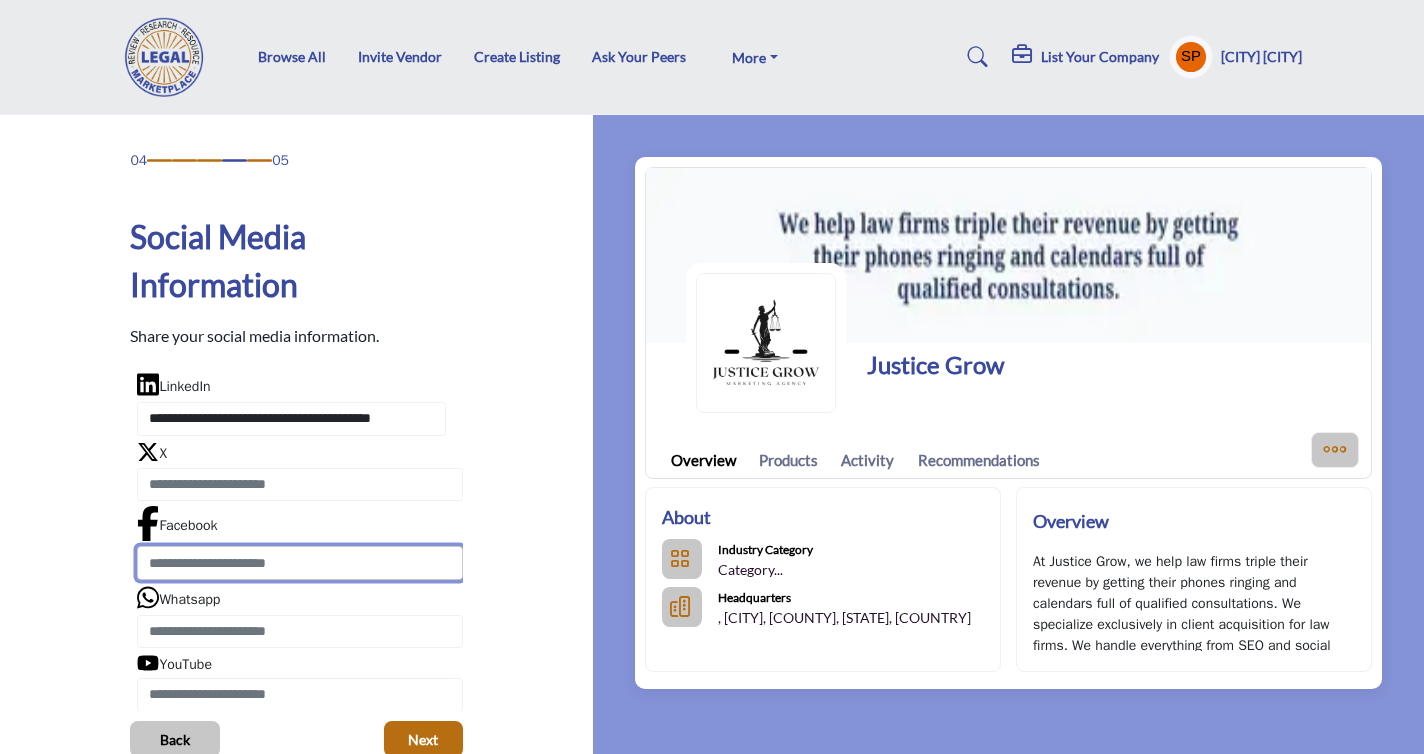 click at bounding box center (300, 563) 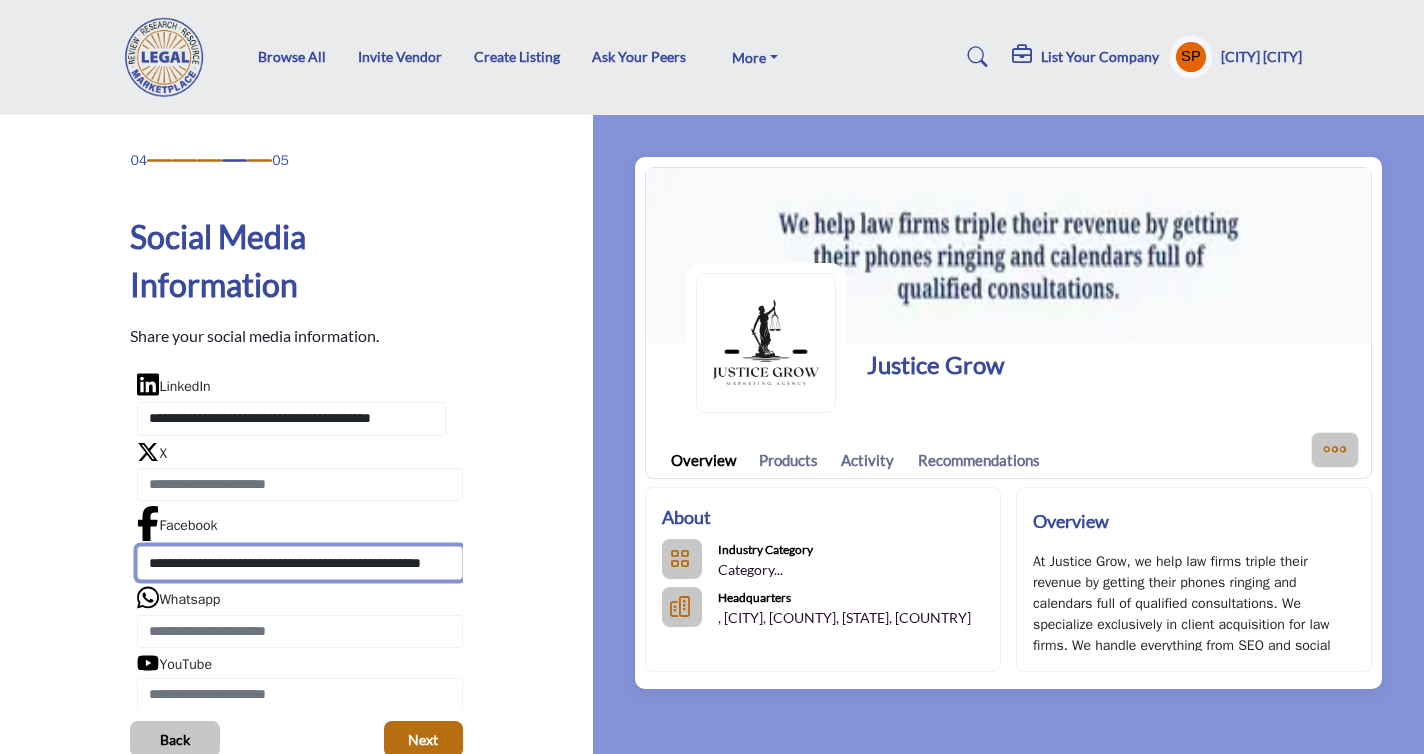 scroll, scrollTop: 0, scrollLeft: 104, axis: horizontal 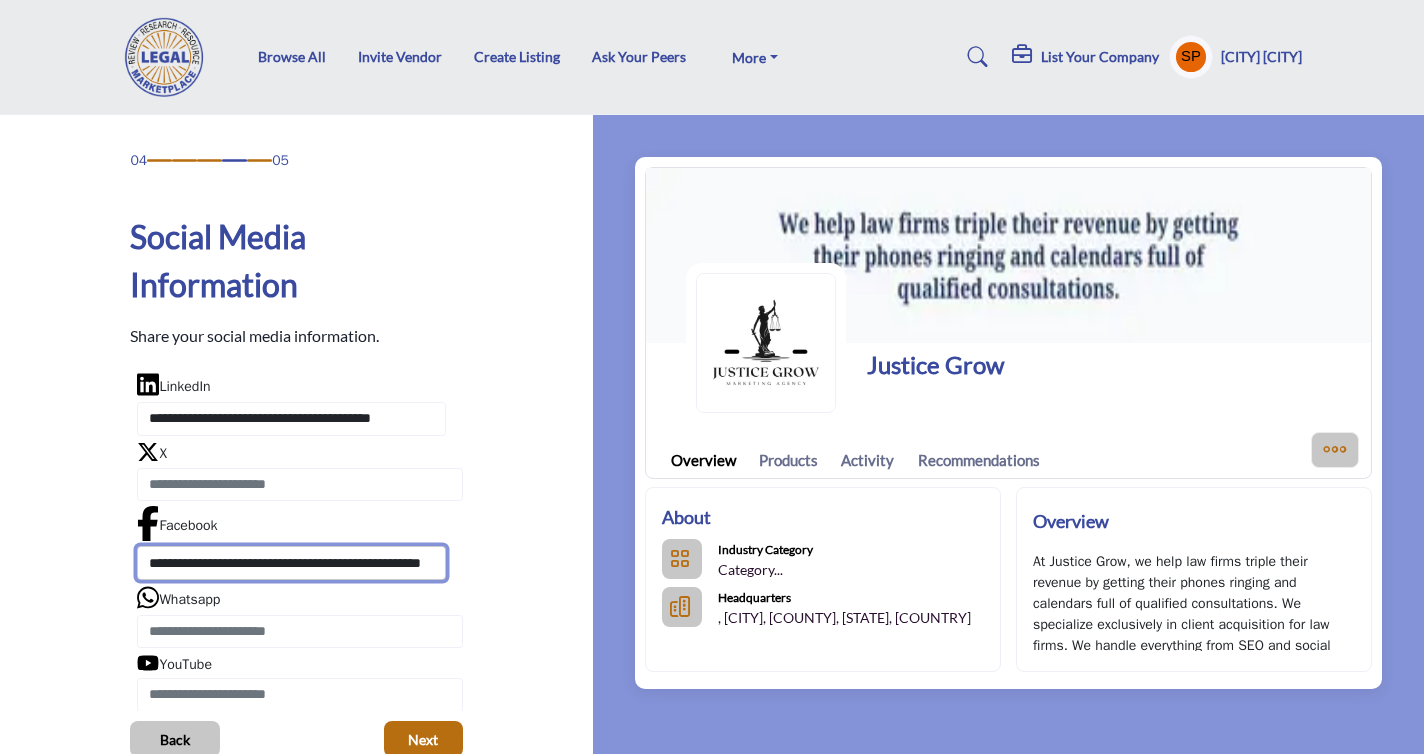 type on "**********" 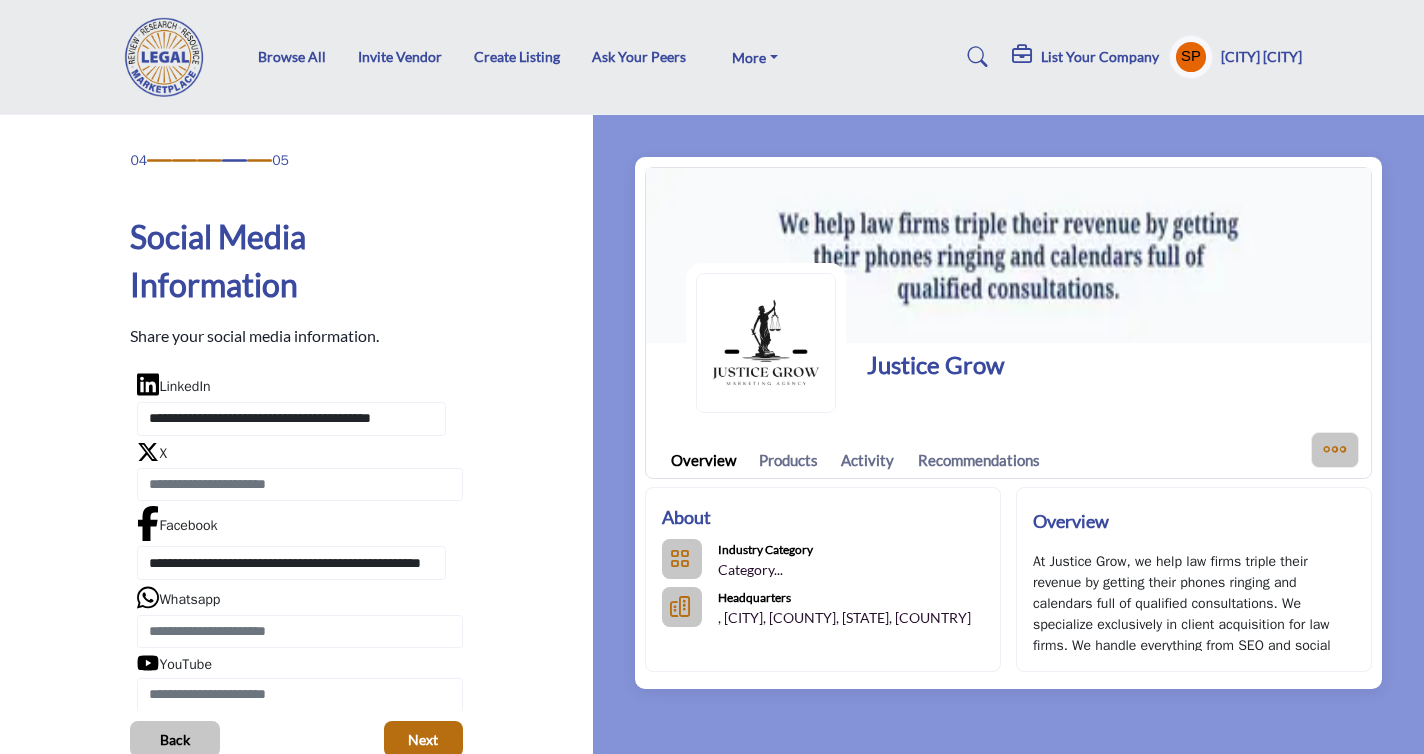 scroll, scrollTop: 0, scrollLeft: 0, axis: both 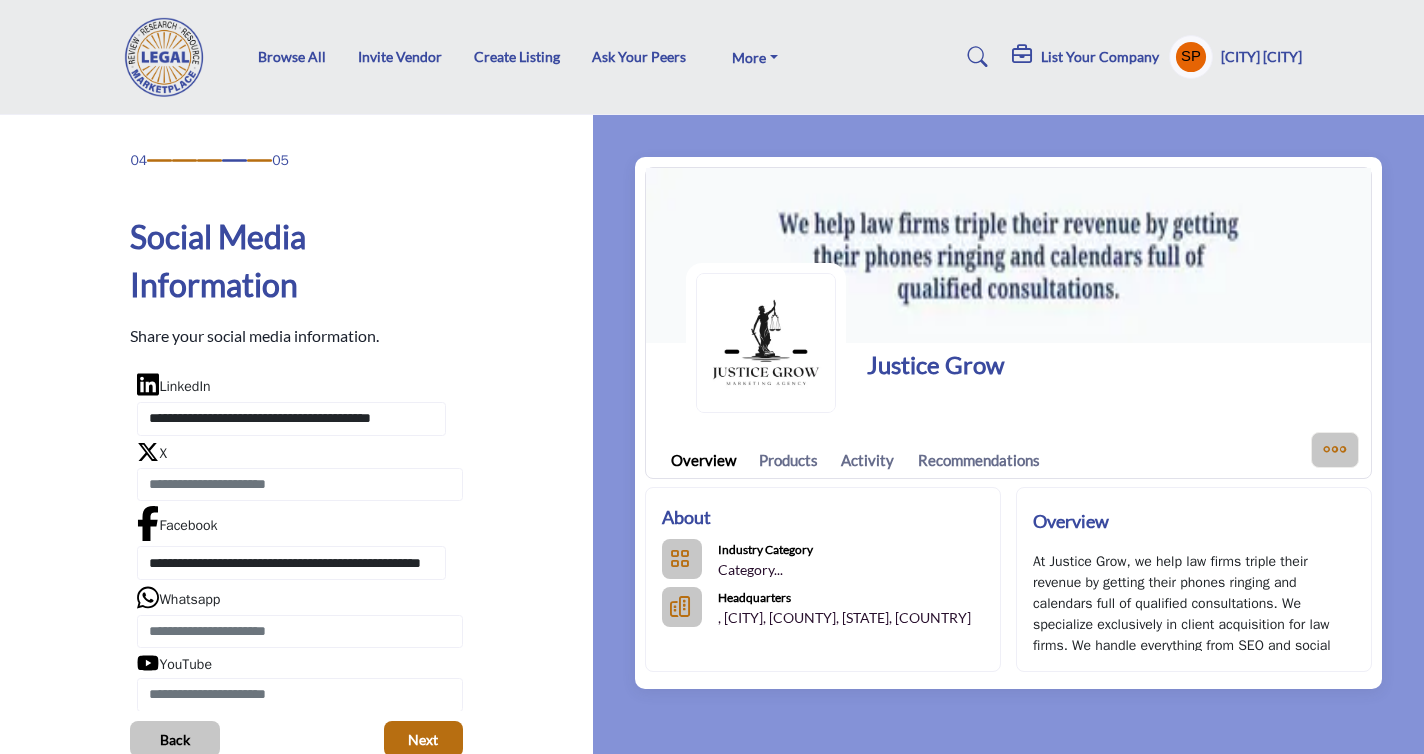 click on "04
05
Social Media Information
Share your social media information." at bounding box center (297, 453) 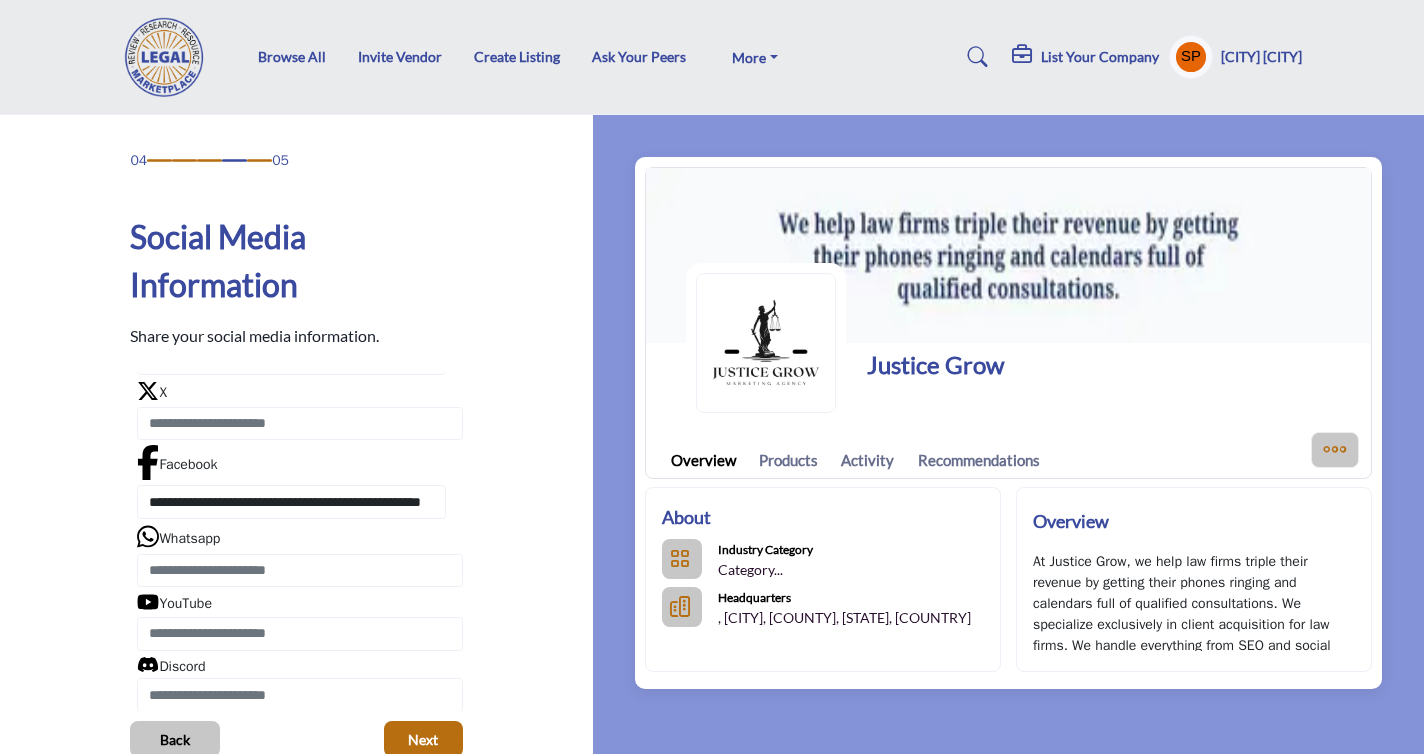 scroll, scrollTop: 87, scrollLeft: 0, axis: vertical 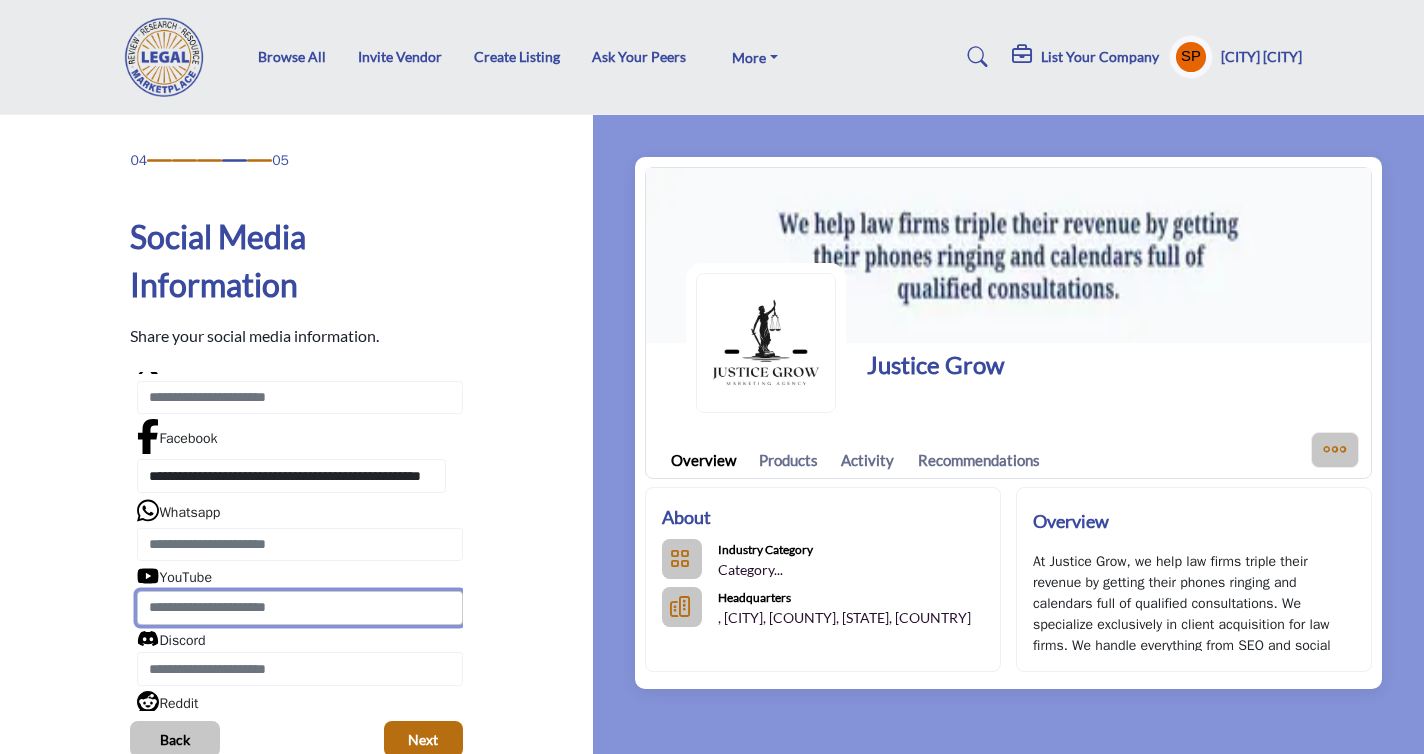 click at bounding box center (300, 608) 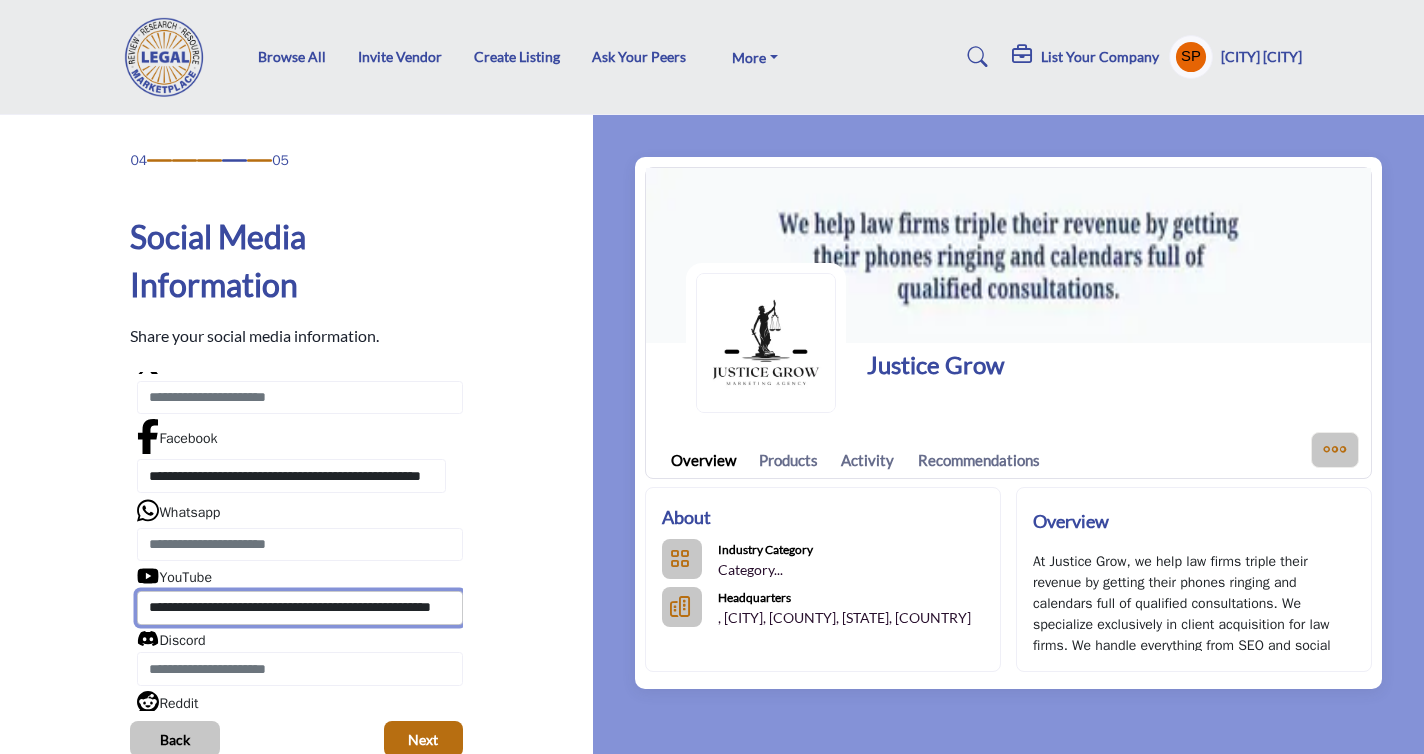scroll, scrollTop: 0, scrollLeft: 147, axis: horizontal 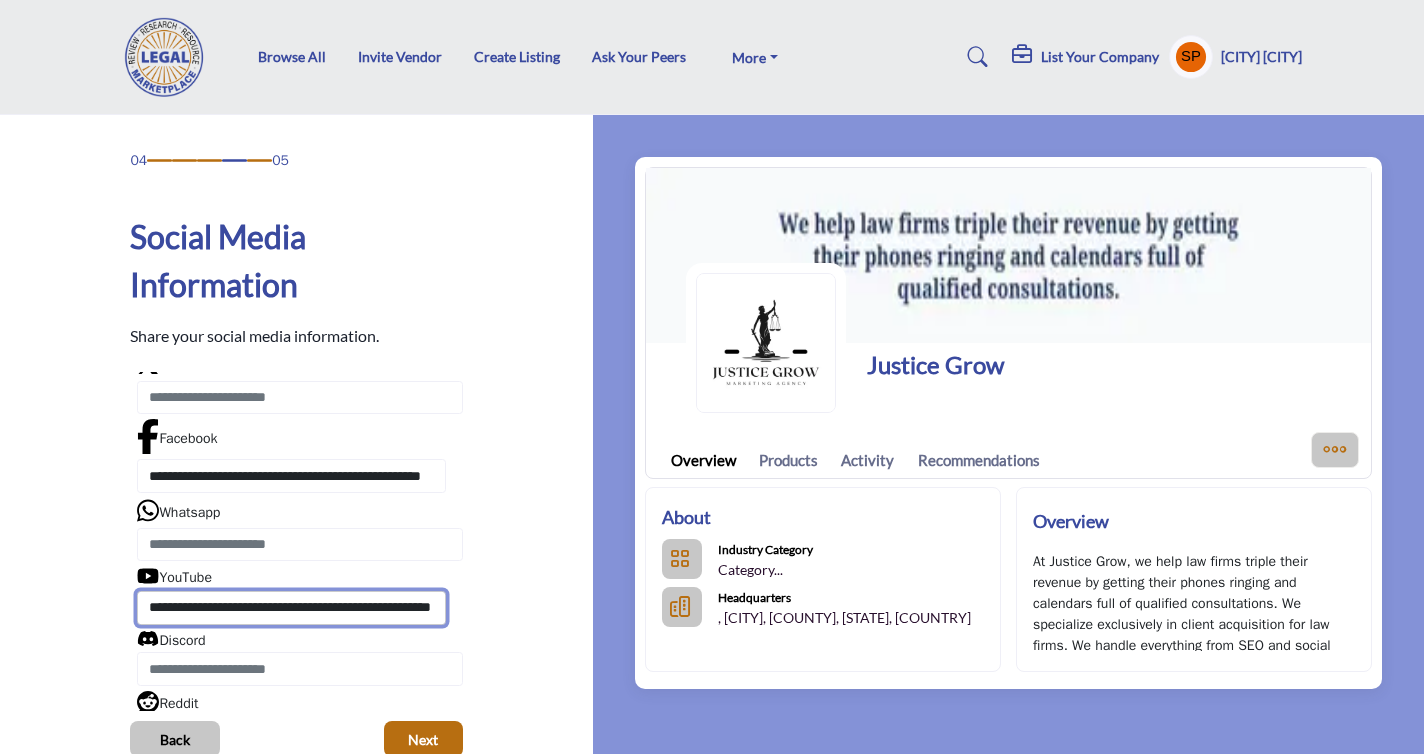 type on "**********" 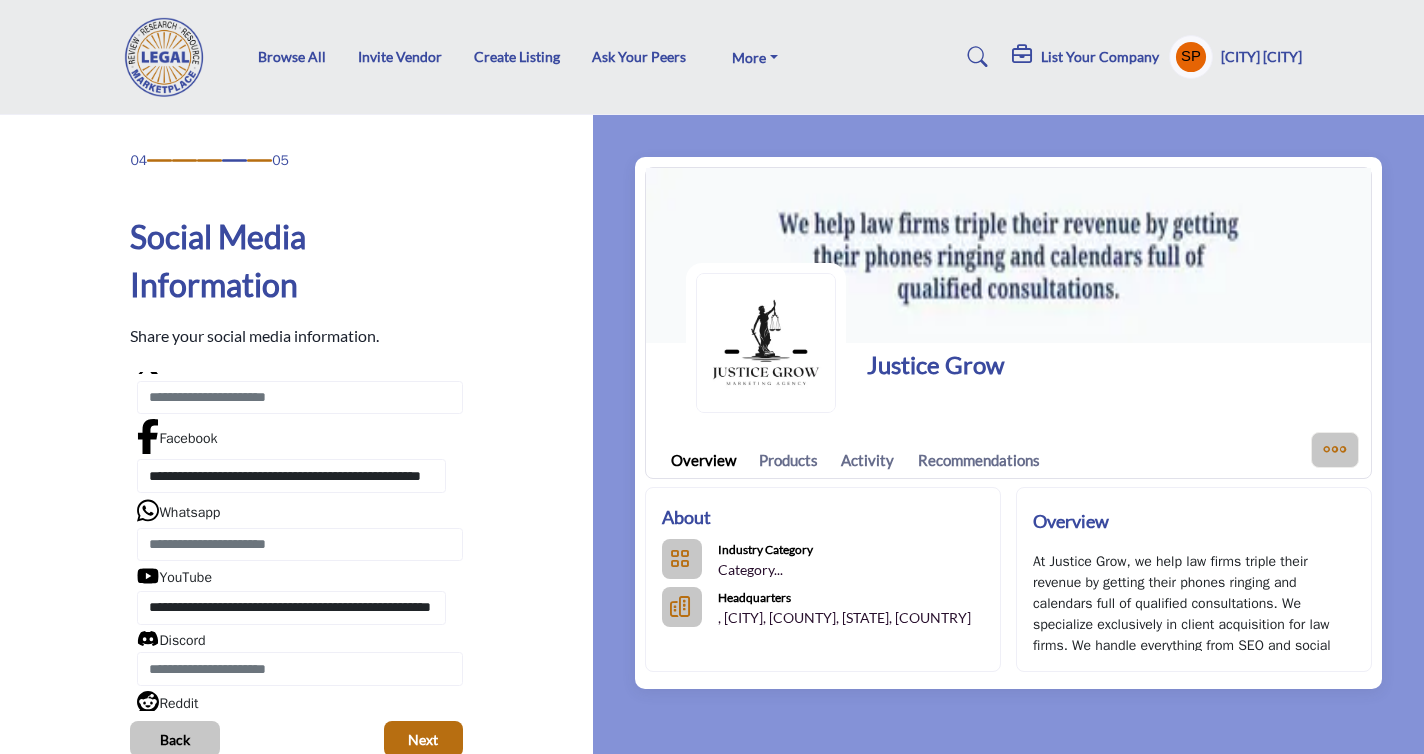 scroll, scrollTop: 0, scrollLeft: 0, axis: both 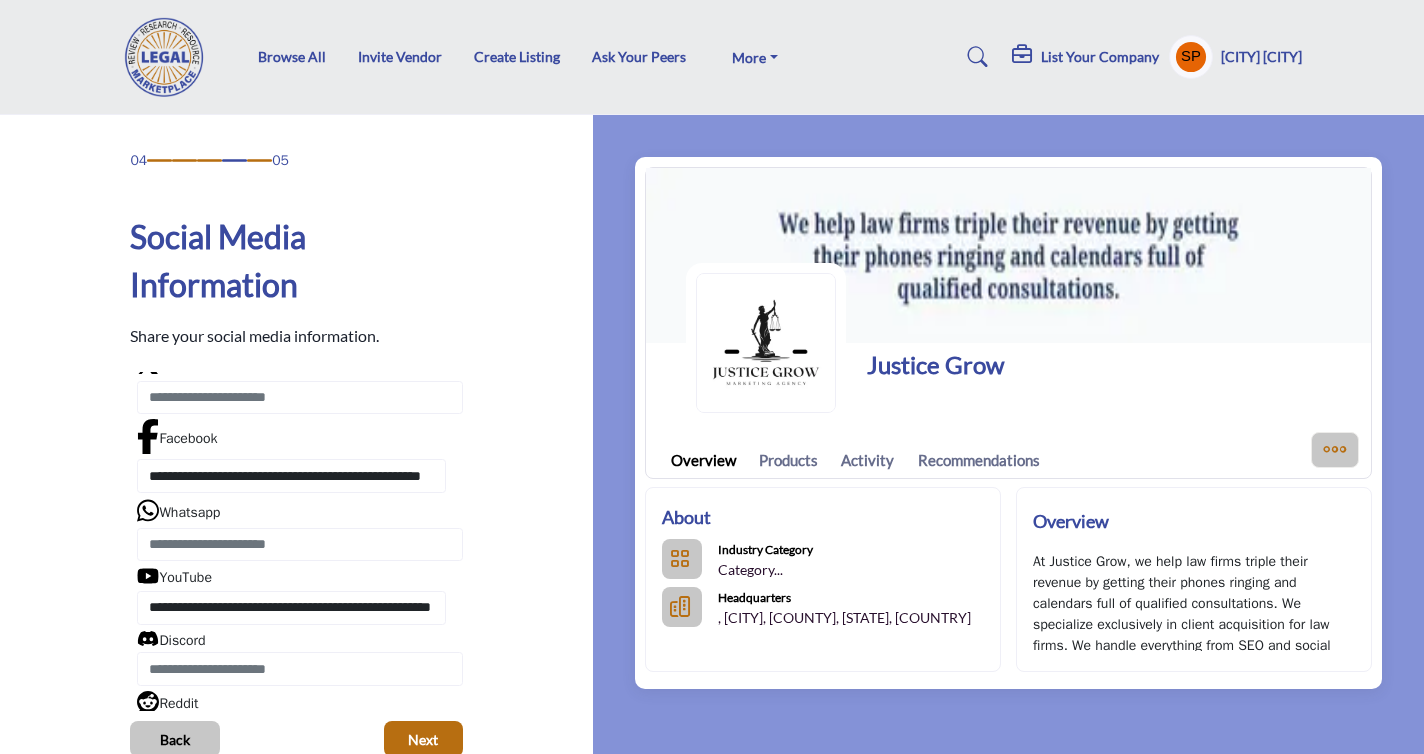 click on "04
05
Social Media Information
Share your social media information." at bounding box center (297, 453) 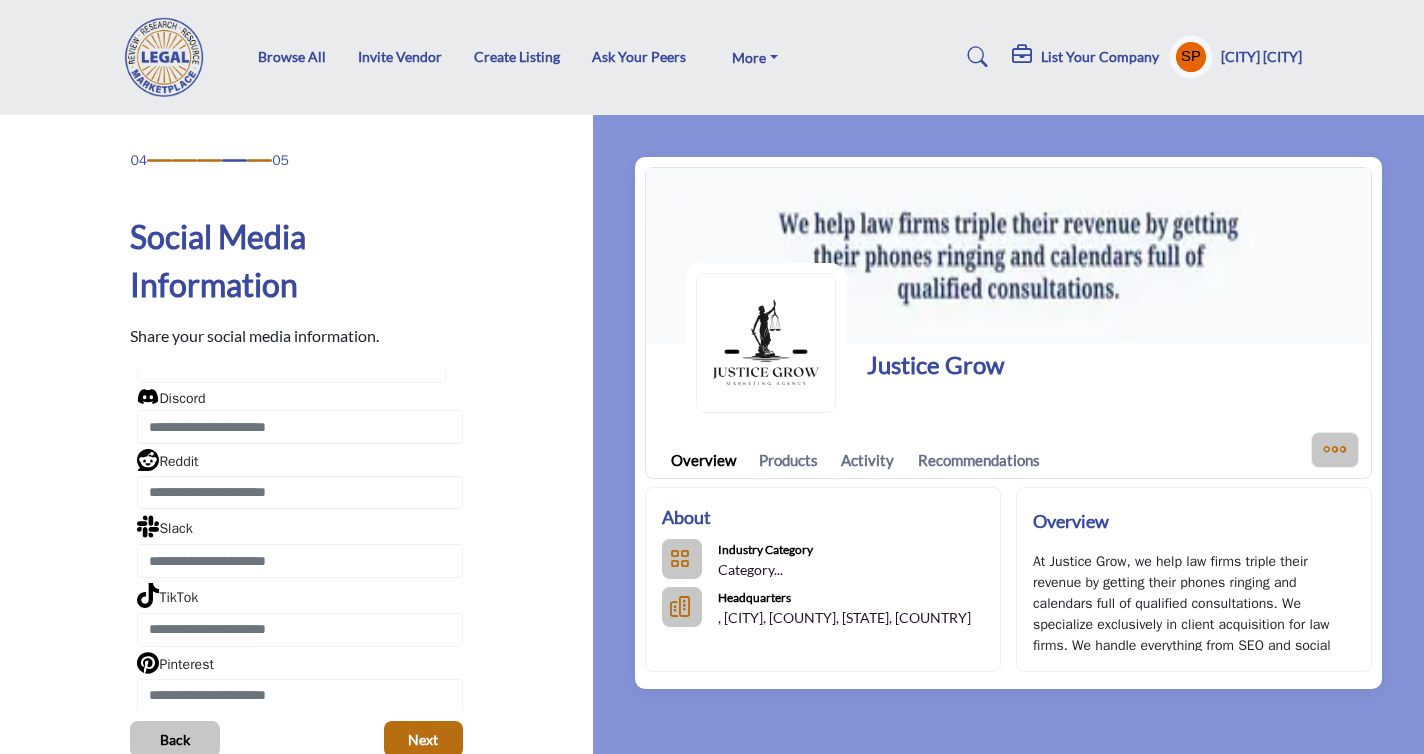 scroll, scrollTop: 399, scrollLeft: 0, axis: vertical 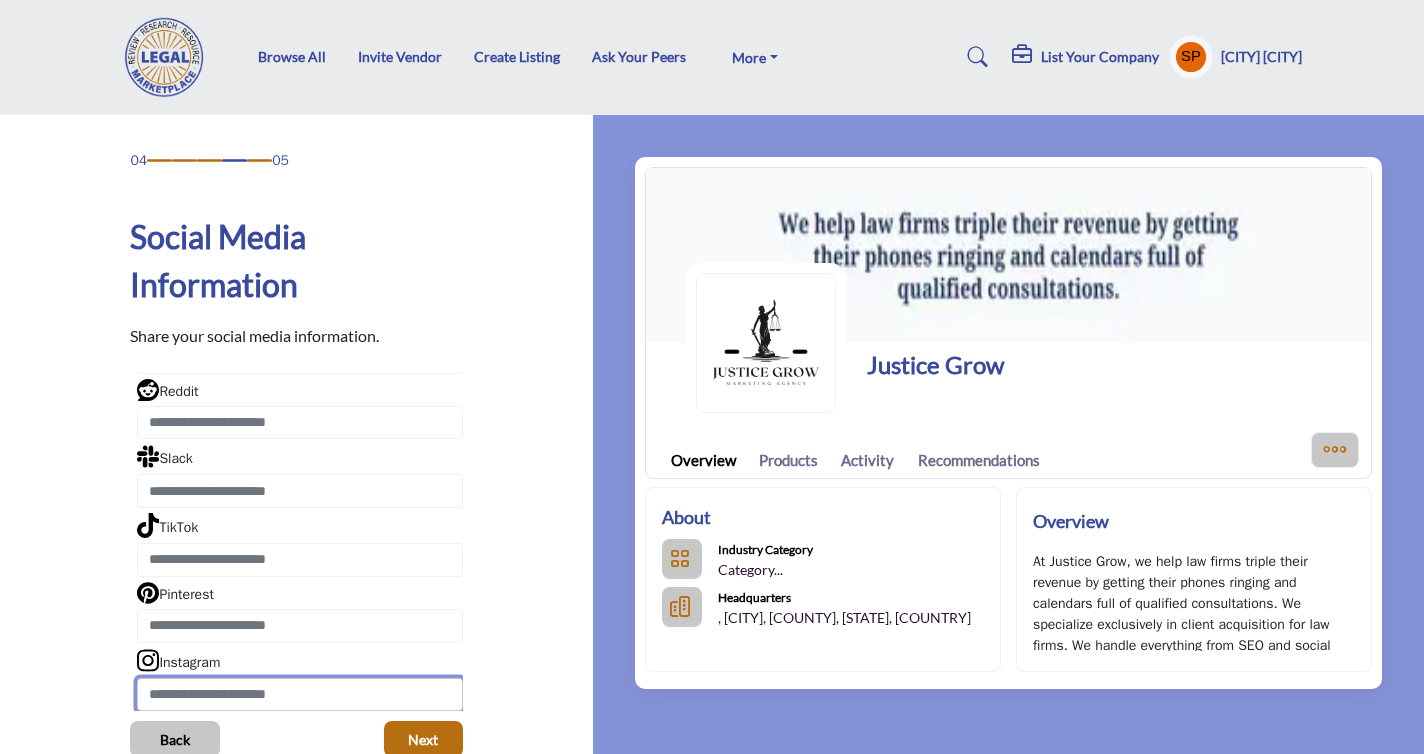 click at bounding box center [300, 695] 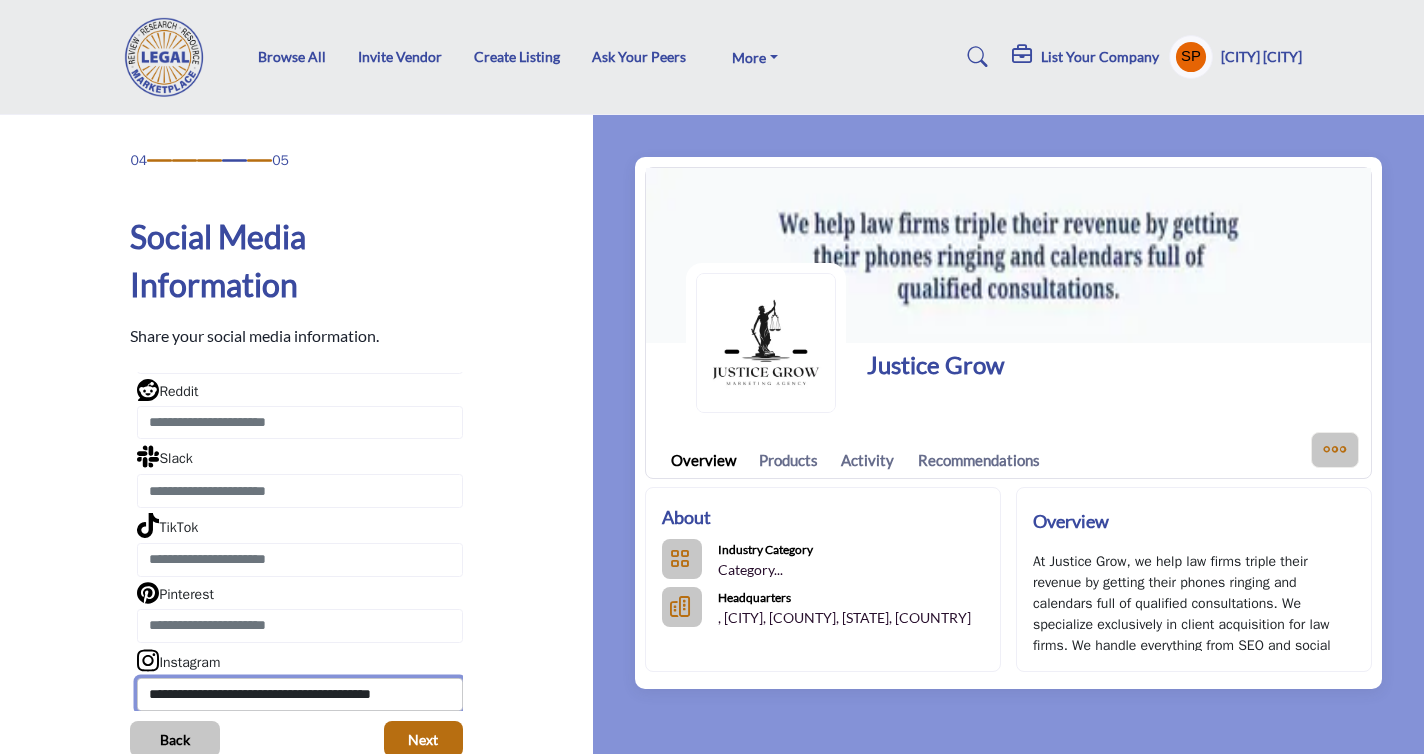 scroll, scrollTop: 0, scrollLeft: 19, axis: horizontal 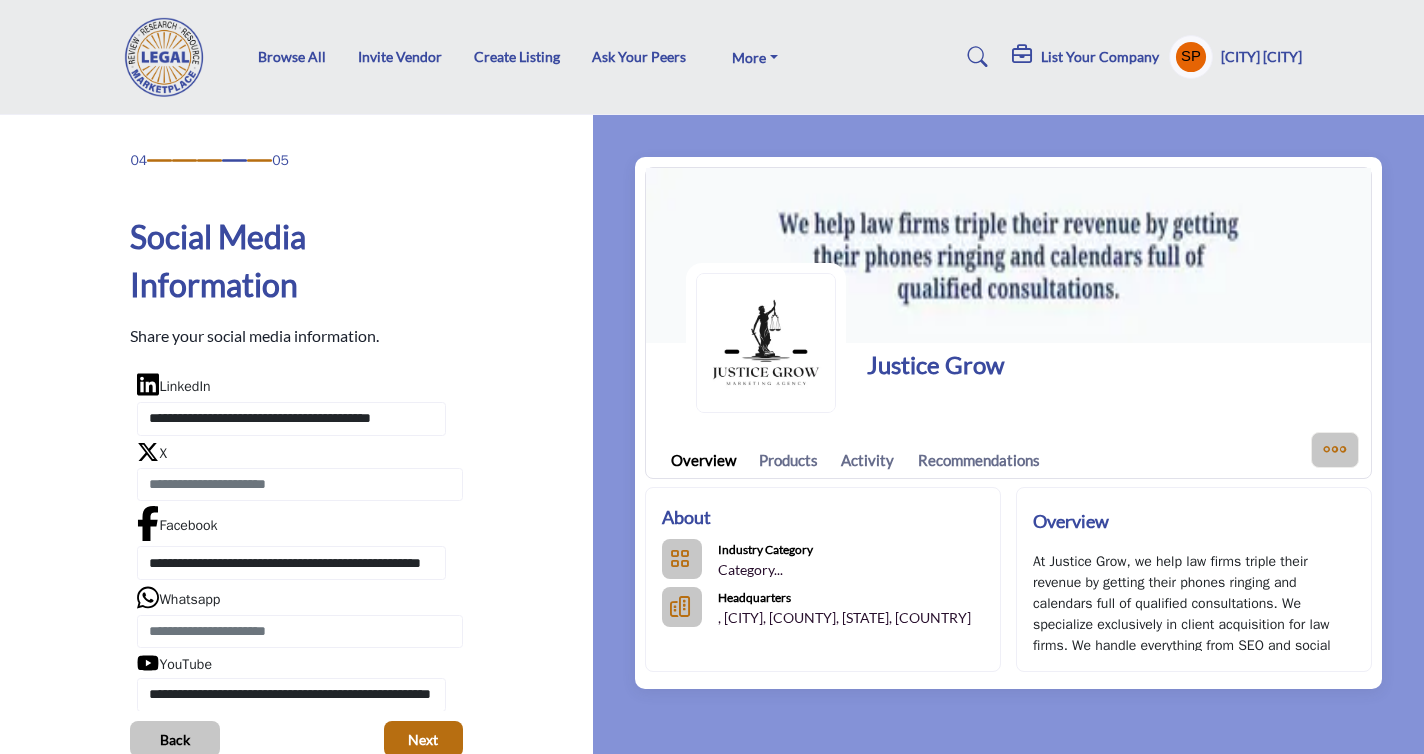 type on "**********" 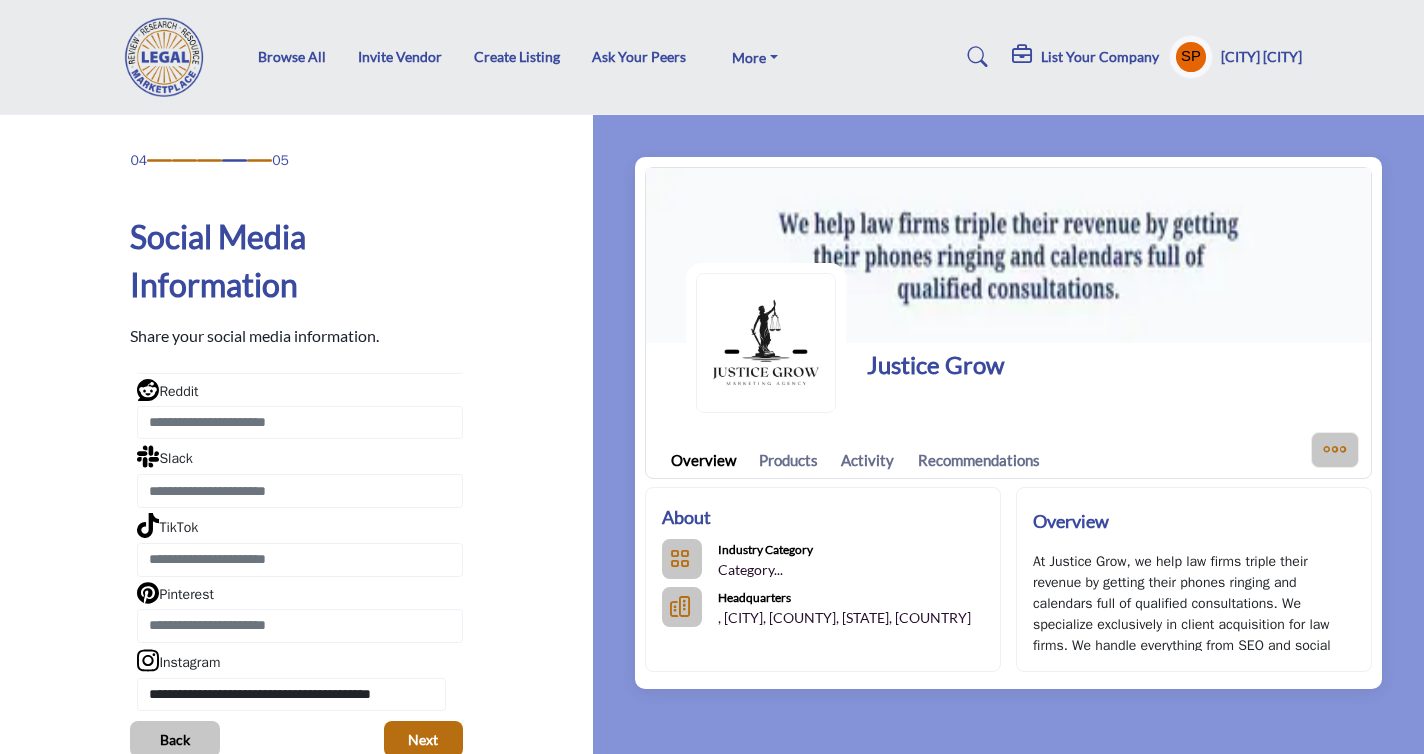 scroll, scrollTop: 0, scrollLeft: 0, axis: both 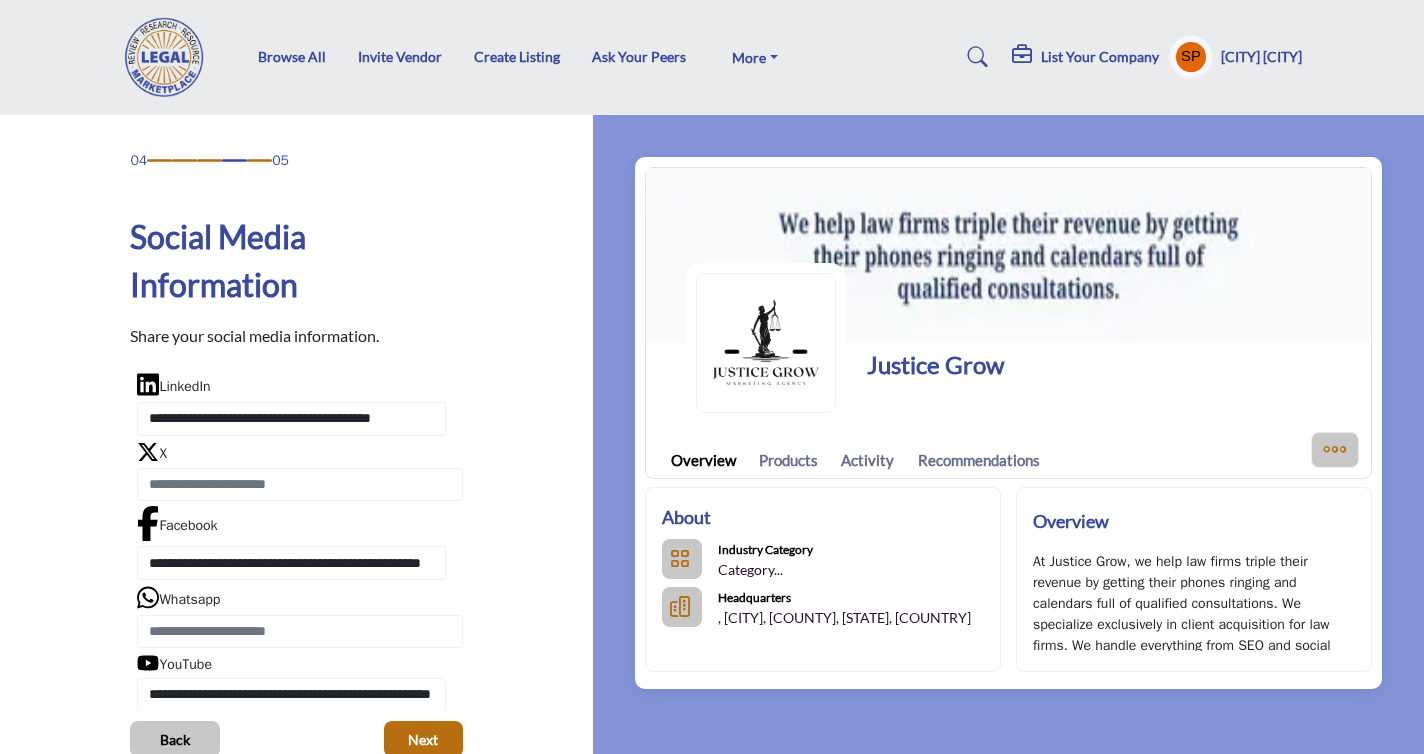 click on "04
05
Social Media Information
Share your social media information." at bounding box center [297, 453] 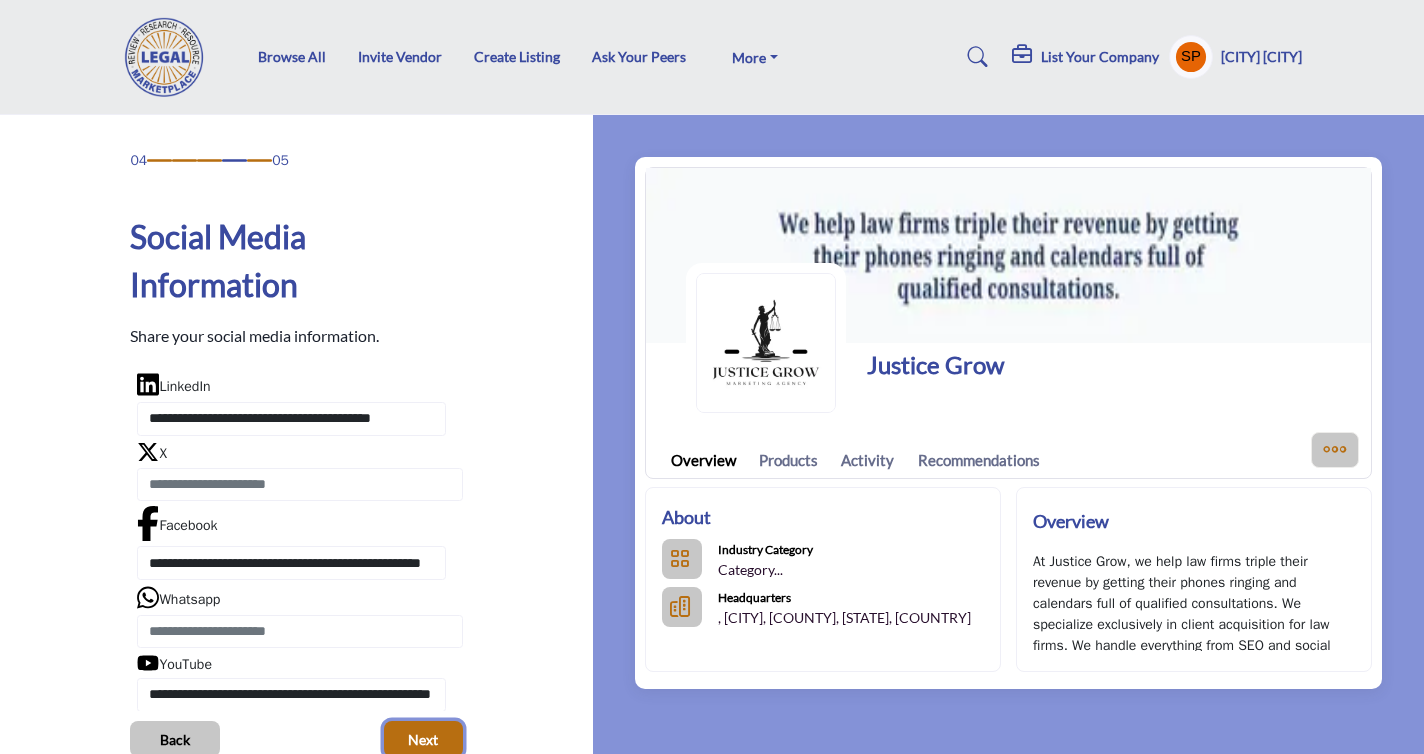 click on "Next" at bounding box center (423, 740) 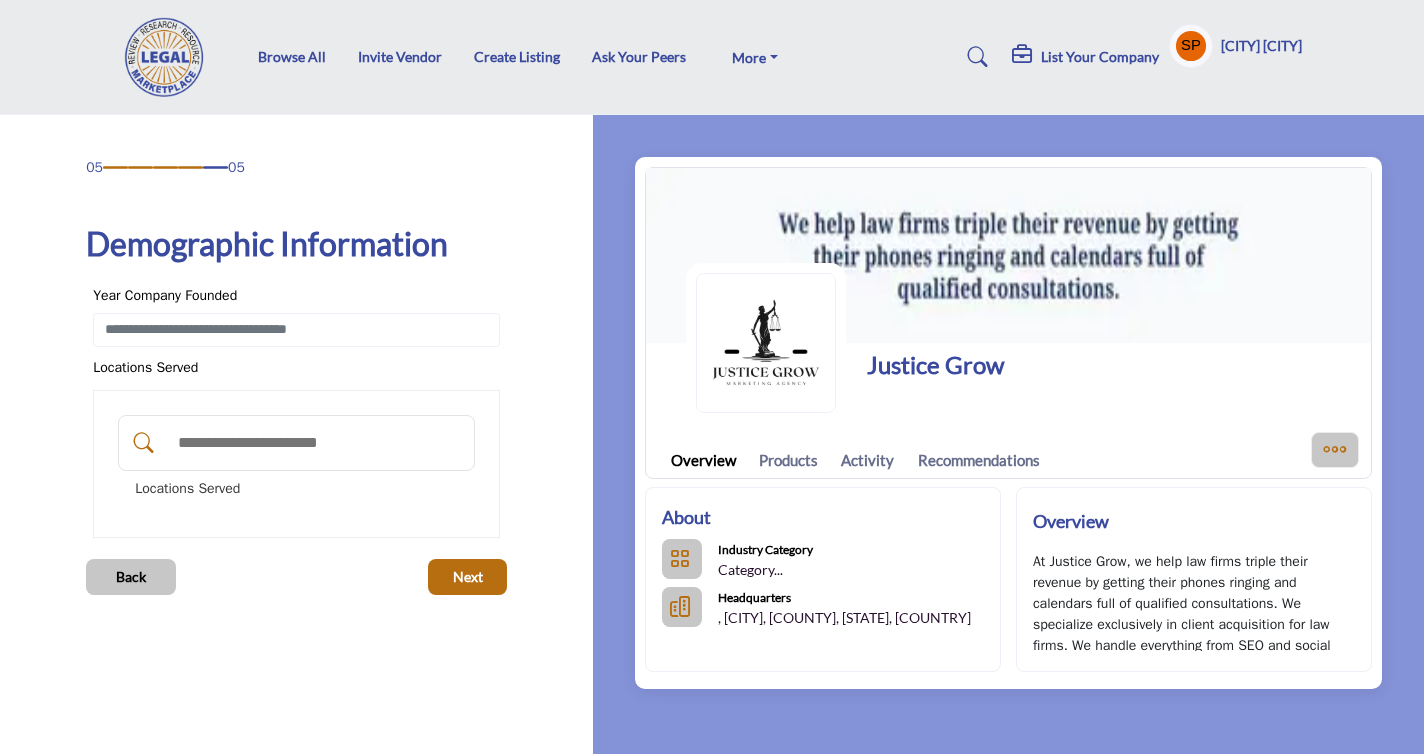 scroll, scrollTop: 0, scrollLeft: 0, axis: both 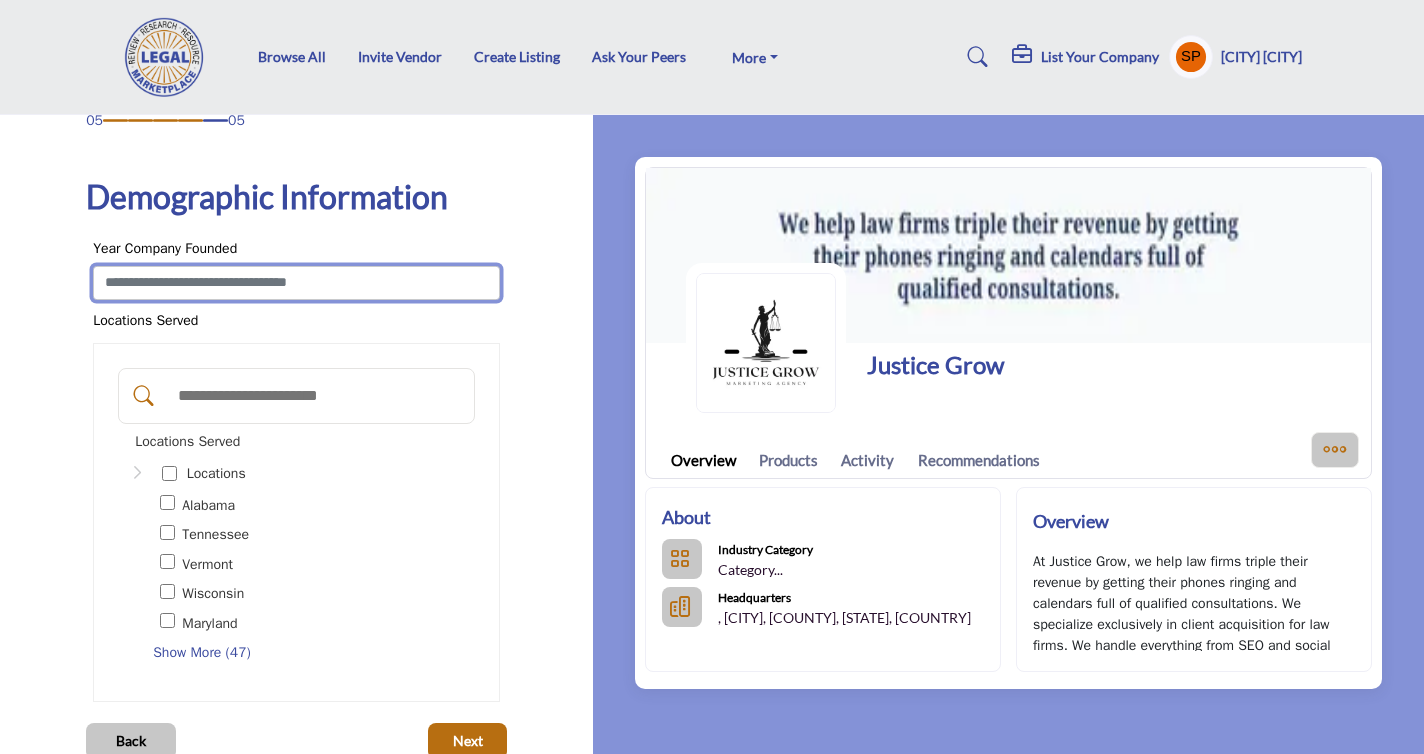 click at bounding box center [296, 283] 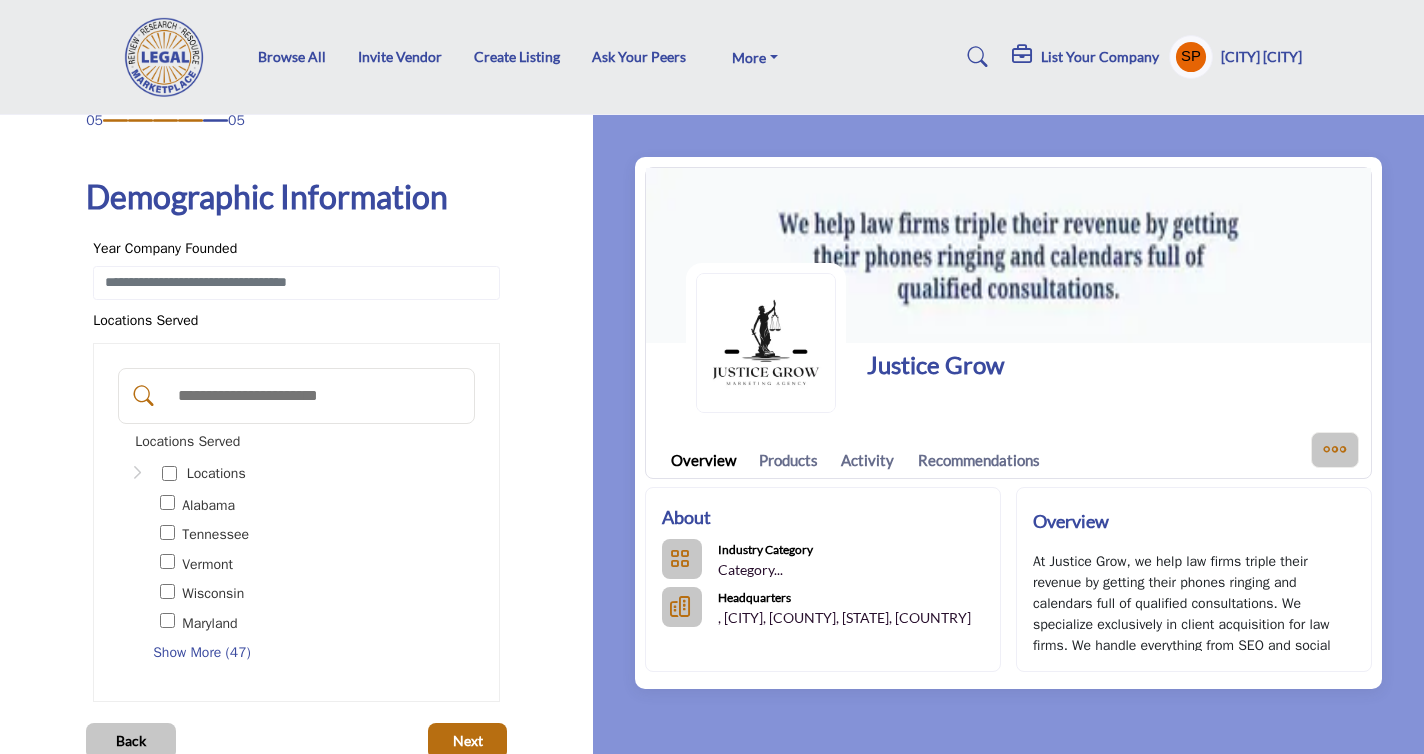 click on "05
05
Demographic Information
****" at bounding box center (297, 434) 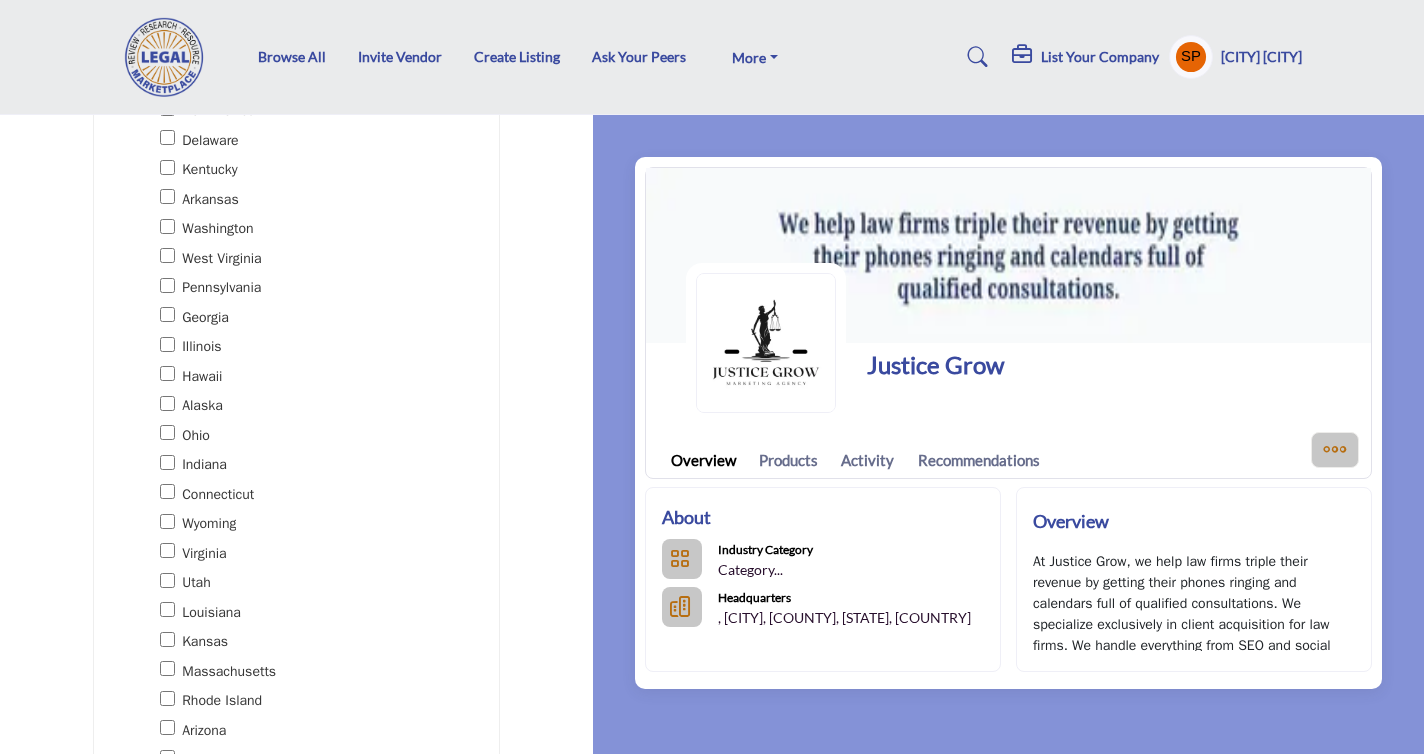 scroll, scrollTop: 1434, scrollLeft: 0, axis: vertical 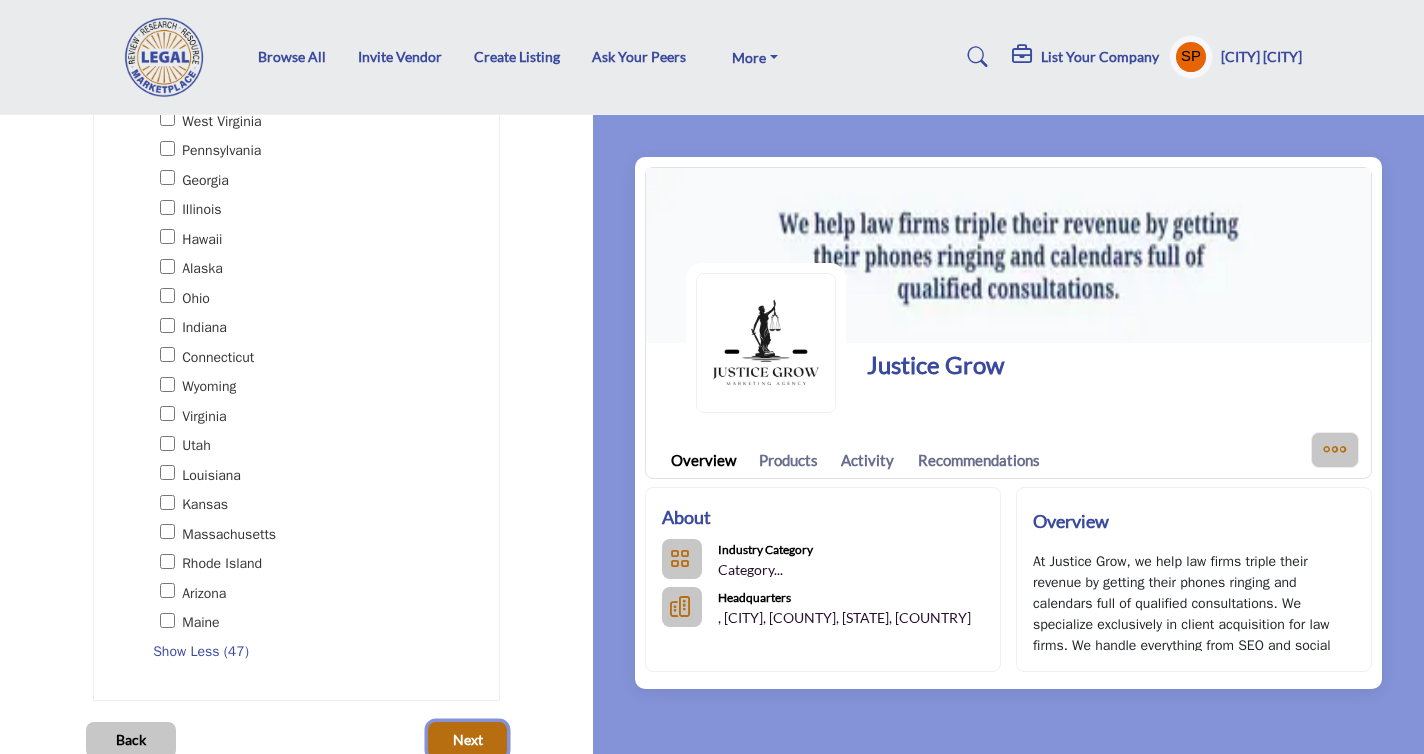 click on "Next" at bounding box center [467, 740] 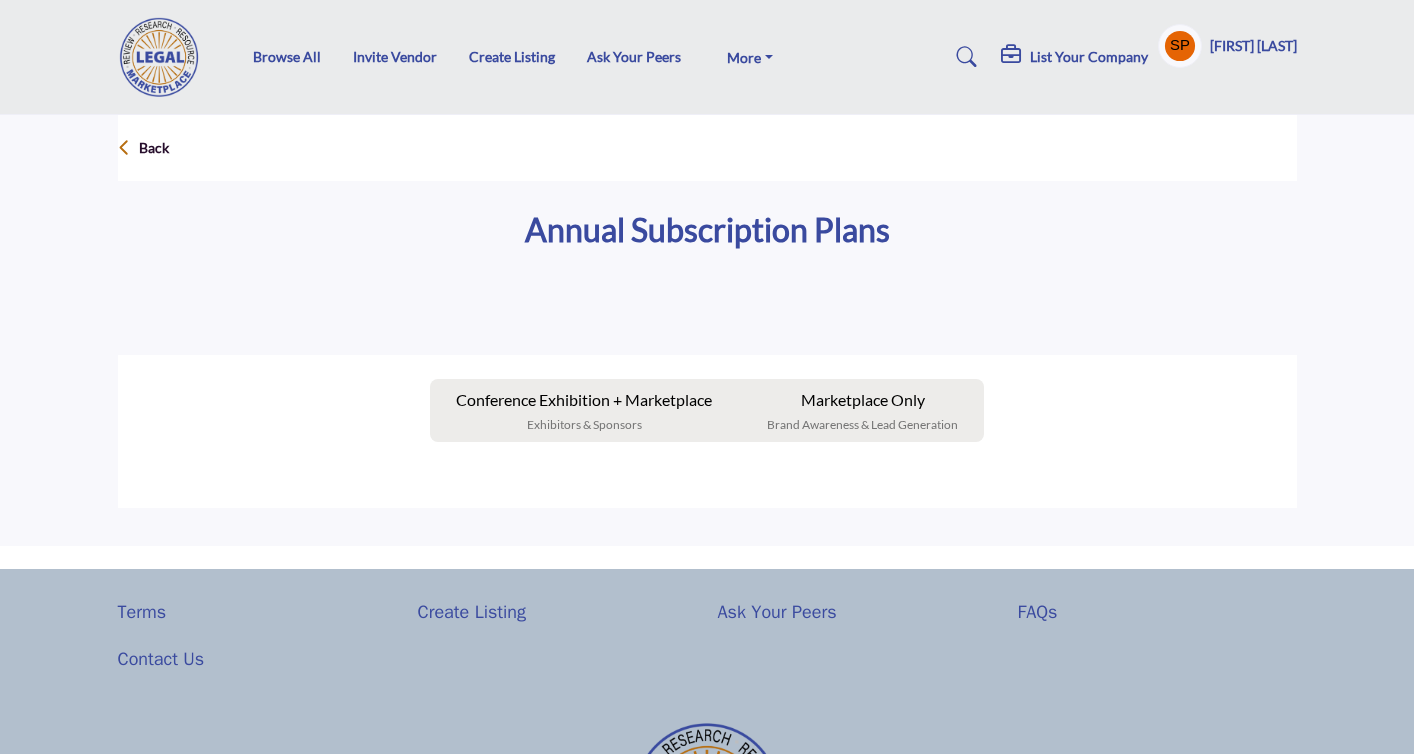 scroll, scrollTop: 0, scrollLeft: 0, axis: both 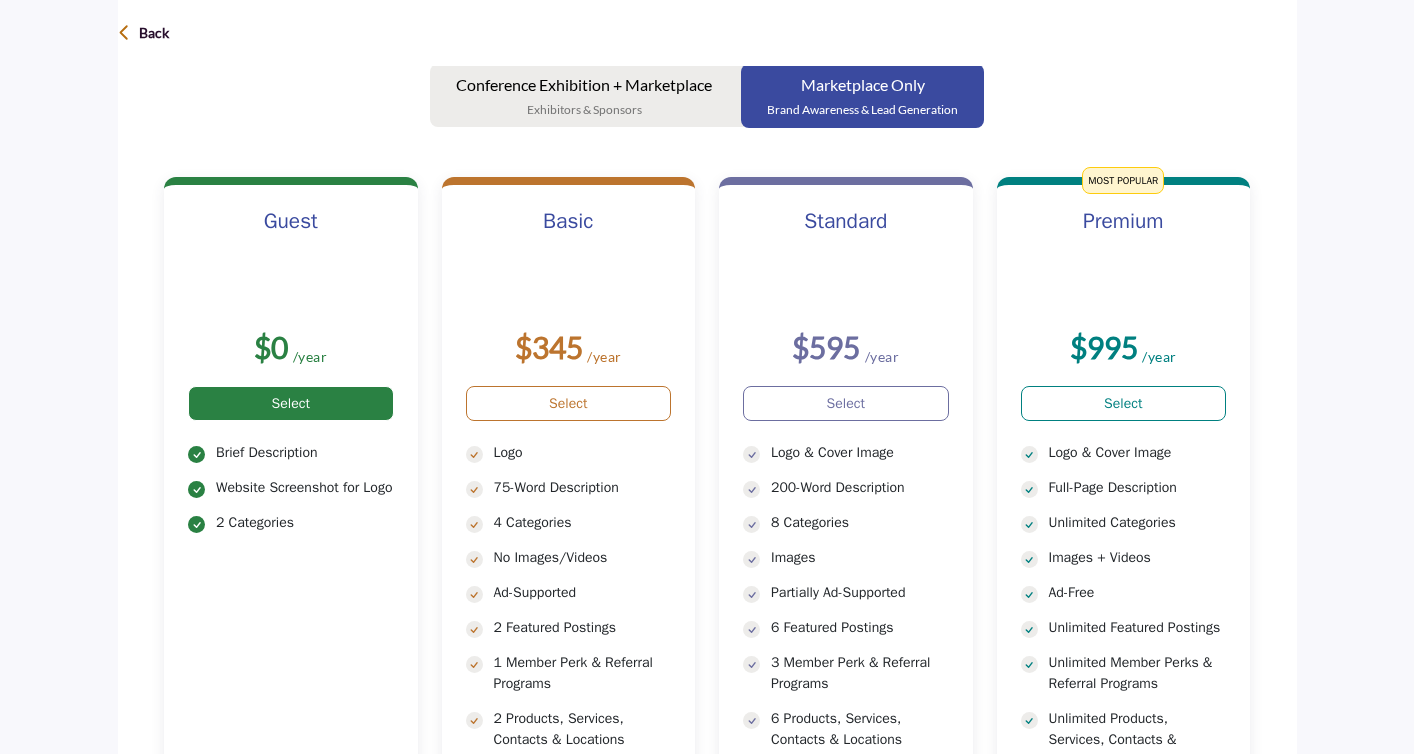 click on "Select" at bounding box center [291, 403] 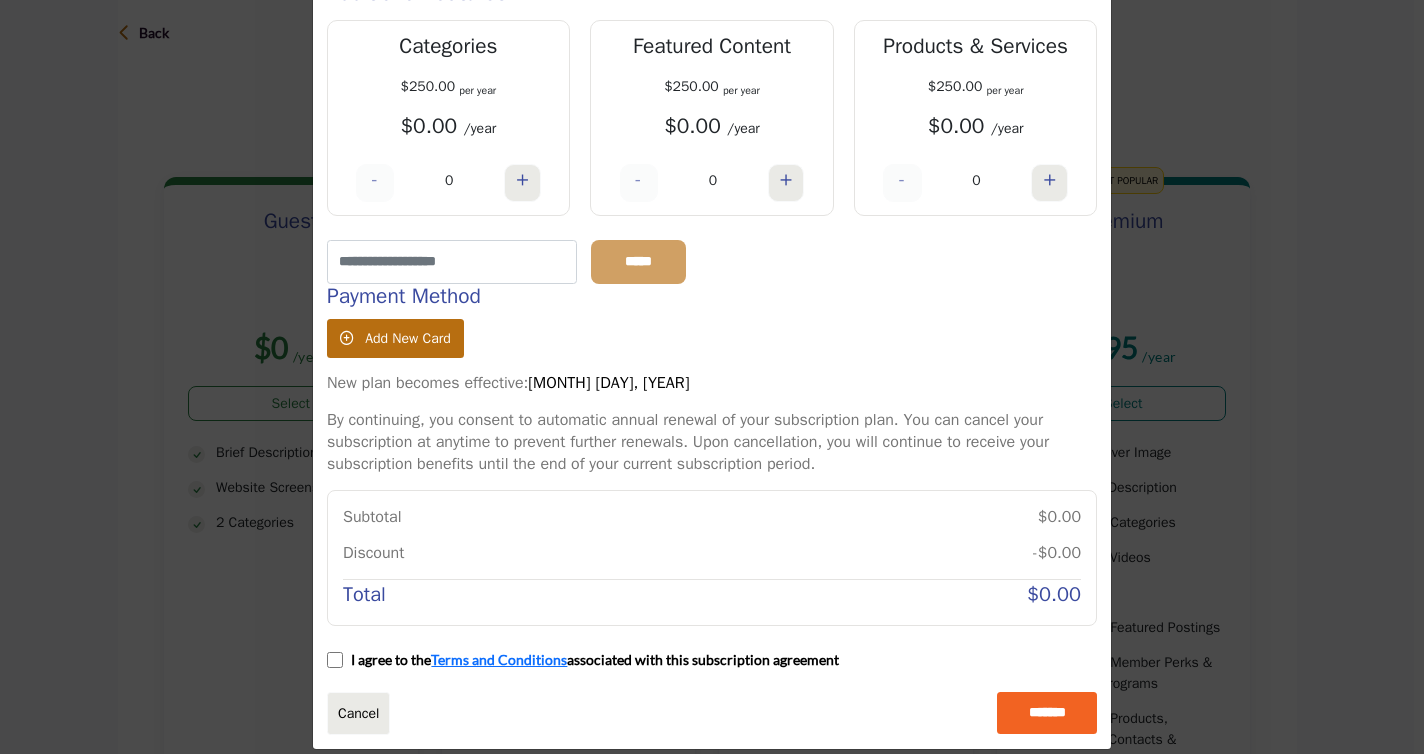 scroll, scrollTop: 165, scrollLeft: 0, axis: vertical 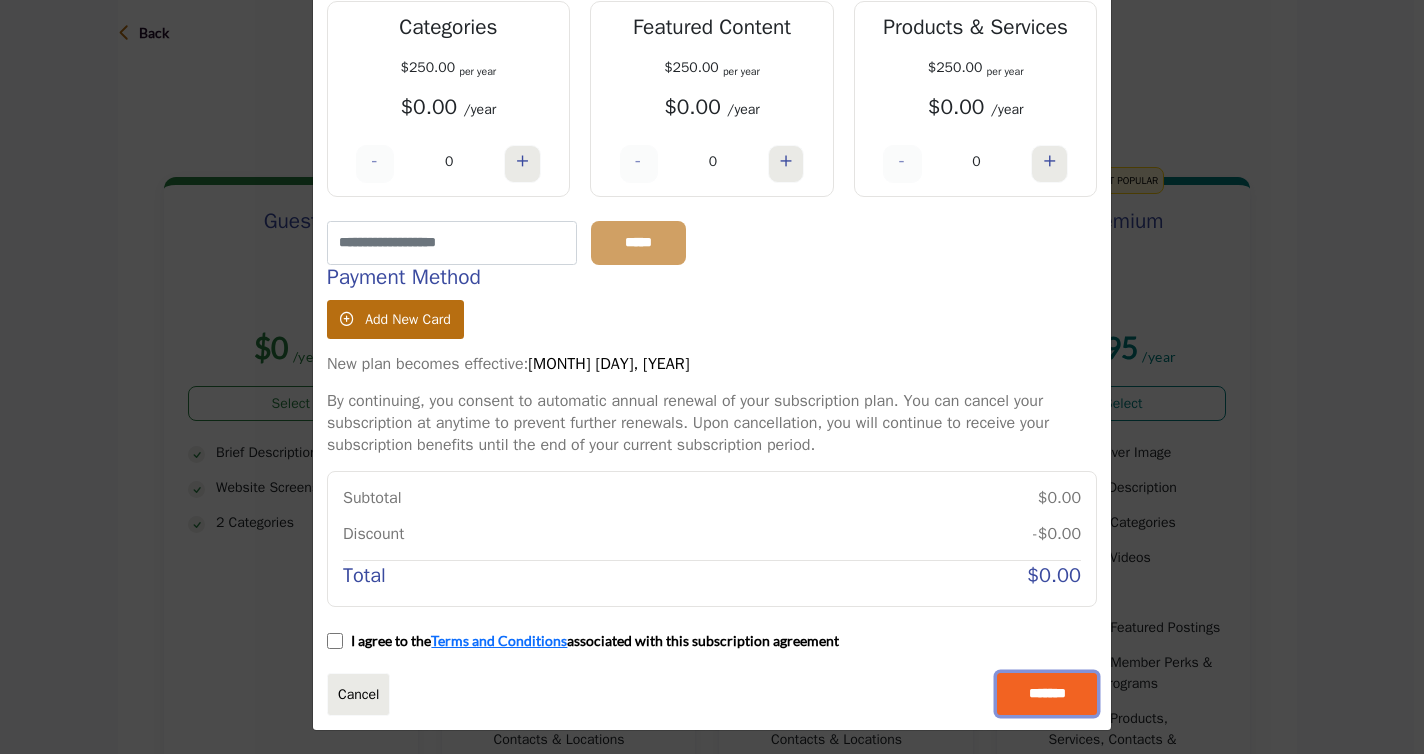 click on "*******" at bounding box center (1047, 694) 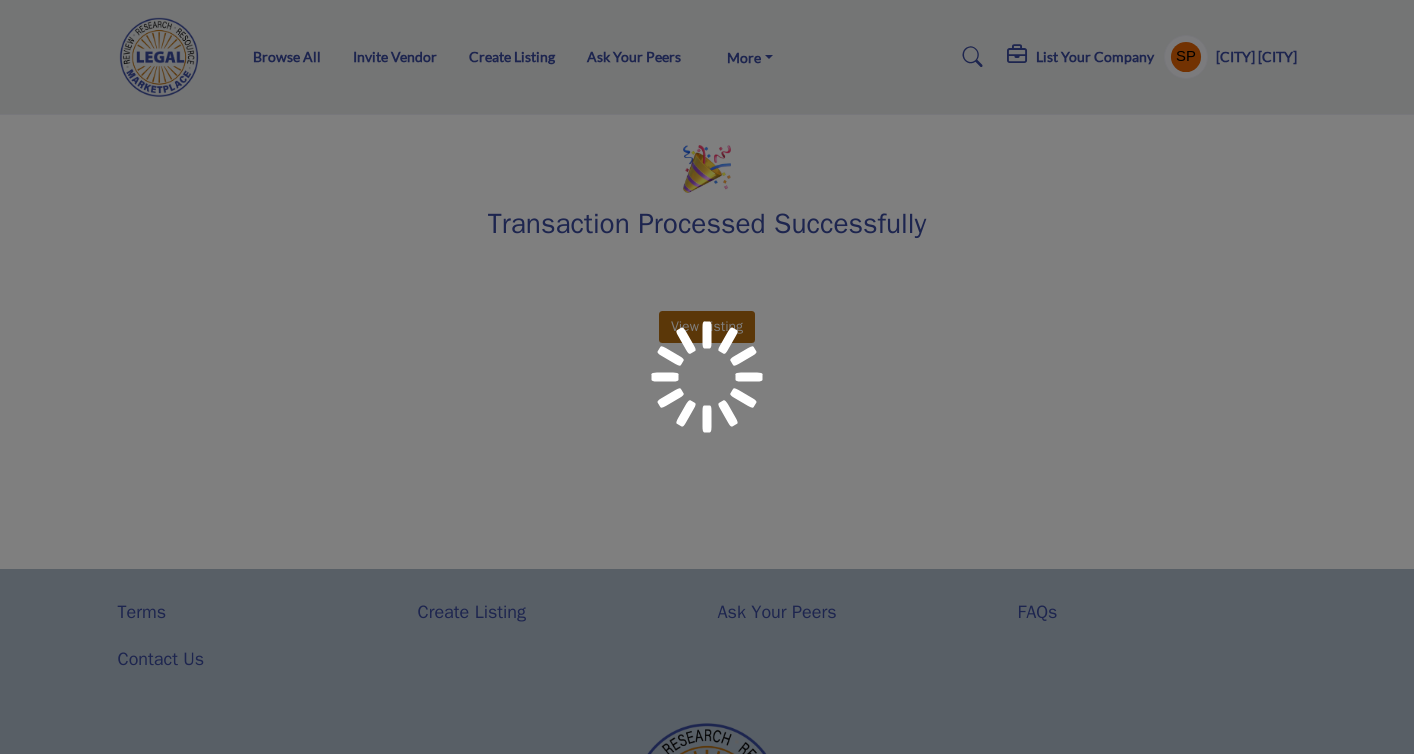 scroll, scrollTop: 0, scrollLeft: 0, axis: both 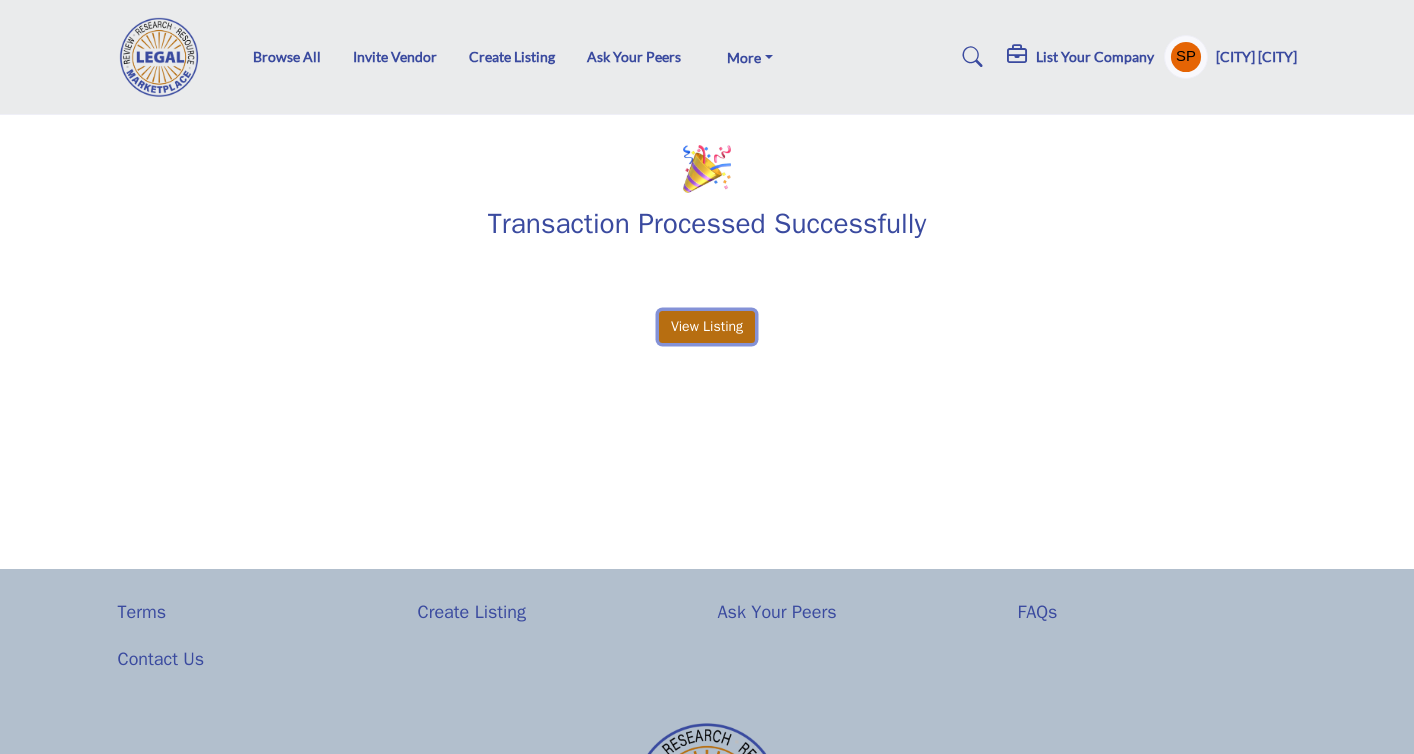 click on "View Listing" at bounding box center [706, 327] 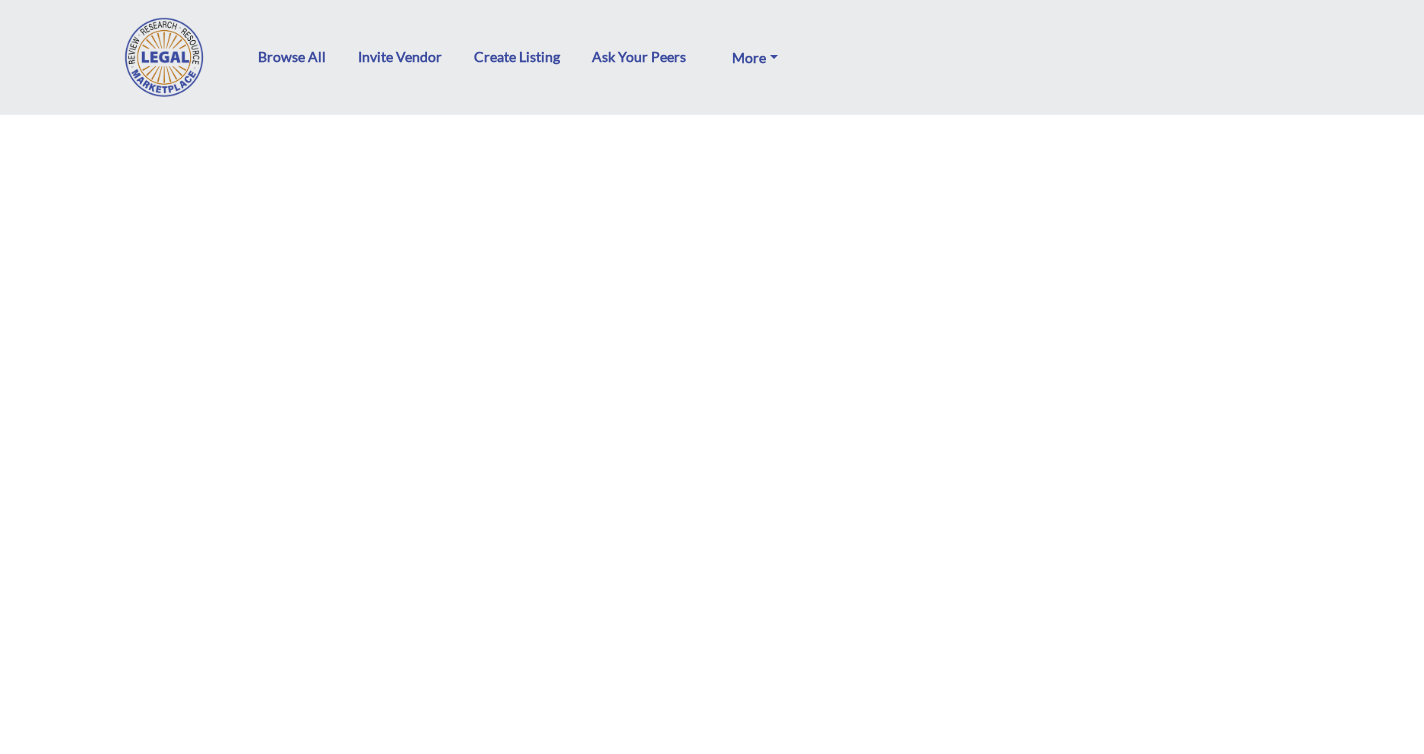 scroll, scrollTop: 0, scrollLeft: 0, axis: both 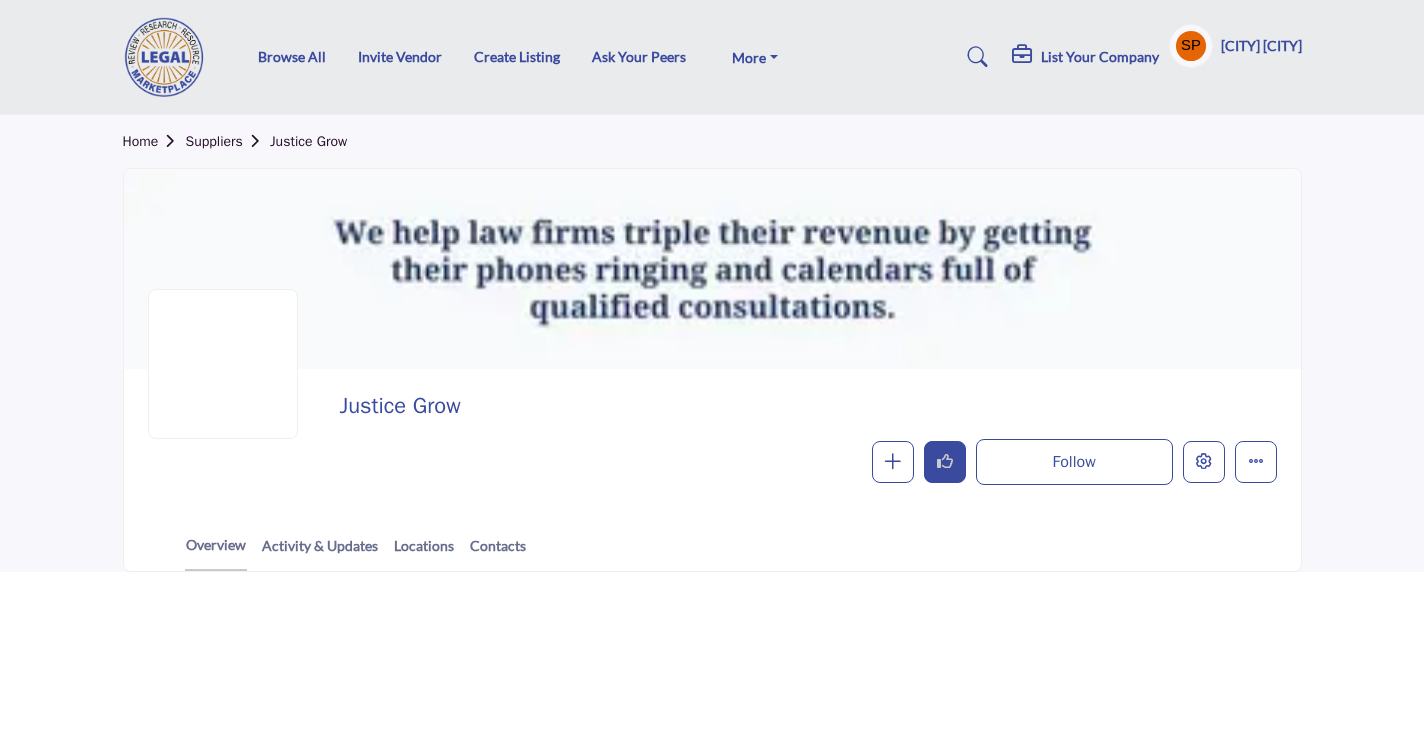 click at bounding box center [945, 462] 